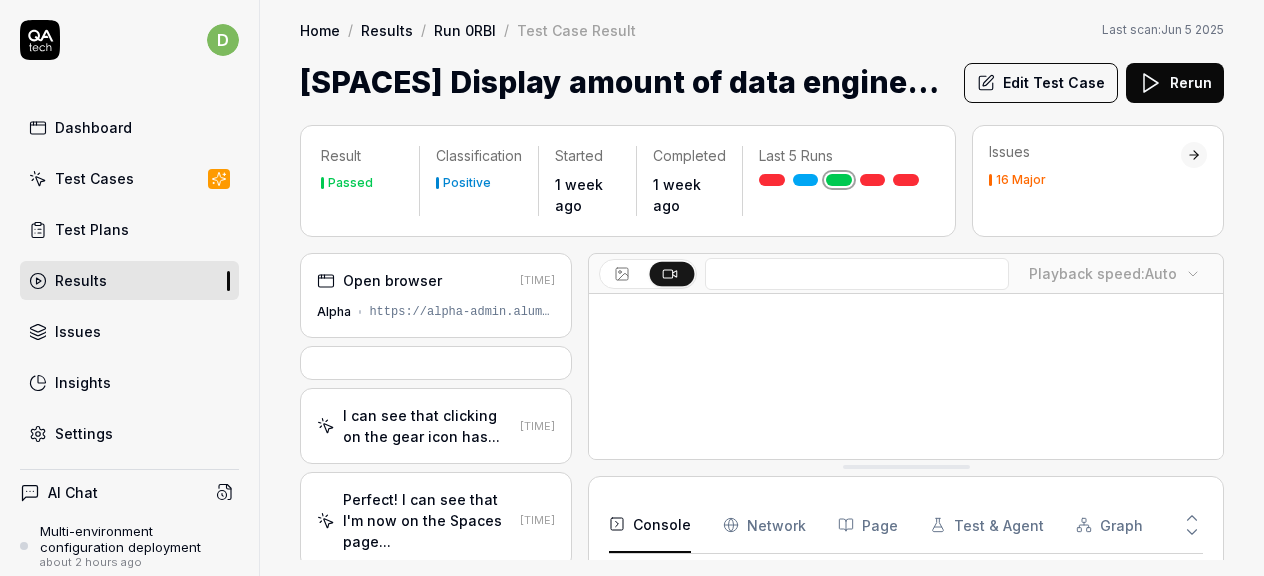 scroll, scrollTop: 0, scrollLeft: 0, axis: both 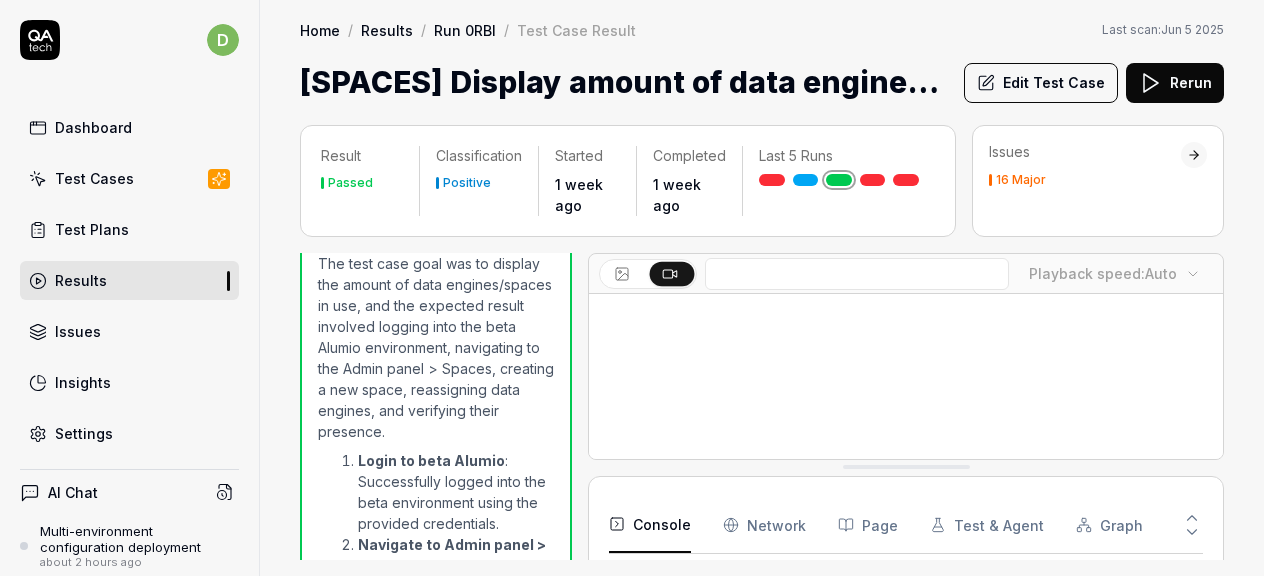 click on "Results" at bounding box center (129, 280) 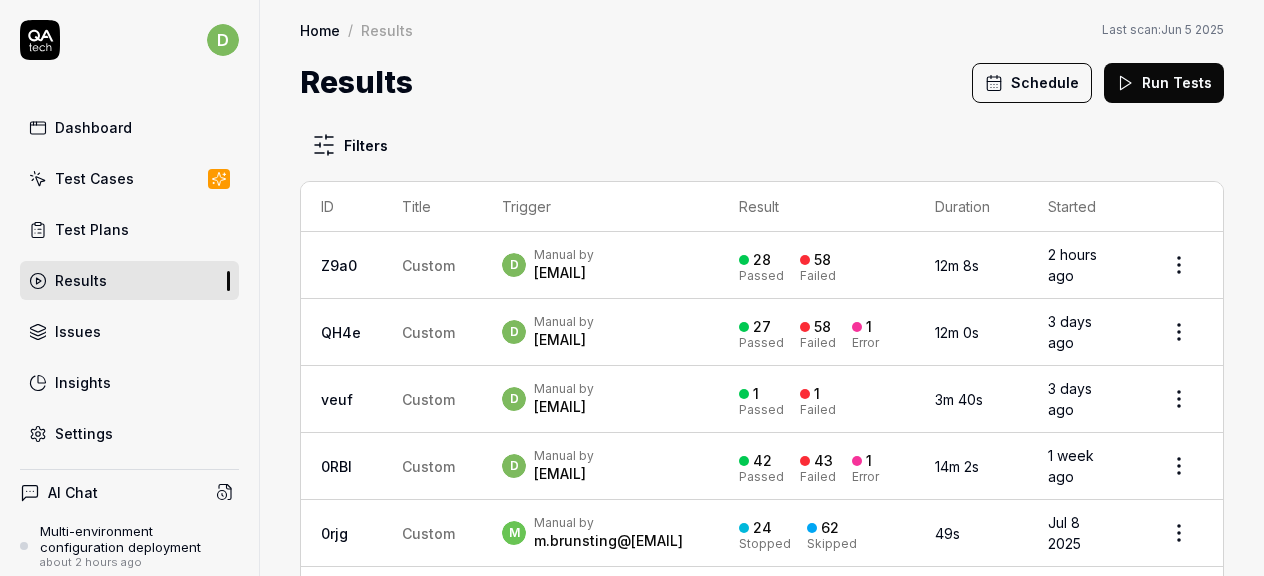 click on "Test Cases" at bounding box center [129, 178] 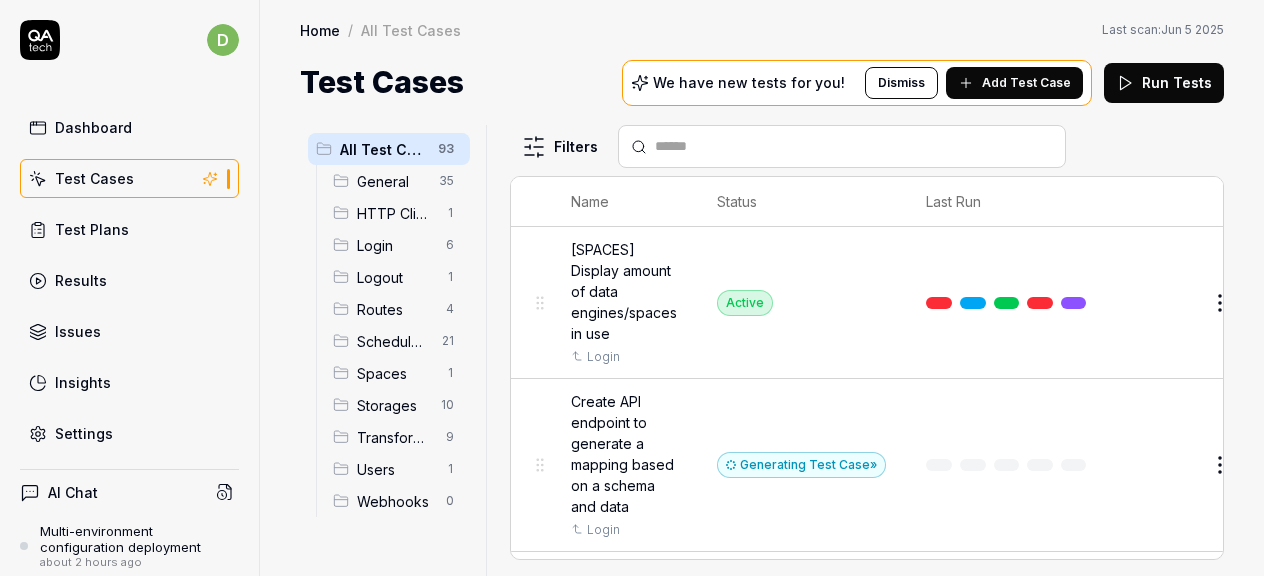 click at bounding box center [1040, 303] 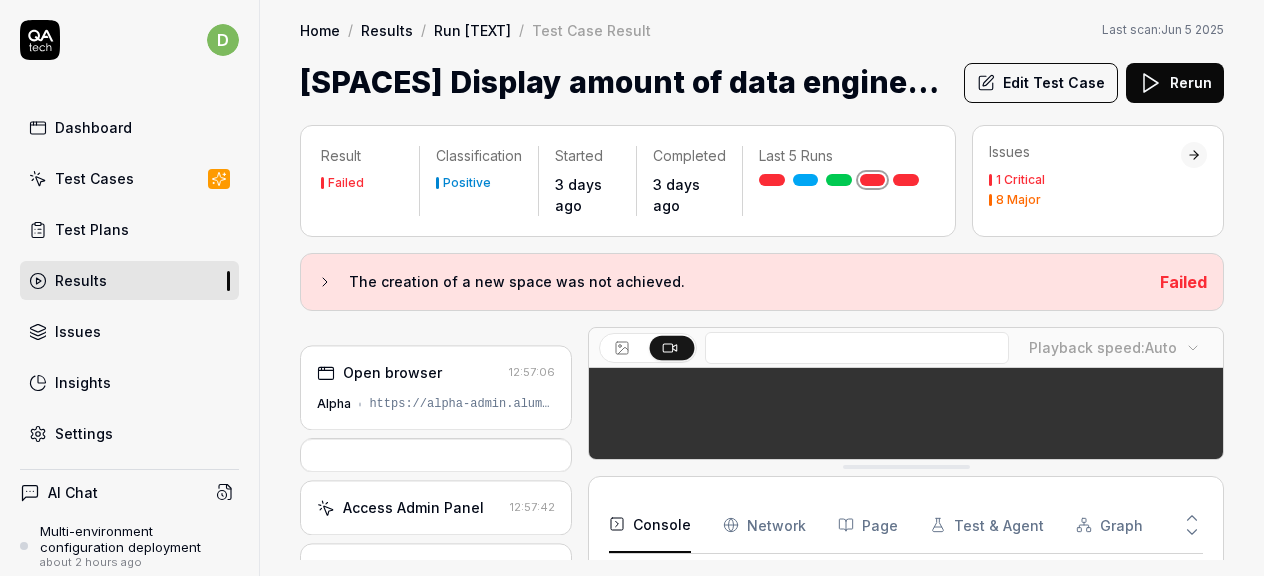 scroll, scrollTop: 609, scrollLeft: 0, axis: vertical 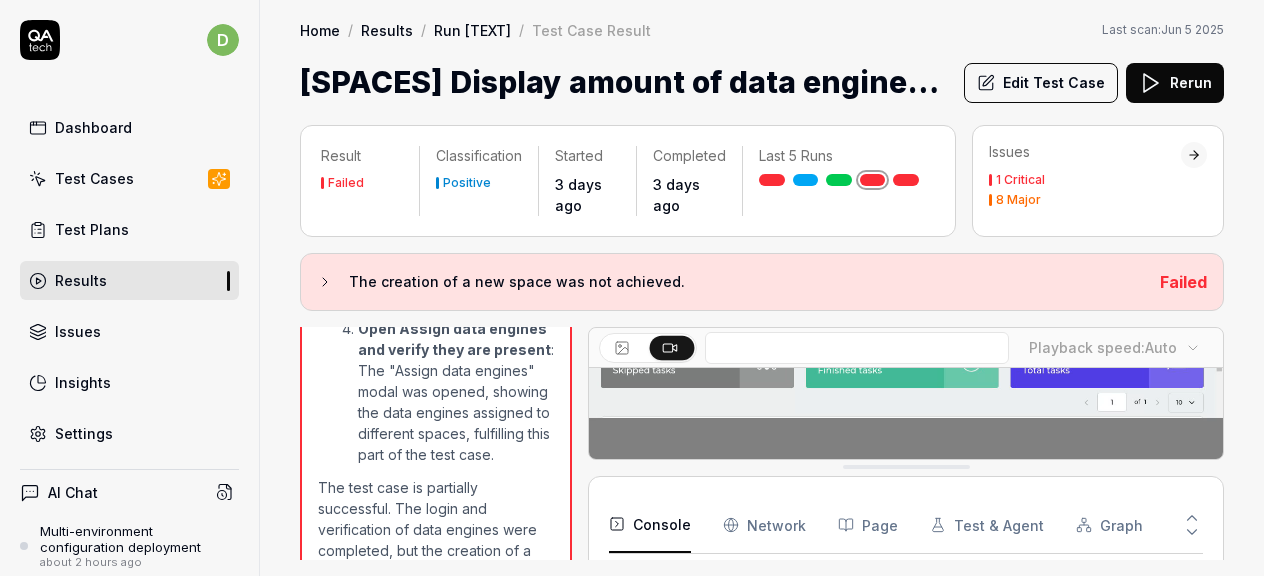 click on "Edit Test Case" at bounding box center (1041, 83) 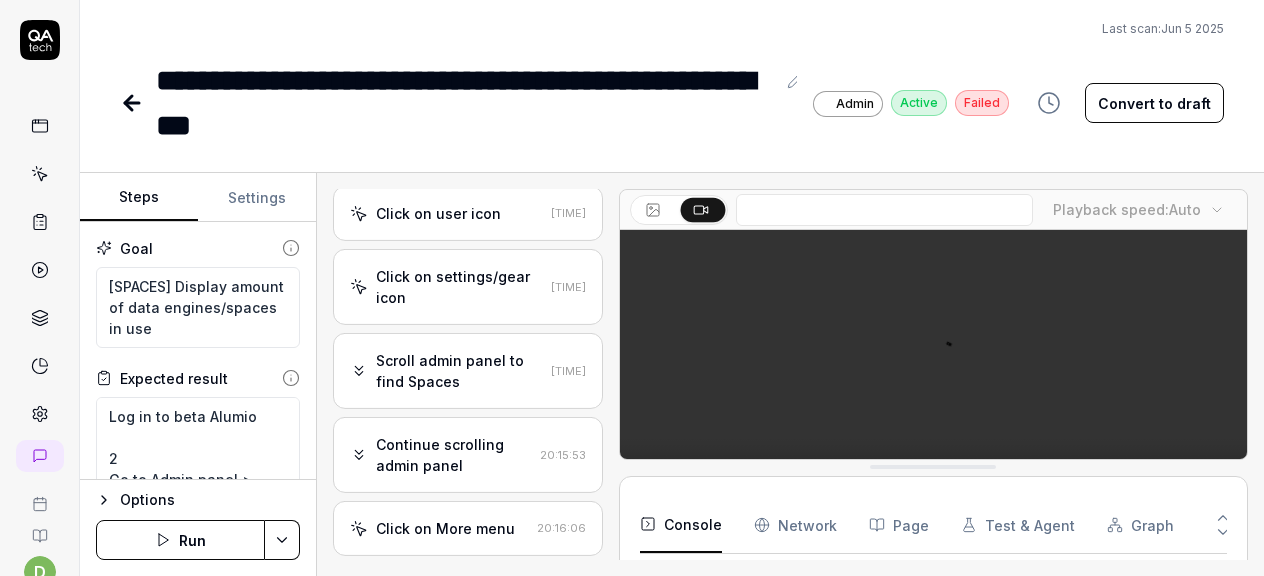 scroll, scrollTop: 417, scrollLeft: 0, axis: vertical 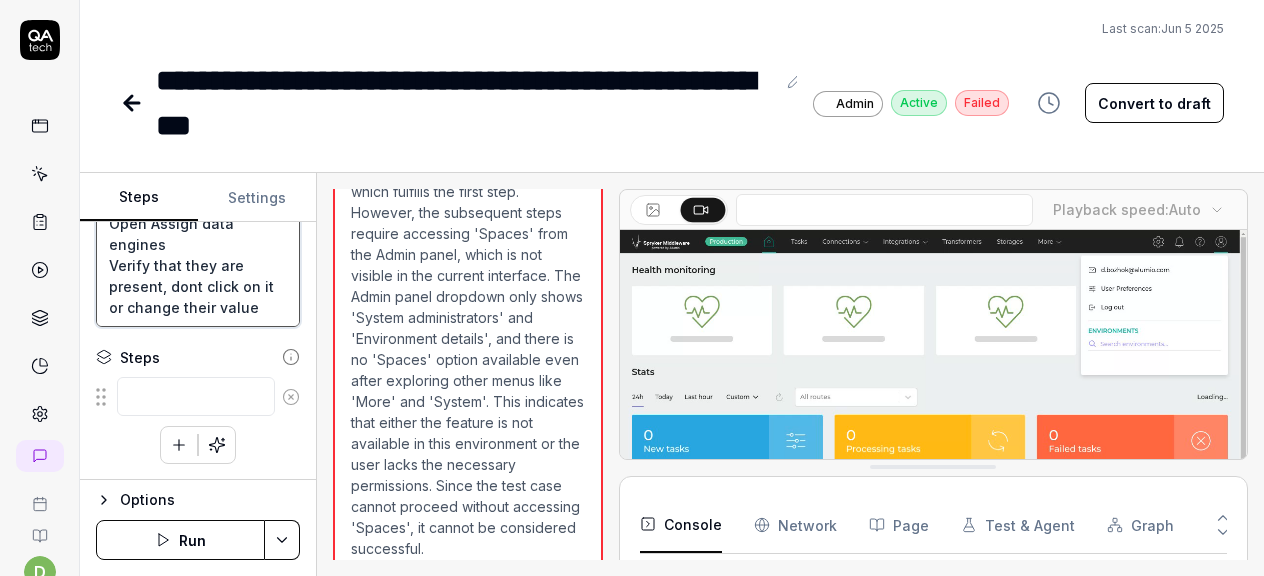 click on "Log in to beta Alumio
2
Go to Admin panel > Spaces
Spaces located in top right on Gear Icon
3
Click Create btn
Create a new space via the wizard
At the last step reassign the data engines between the spaces so that the number of used spaces should change
Save
4
Open Assign data engines
Verify that they are present, dont click on it or change their value" at bounding box center (198, 255) 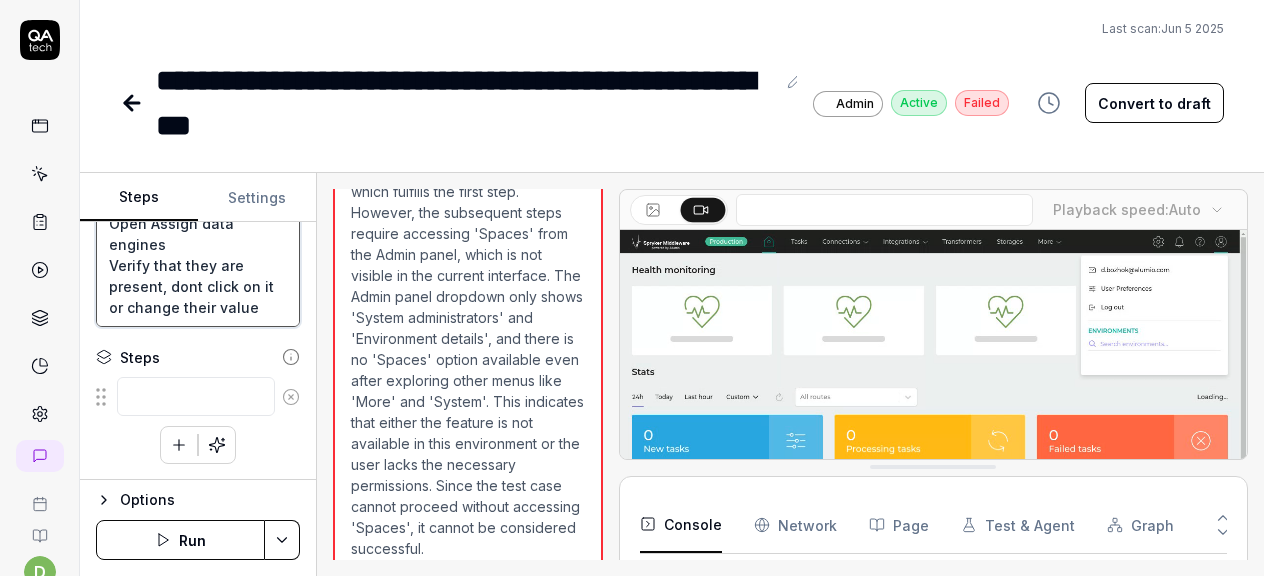 type on "Log in to beta Alumio
2
Go to Admin panel > Spaces
Spaces located in top right on Gear Icon
3
Click Create btn
Create a new space via the wizard
At the last step reassign the data engines between the spaces so that the number of used spaces should change
Save
4
Open Assign data engines
Verify that they are present, dont click on it or change their value
Ш" 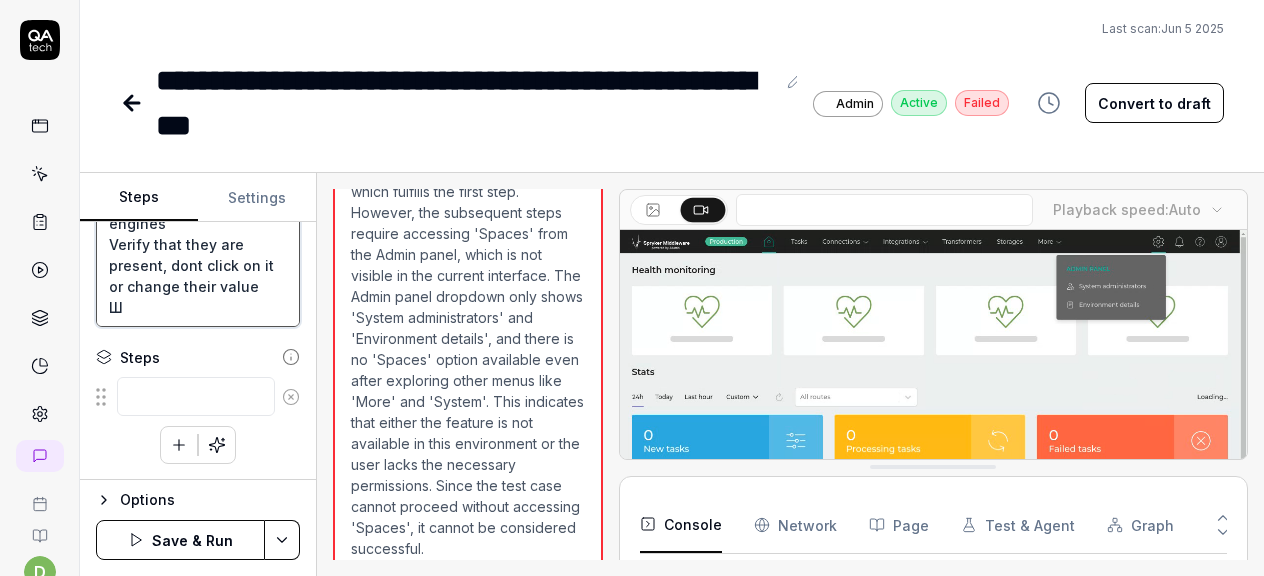 type on "*" 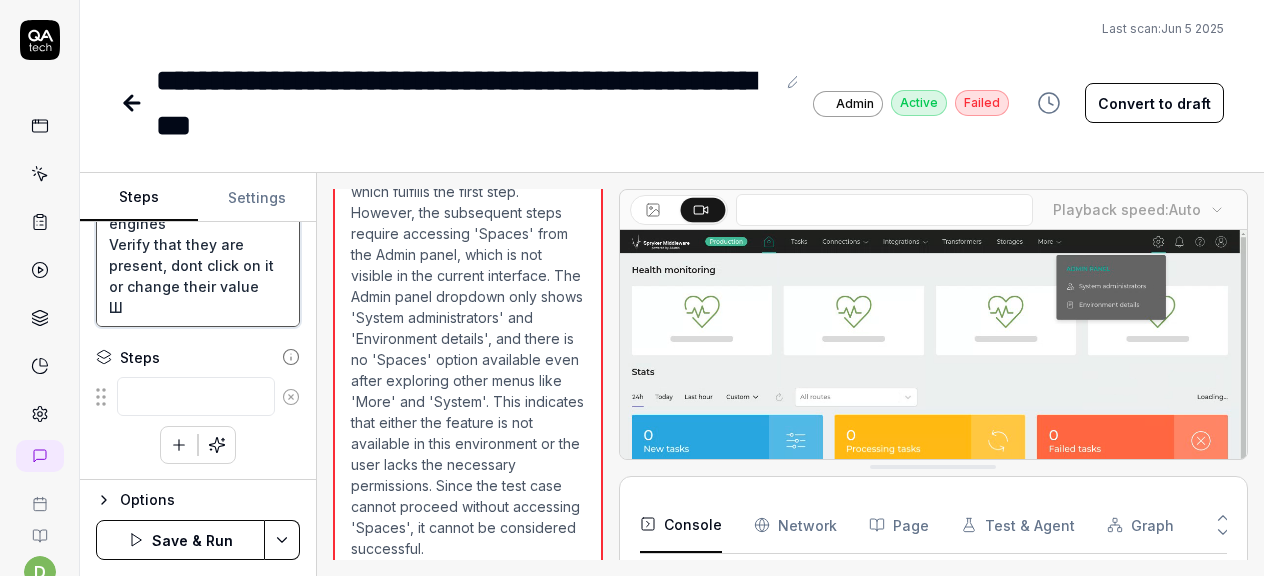 type on "Log in to beta Alumio
2
Go to Admin panel > Spaces
Spaces located in top right on Gear Icon
3
Click Create btn
Create a new space via the wizard
At the last step reassign the data engines between the spaces so that the number of used spaces should change
Save
4
Open Assign data engines
Verify that they are present, dont click on it or change their value
[TEXT]" 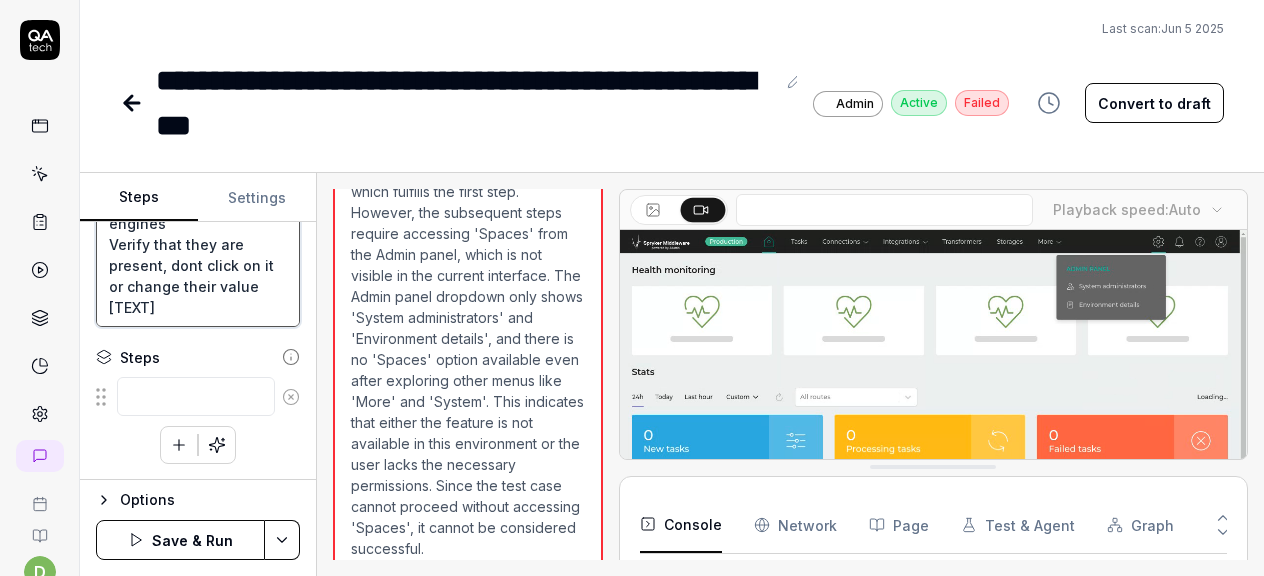 type on "*" 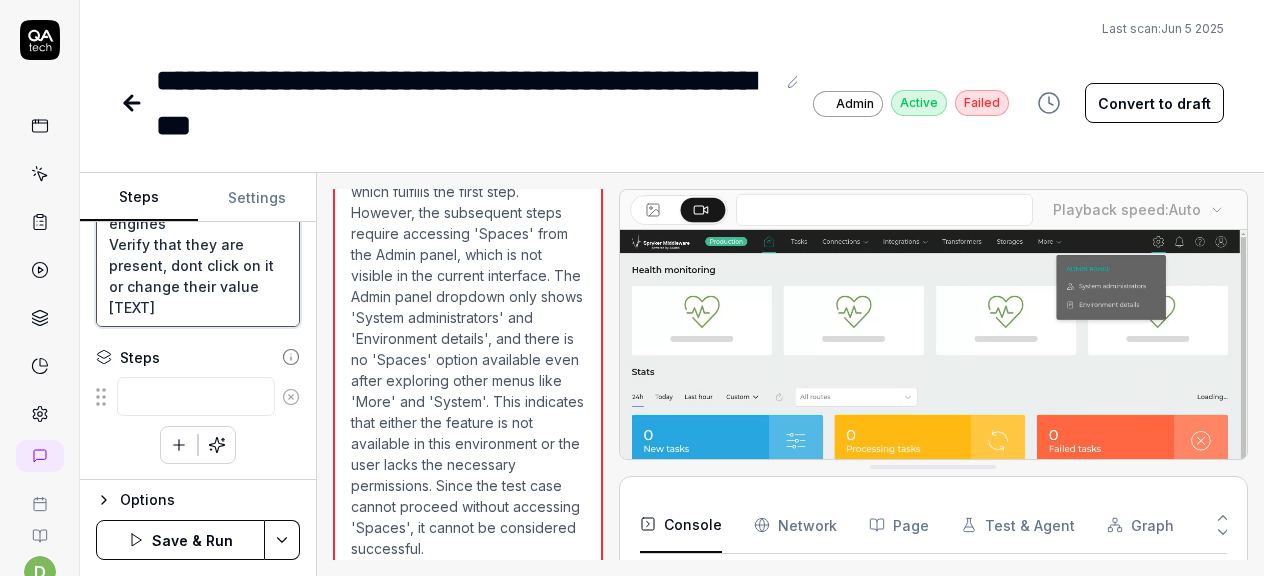 type on "Log in to beta Alumio
2
Go to Admin panel > Spaces
Spaces located in top right on Gear Icon
3
Click Create btn
Create a new space via the wizard
At the last step reassign the data engines between the spaces so that the number of used spaces should change
Save
4
Open Assign data engines
Verify that they are present, dont click on it or change their value
Ш" 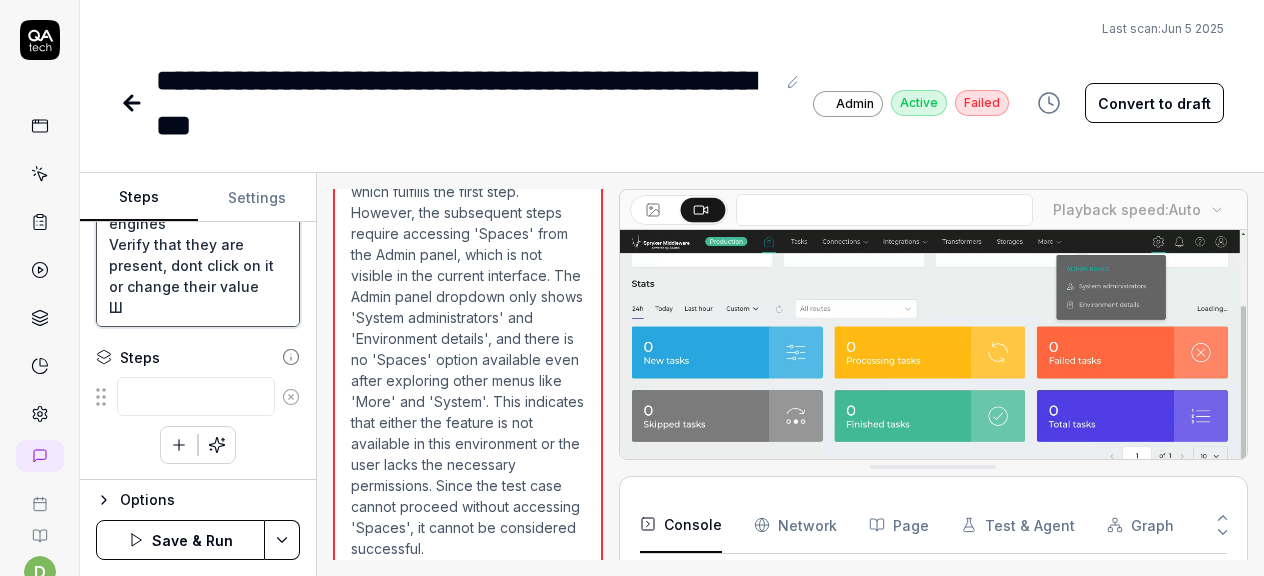 type on "*" 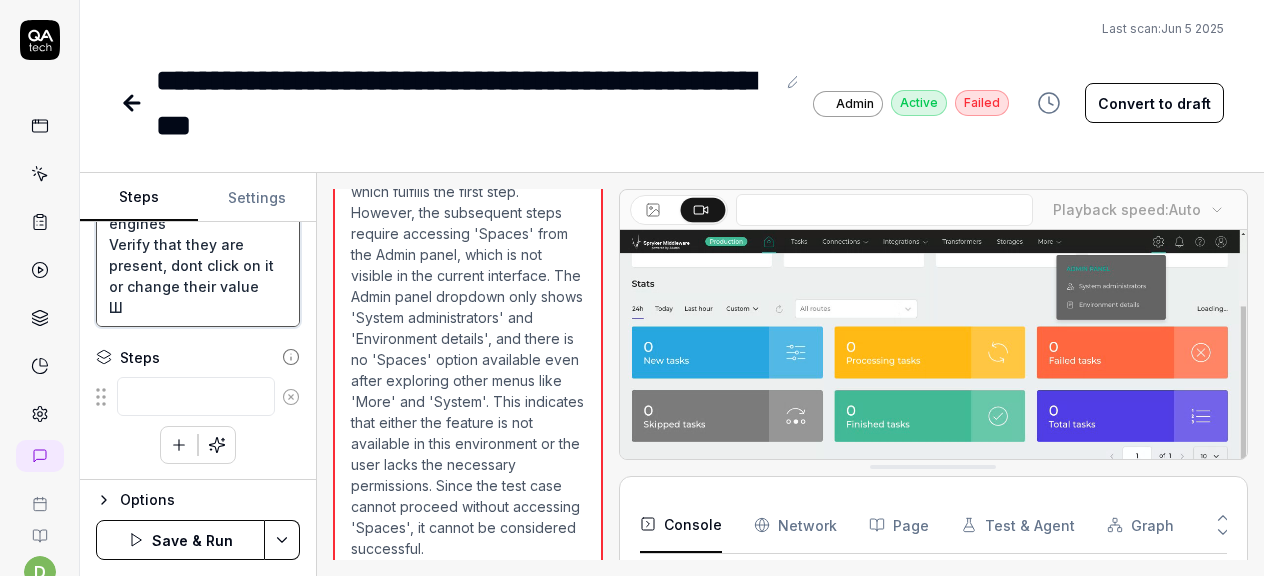 type on "Log in to beta Alumio
2
Go to Admin panel > Spaces
Spaces located in top right on Gear Icon
3
Click Create btn
Create a new space via the wizard
At the last step reassign the data engines between the spaces so that the number of used spaces should change
Save
4
Open Assign data engines
Verify that they are present, dont click on it or change their value" 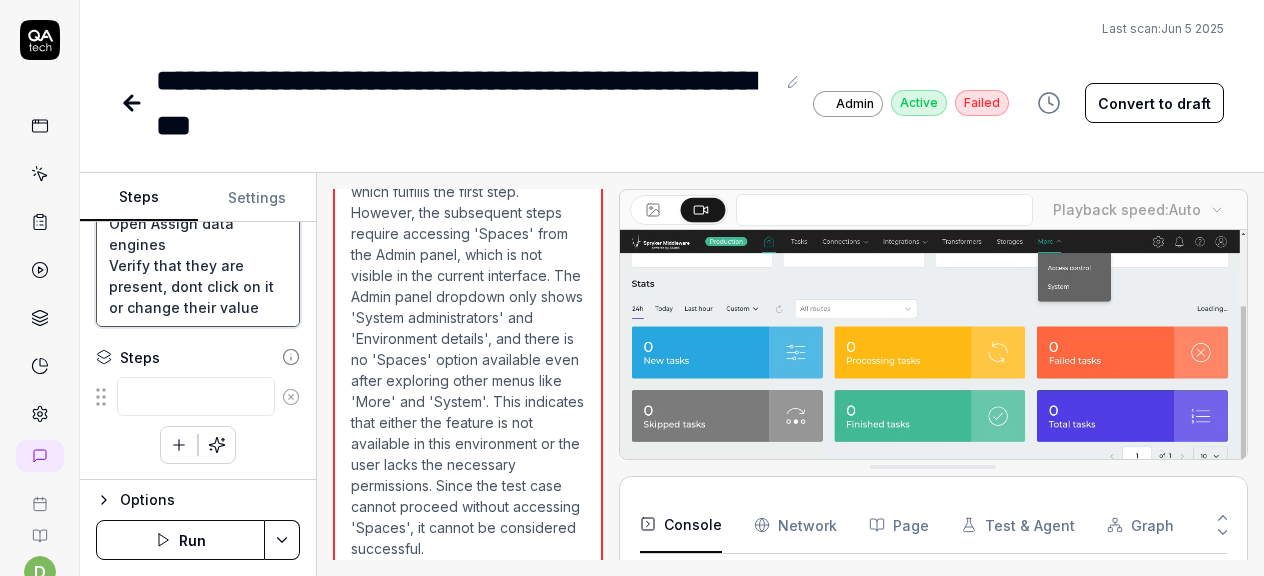 type on "*" 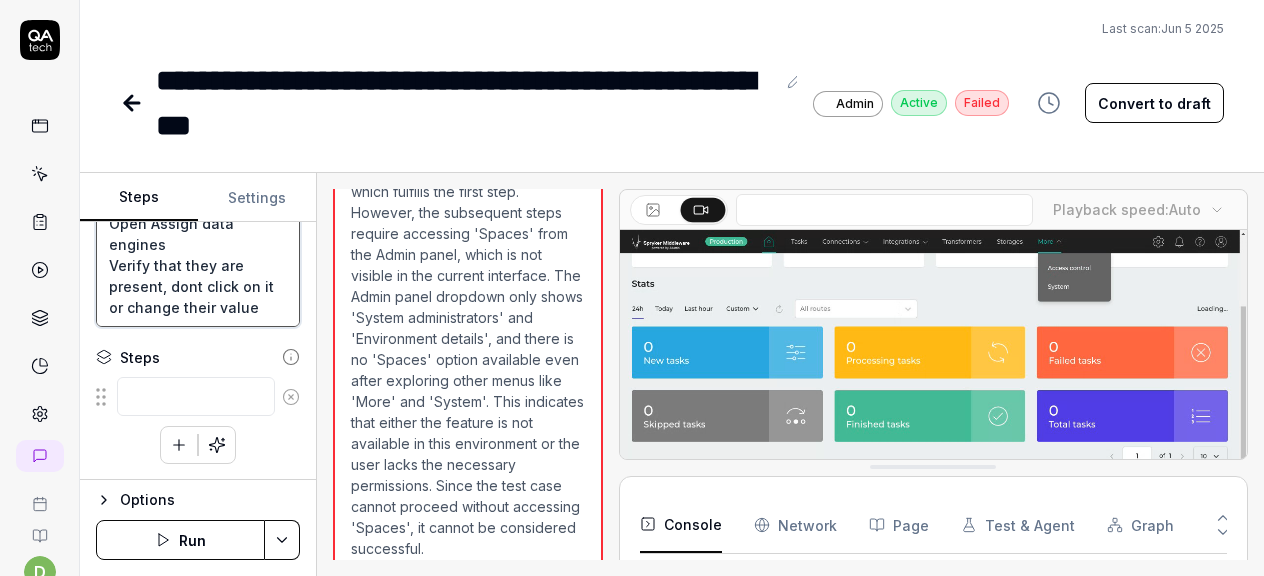 type on "Log in to beta Alumio
2
Go to Admin panel > Spaces
Spaces located in top right on Gear Icon
3
Click Create btn
Create a new space via the wizard
At the last step reassign the data engines between the spaces so that the number of used spaces should change
Save
4
Open Assign data engines
Verify that they are present, dont click on it or change their value
Ш" 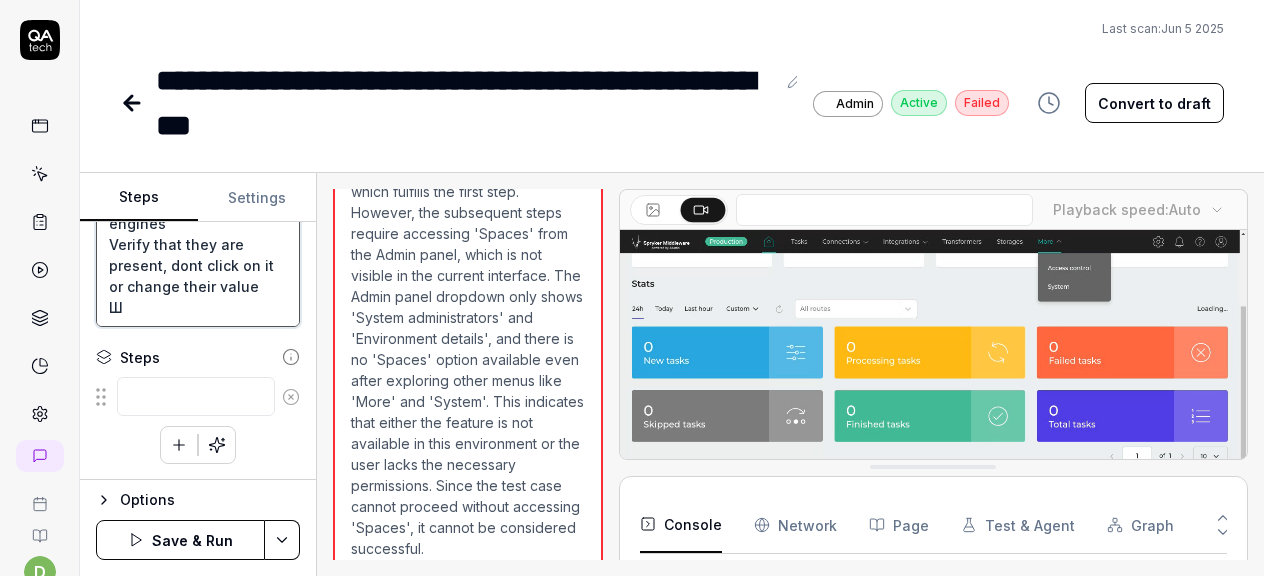 type on "*" 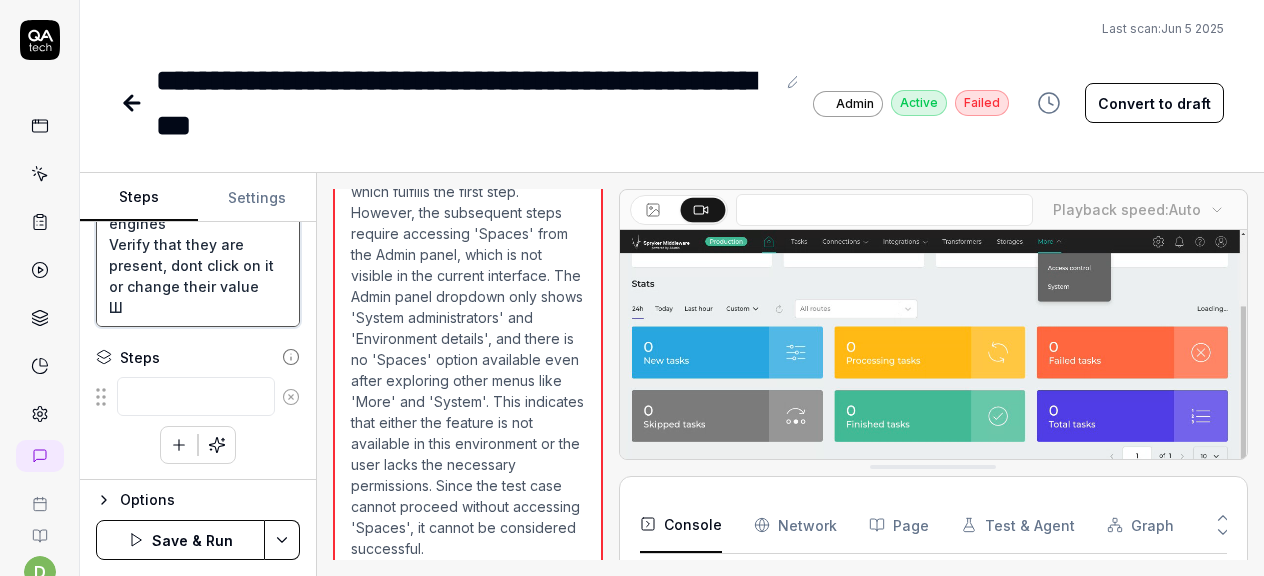type on "Log in to beta Alumio
2
Go to Admin panel > Spaces
Spaces located in top right on Gear Icon
3
Click Create btn
Create a new space via the wizard
At the last step reassign the data engines between the spaces so that the number of used spaces should change
Save
4
Open Assign data engines
Verify that they are present, dont click on it or change their value
ША" 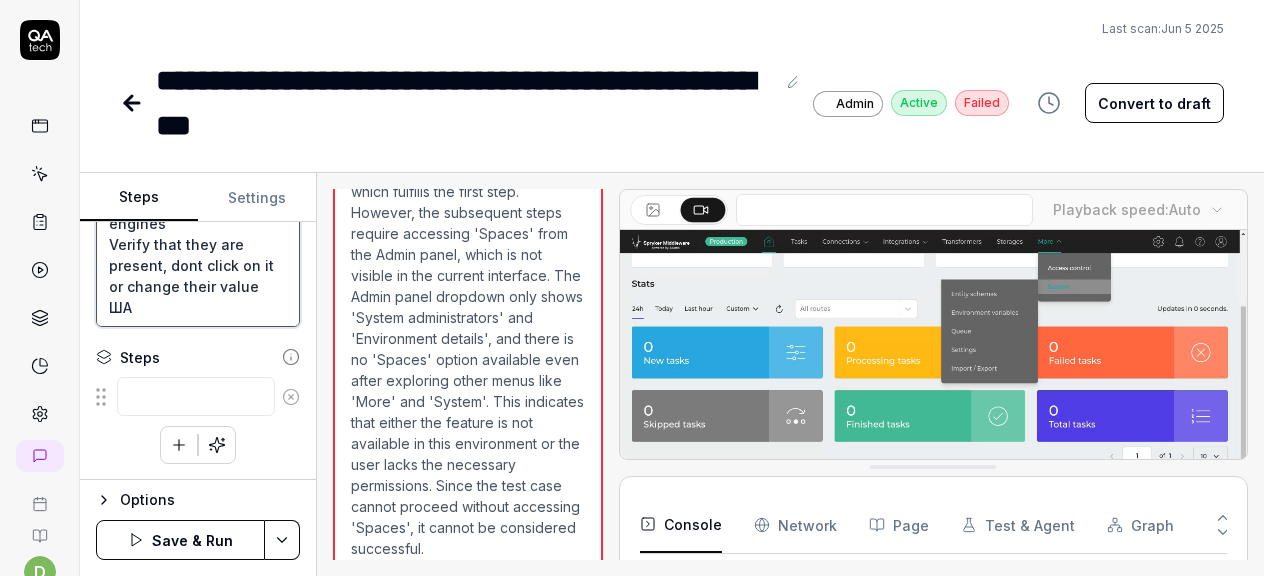 type on "*" 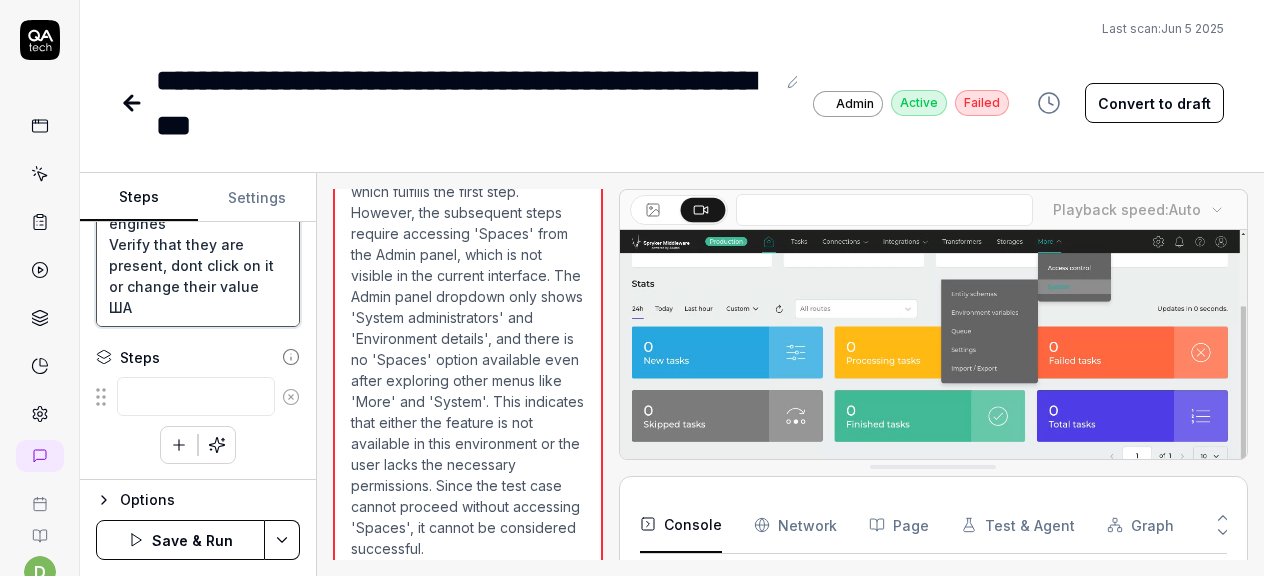 type on "Log in to beta Alumio
2
Go to Admin panel > Spaces
Spaces located in top right on Gear Icon
3
Click Create btn
Create a new space via the wizard
At the last step reassign the data engines between the spaces so that the number of used spaces should change
Save
4
Open Assign data engines
Verify that they are present, dont click on it or change their value
Ш" 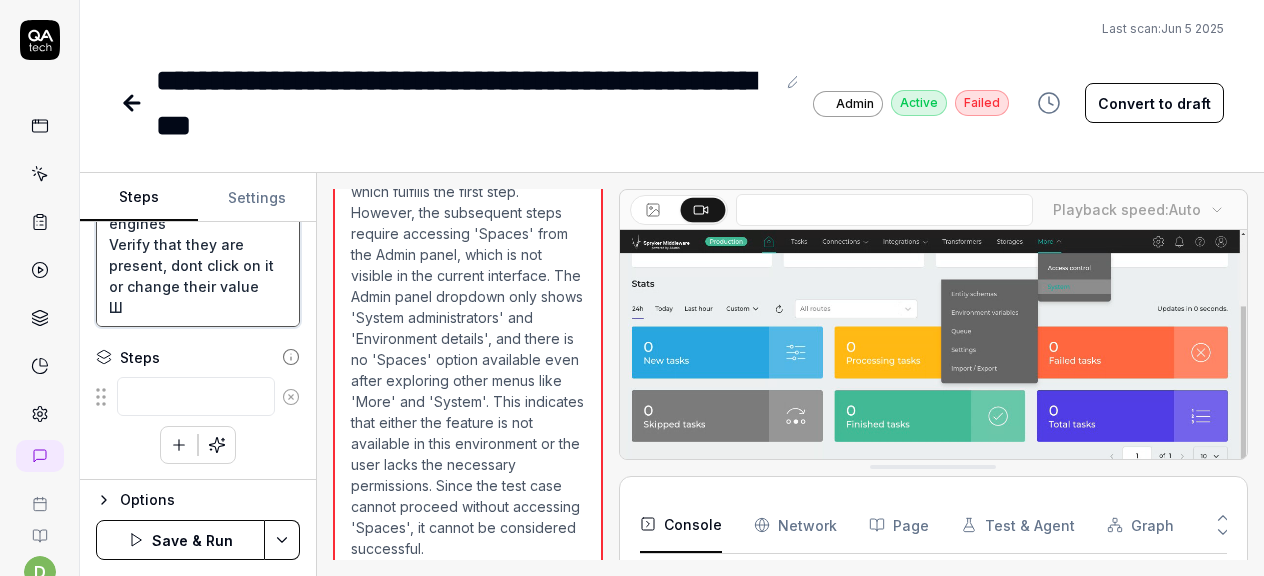 type on "*" 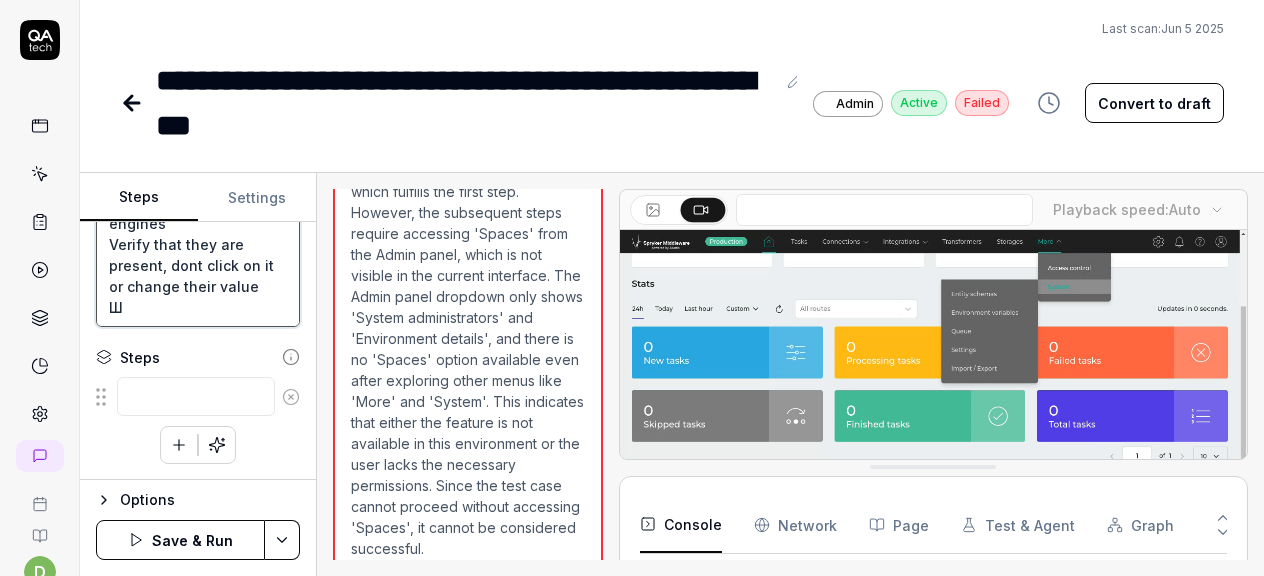 type on "Log in to beta Alumio
2
Go to Admin panel > Spaces
Spaces located in top right on Gear Icon
3
Click Create btn
Create a new space via the wizard
At the last step reassign the data engines between the spaces so that the number of used spaces should change
Save
4
Open Assign data engines
Verify that they are present, dont click on it or change their value" 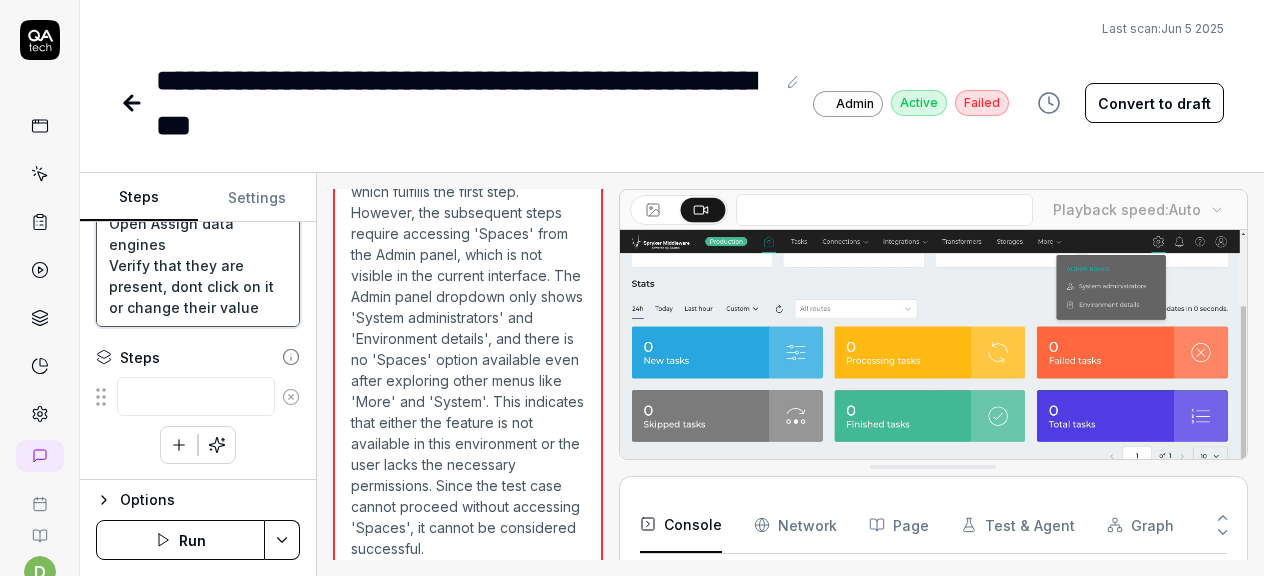 type on "*" 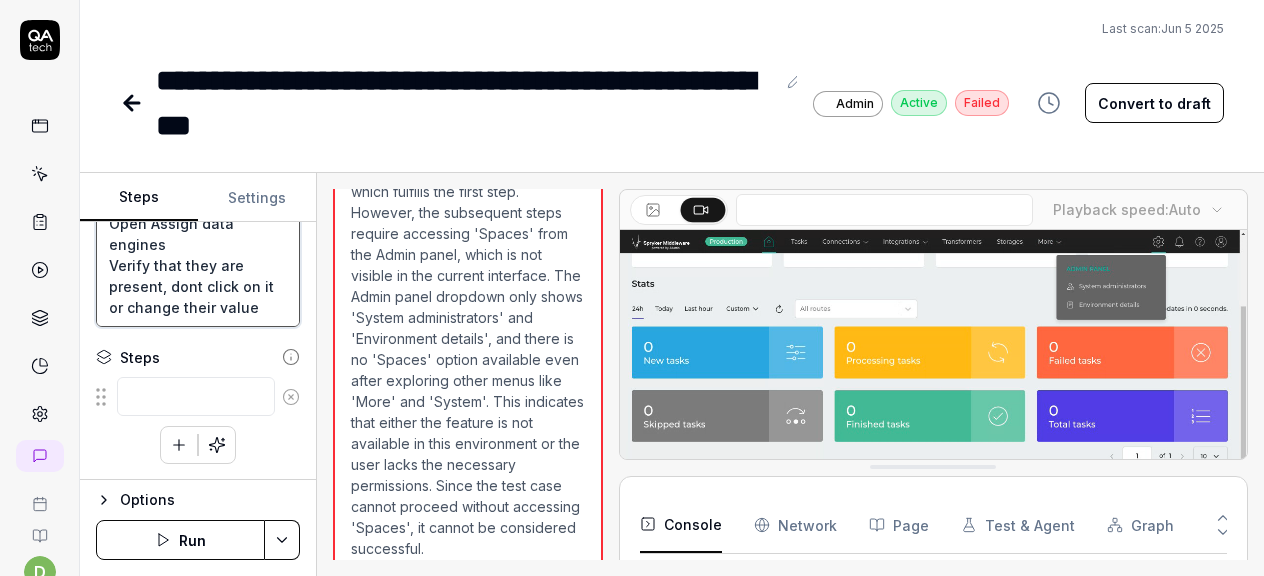 type on "Log in to beta Alumio
2
Go to Admin panel > Spaces
Spaces located in top right on Gear Icon
3
Click Create btn
Create a new space via the wizard
At the last step reassign the data engines between the spaces so that the number of used spaces should change
Save
4
Open Assign data engines
Verify that they are present, dont click on it or change their value
Ш" 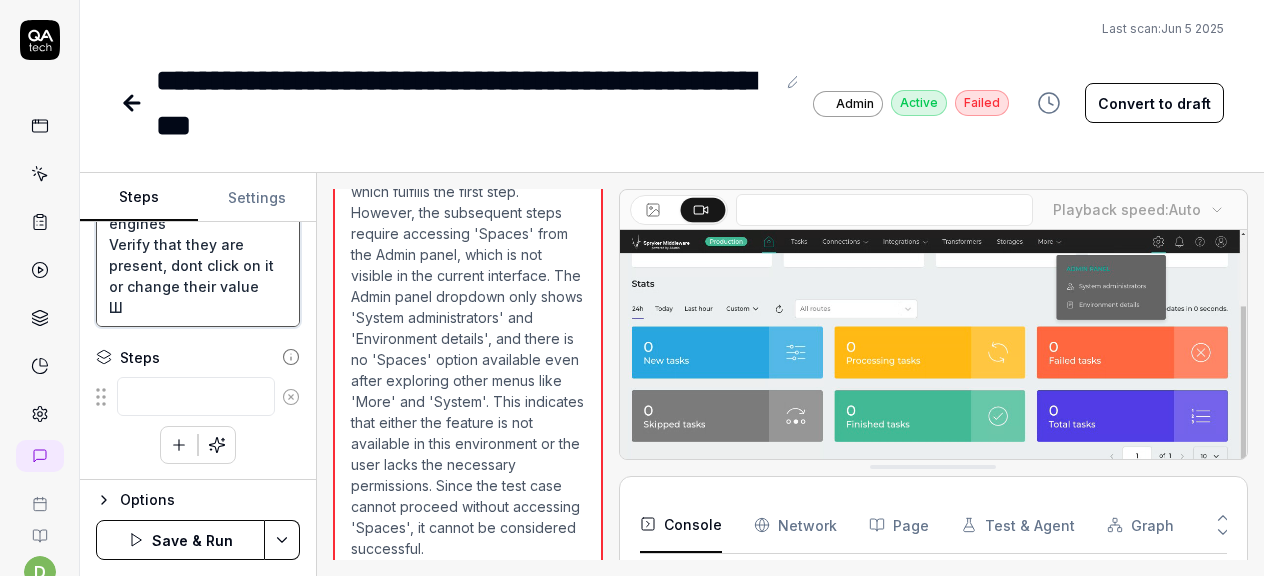 type on "*" 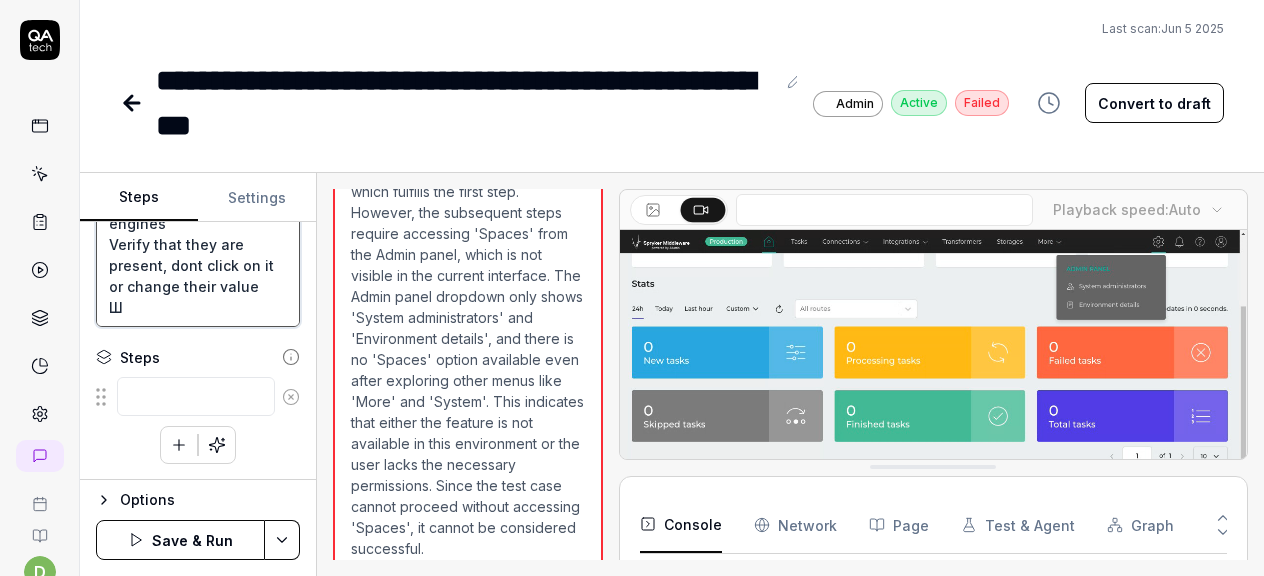 type on "Log in to beta Alumio
2
Go to Admin panel > Spaces
Spaces located in top right on Gear Icon
3
Click Create btn
Create a new space via the wizard
At the last step reassign the data engines between the spaces so that the number of used spaces should change
Save
4
Open Assign data engines
Verify that they are present, dont click on it or change their value
[TEXT]" 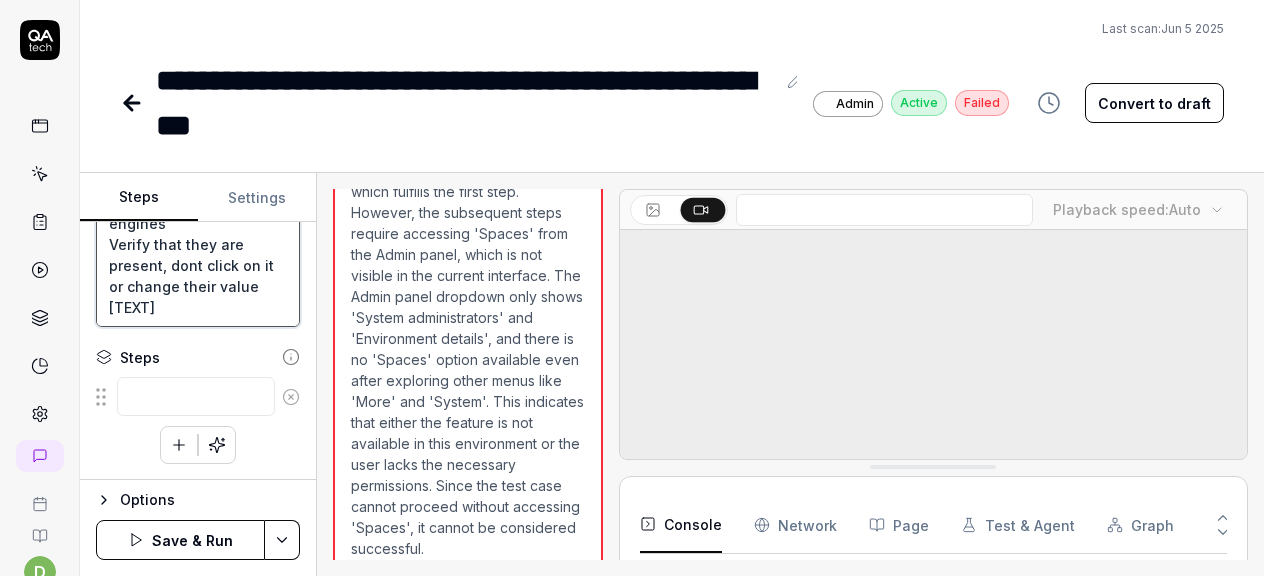 type on "*" 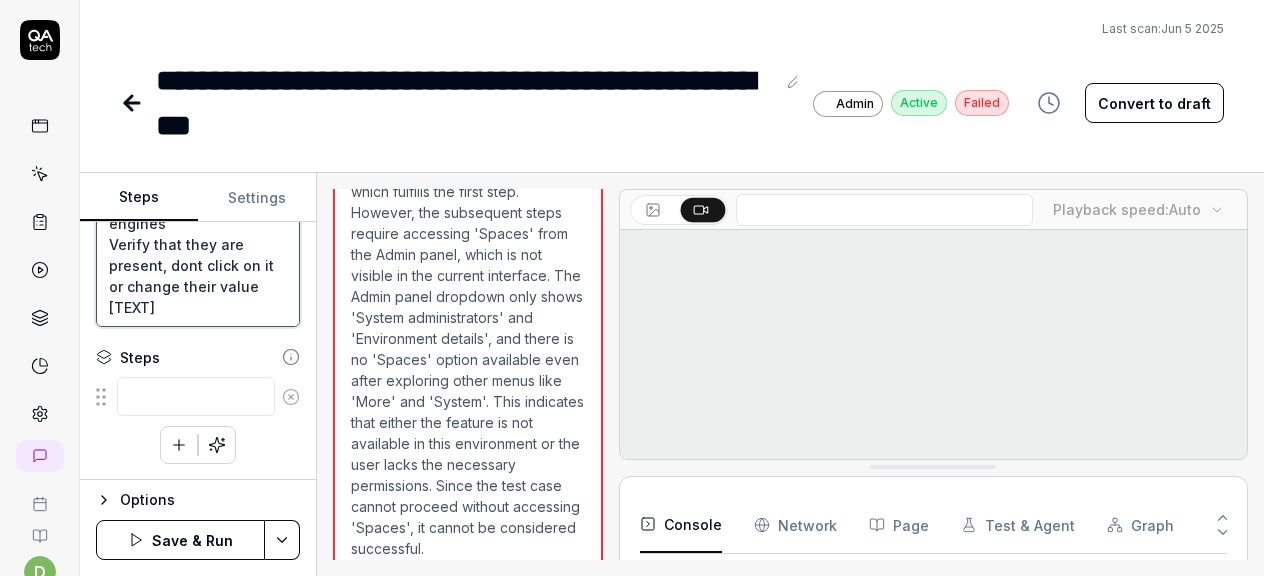 type on "Log in to beta Alumio
2
Go to Admin panel > Spaces
Spaces located in top right on Gear Icon
3
Click Create btn
Create a new space via the wizard
At the last step reassign the data engines between the spaces so that the number of used spaces should change
Save
4
Open Assign data engines
Verify that they are present, dont click on it or change their value
Ш" 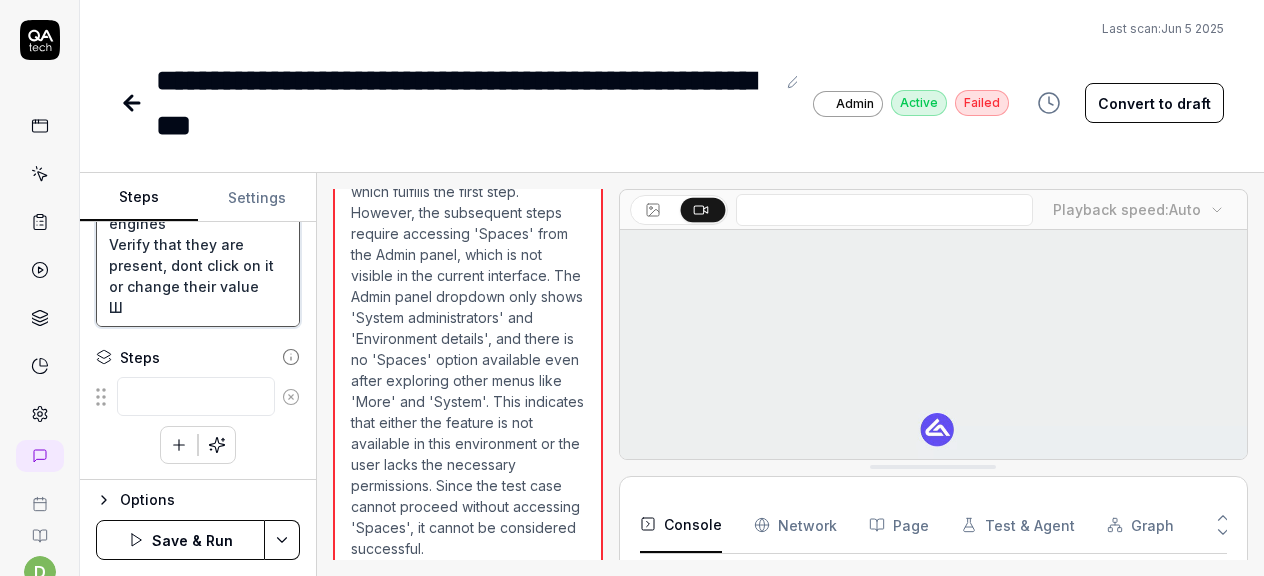 type on "*" 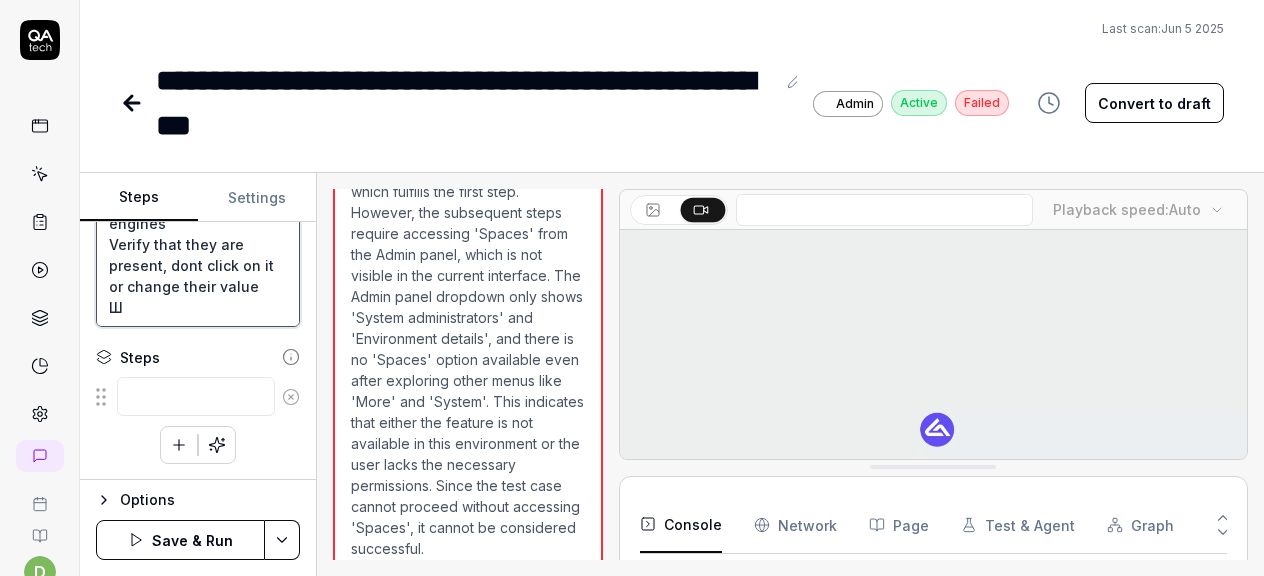 type on "Log in to beta Alumio
2
Go to Admin panel > Spaces
Spaces located in top right on Gear Icon
3
Click Create btn
Create a new space via the wizard
At the last step reassign the data engines between the spaces so that the number of used spaces should change
Save
4
Open Assign data engines
Verify that they are present, dont click on it or change their value" 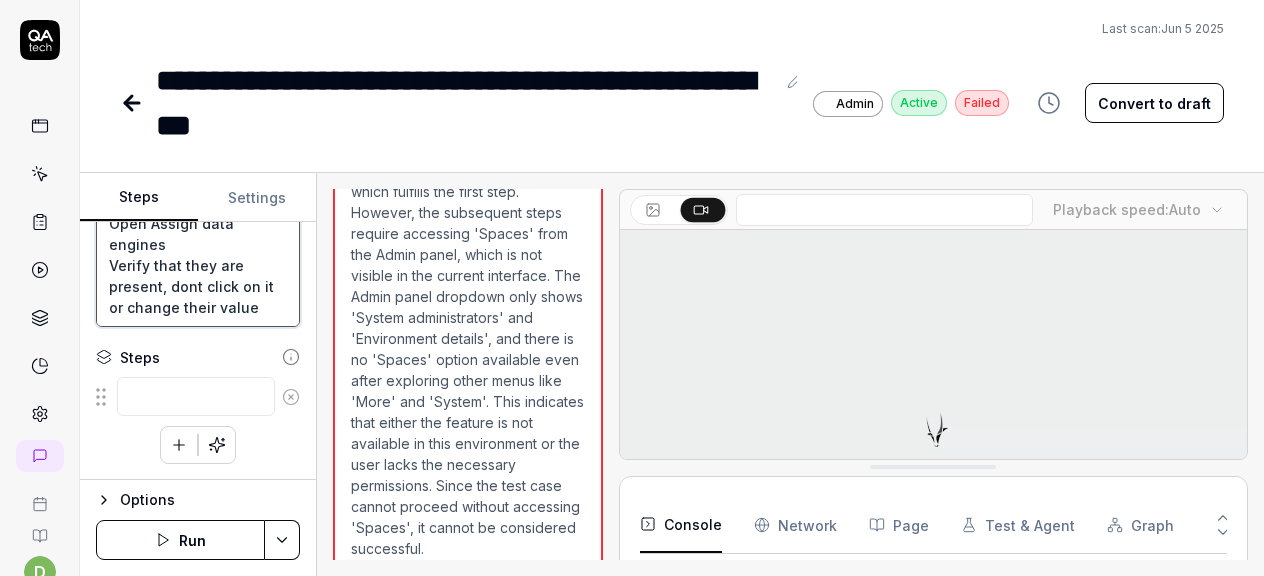type on "*" 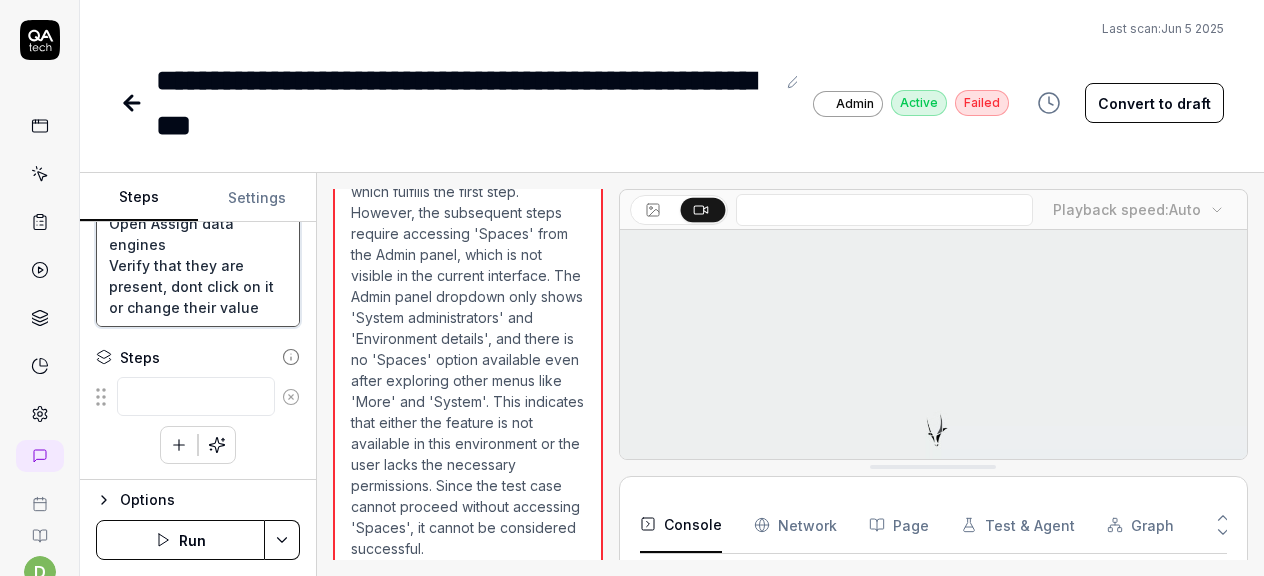type on "Log in to beta Alumio
2
Go to Admin panel > Spaces
Spaces located in top right on Gear Icon
3
Click Create btn
Create a new space via the wizard
At the last step reassign the data engines between the spaces so that the number of used spaces should change
Save
4
Open Assign data engines
Verify that they are present, dont click on it or change their value
I" 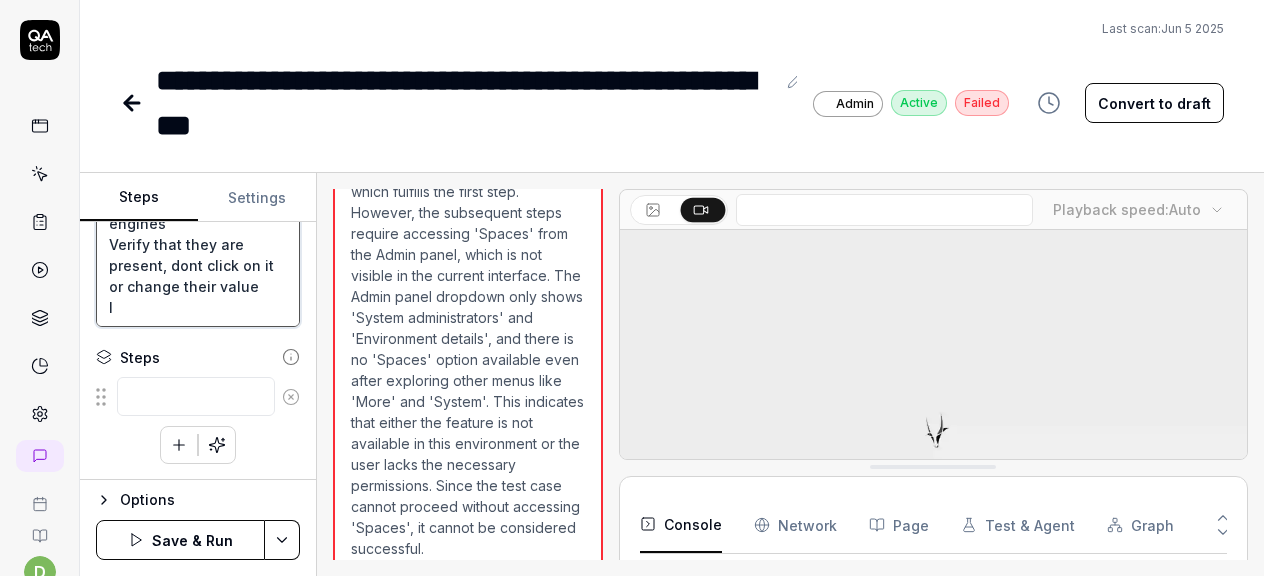 type on "*" 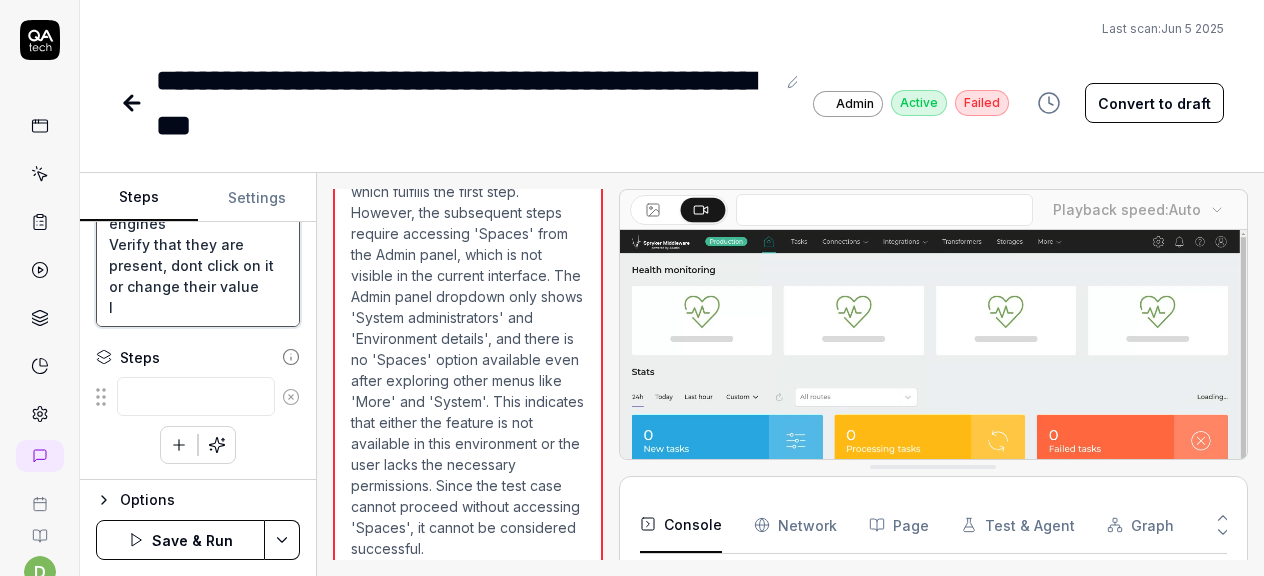 type on "Log in to beta Alumio
2
Go to Admin panel > Spaces
Spaces located in top right on Gear Icon
3
Click Create btn
Create a new space via the wizard
At the last step reassign the data engines between the spaces so that the number of used spaces should change
Save
4
Open Assign data engines
Verify that they are present, dont click on it or change their value
If" 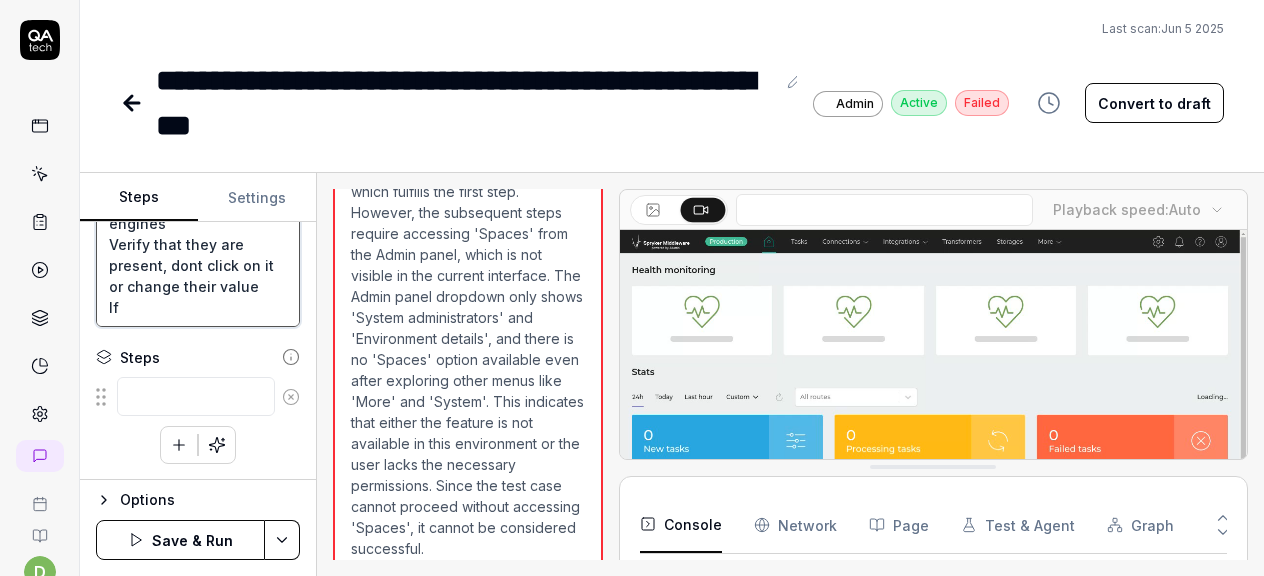 type on "*" 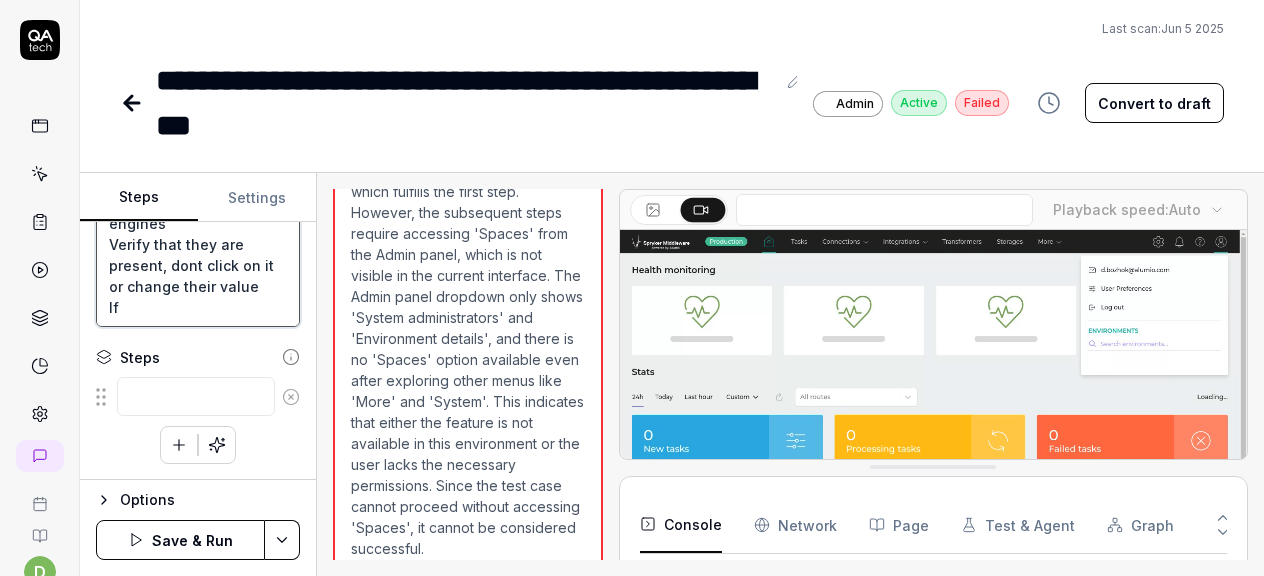 type on "Log in to beta Alumio
2
Go to Admin panel > Spaces
Spaces located in top right on Gear Icon
3
Click Create btn
Create a new space via the wizard
At the last step reassign the data engines between the spaces so that the number of used spaces should change
Save
4
Open Assign data engines
Verify that they are present, dont click on it or change their value
If" 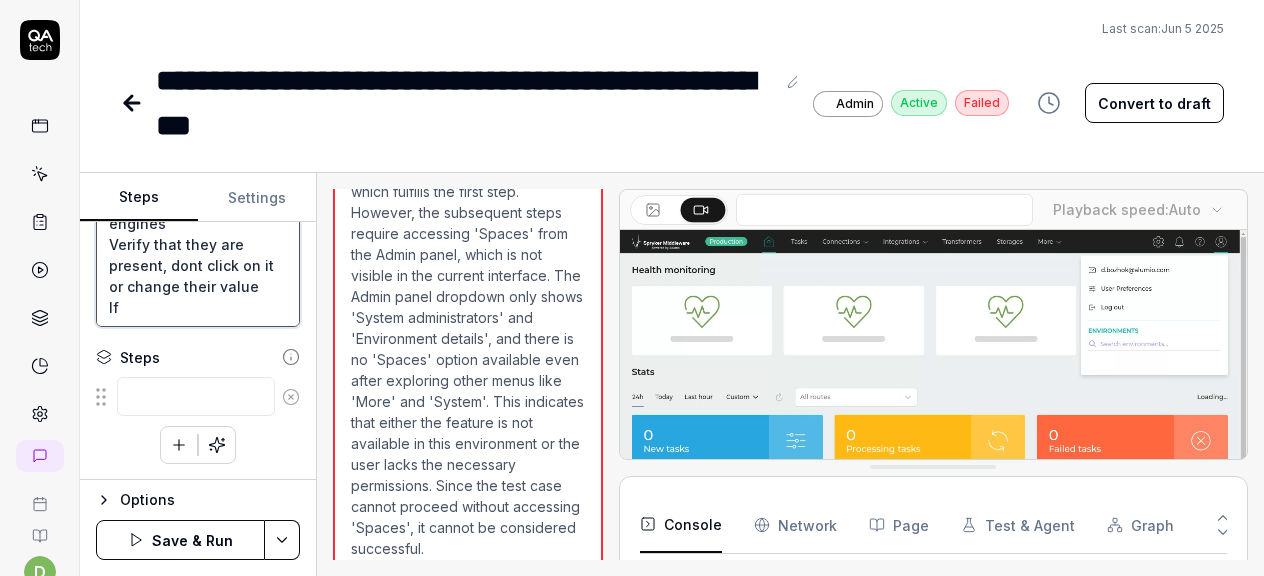 type on "*" 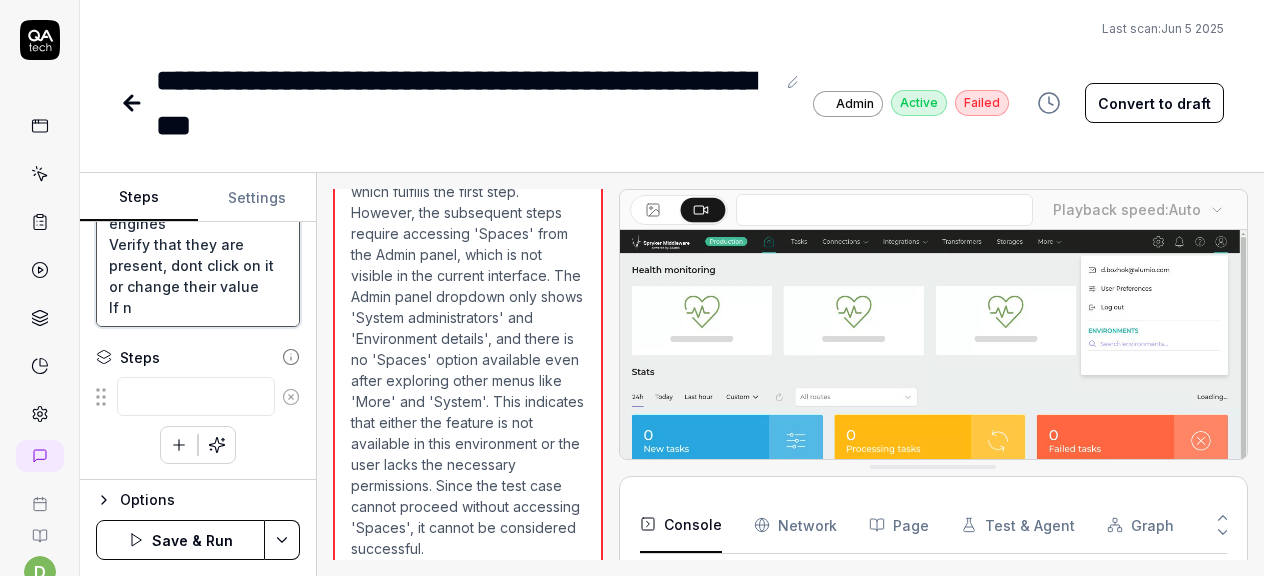 type on "*" 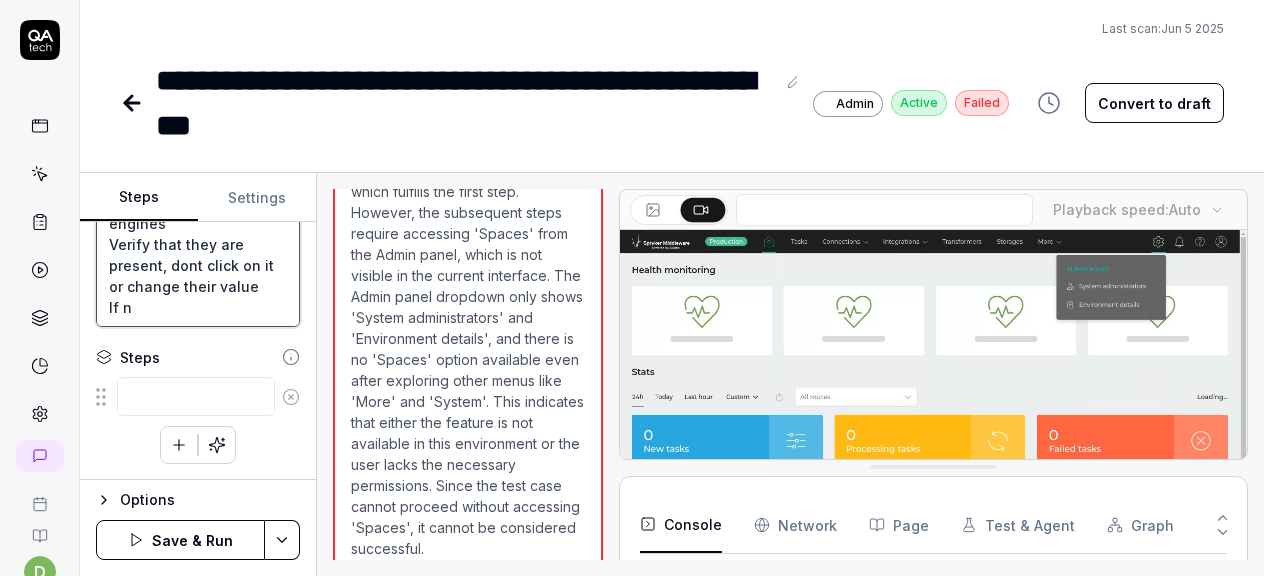 type on "Log in to beta Alumio
2
Go to Admin panel > Spaces
Spaces located in top right on Gear Icon
3
Click Create btn
Create a new space via the wizard
At the last step reassign the data engines between the spaces so that the number of used spaces should change
Save
4
Open Assign data engines
Verify that they are present, dont click on it or change their value
If nu" 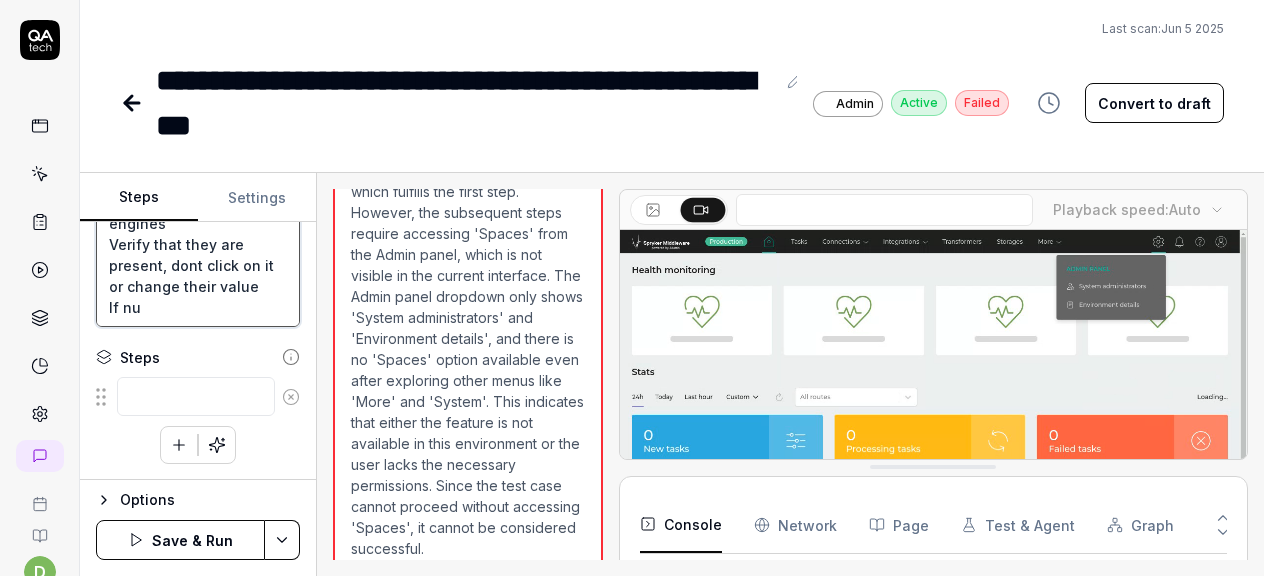 type on "*" 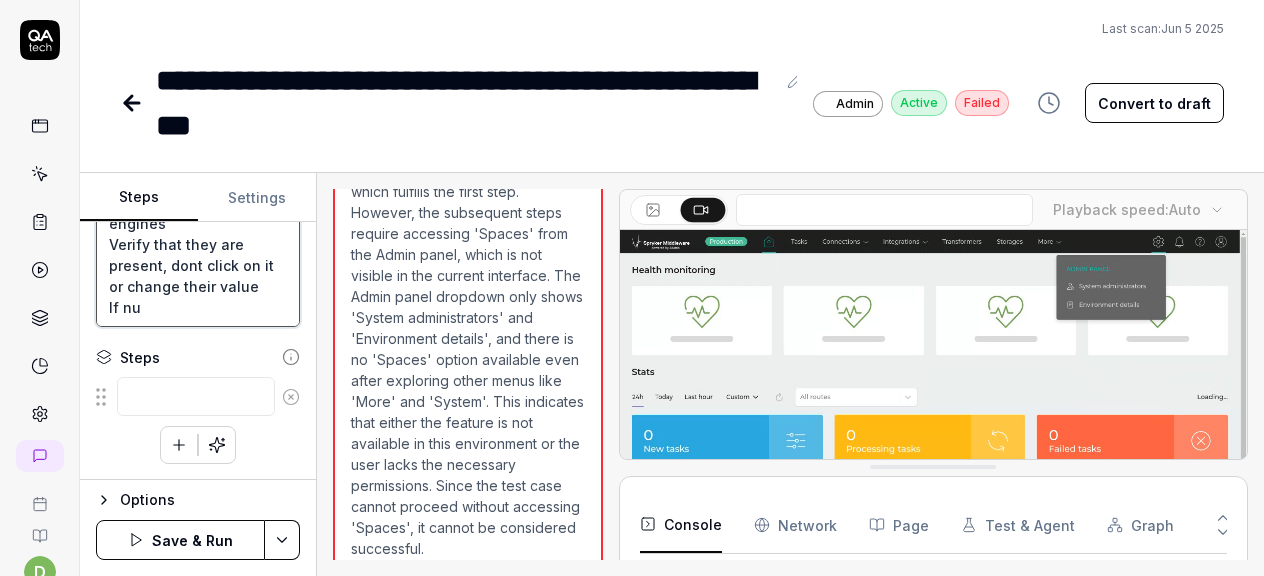 type on "Log in to beta Alumio
2
Go to Admin panel > Spaces
Spaces located in top right on Gear Icon
3
Click Create btn
Create a new space via the wizard
At the last step reassign the data engines between the spaces so that the number of used spaces should change
Save
4
Open Assign data engines
Verify that they are present, dont click on it or change their value
If num" 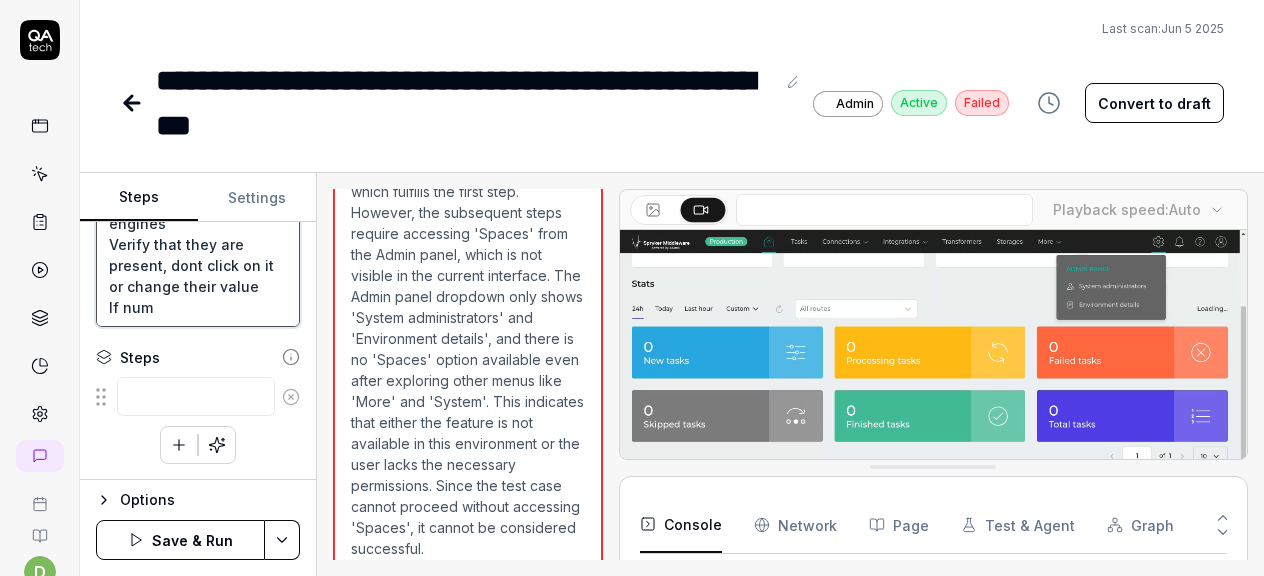 type on "*" 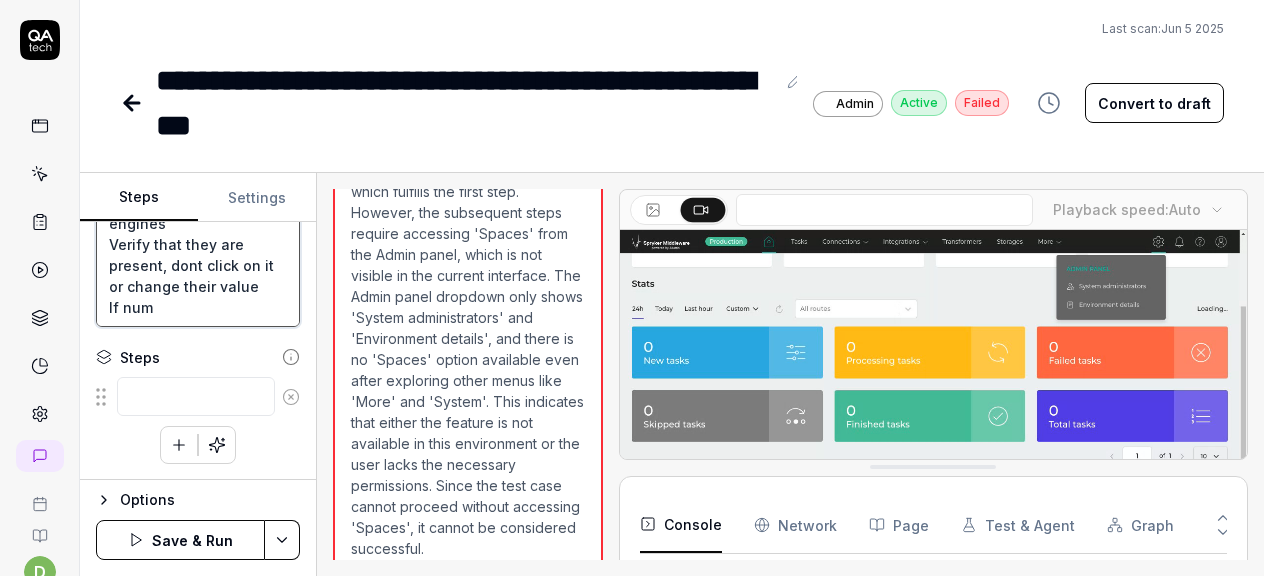 type on "Log in to beta Alumio
2
Go to Admin panel > Spaces
Spaces located in top right on Gear Icon
3
Click Create btn
Create a new space via the wizard
At the last step reassign the data engines between the spaces so that the number of used spaces should change
Save
4
Open Assign data engines
Verify that they are present, dont click on it or change their value
If numb" 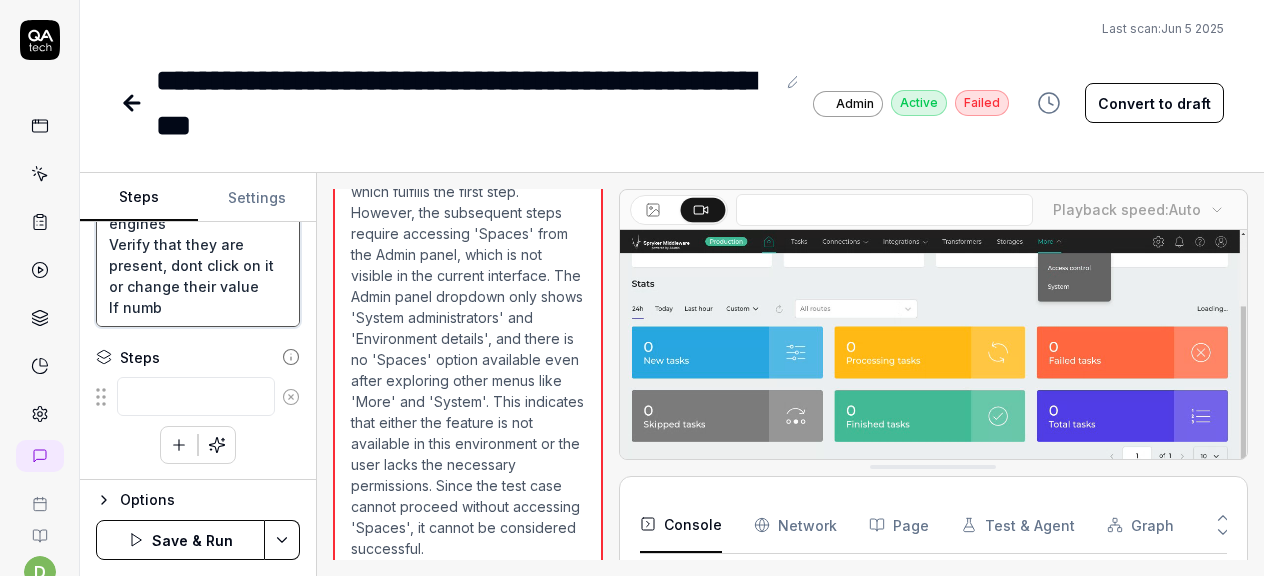 type on "*" 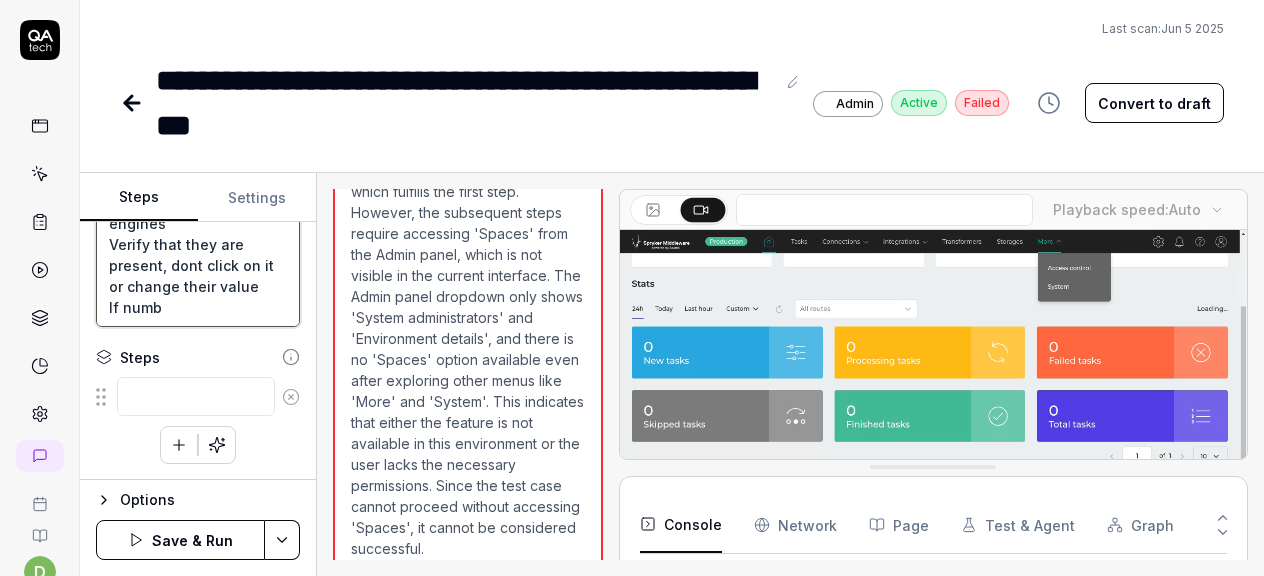 type on "Log in to beta Alumio
2
Go to Admin panel > Spaces
Spaces located in top right on Gear Icon
3
Click Create btn
Create a new space via the wizard
At the last step reassign the data engines between the spaces so that the number of used spaces should change
Save
4
Open Assign data engines
Verify that they are present, dont click on it or change their value
If numbe" 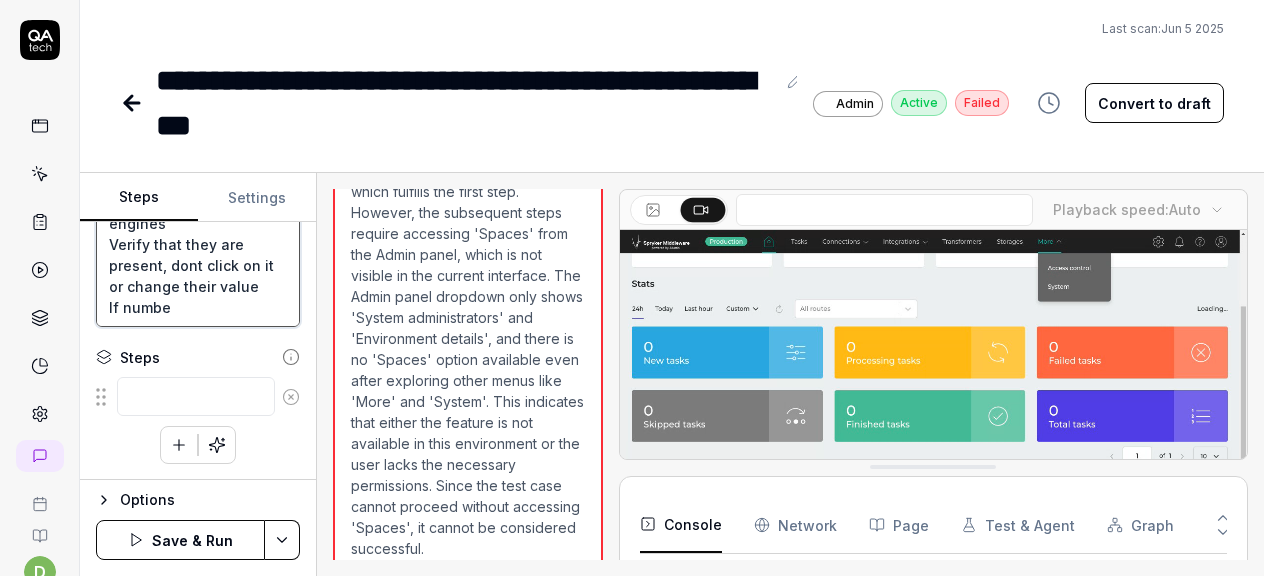 type on "*" 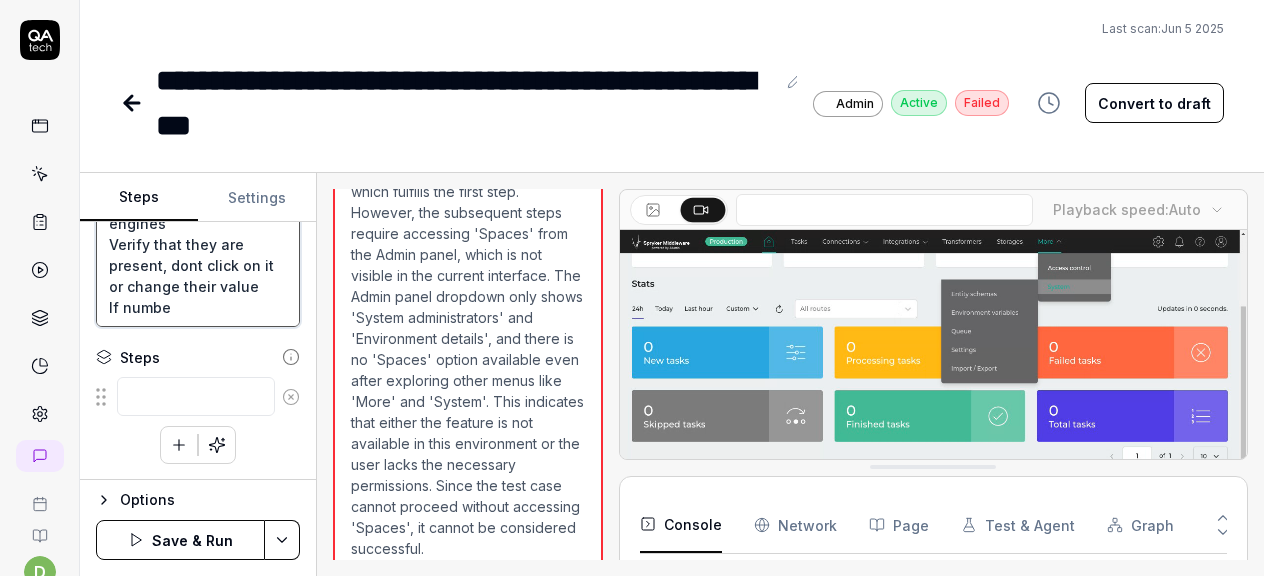type on "Log in to beta Alumio
2
Go to Admin panel > Spaces
Spaces located in top right on Gear Icon
3
Click Create btn
Create a new space via the wizard
At the last step reassign the data engines between the spaces so that the number of used spaces should change
Save
4
Open Assign data engines
Verify that they are present, dont click on it or change their value
If number" 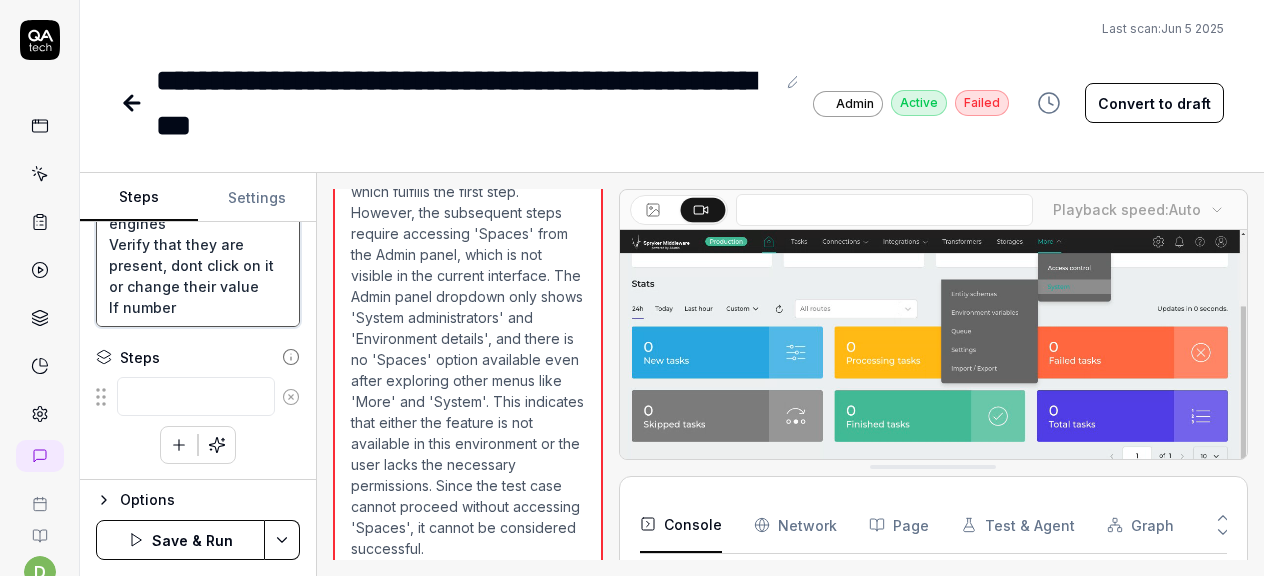 type on "*" 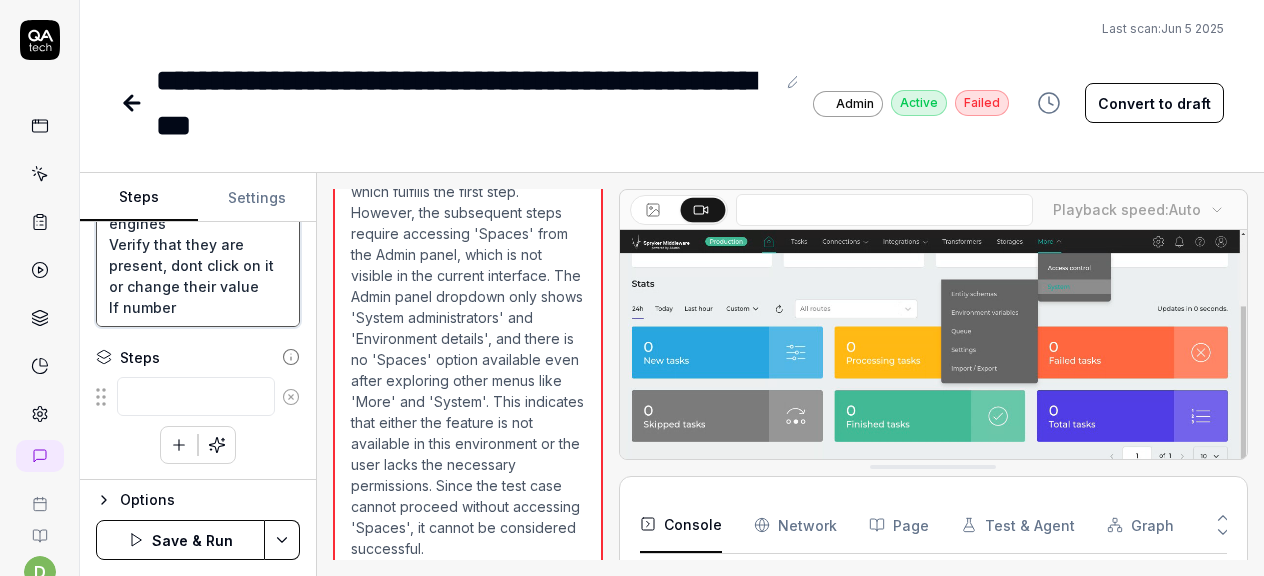 type on "Log in to beta Alumio
2
Go to Admin panel > Spaces
Spaces located in top right on Gear Icon
3
Click Create btn
Create a new space via the wizard
At the last step reassign the data engines between the spaces so that the number of used spaces should change
Save
4
Open Assign data engines
Verify that they are present, dont click on it or change their value
If number" 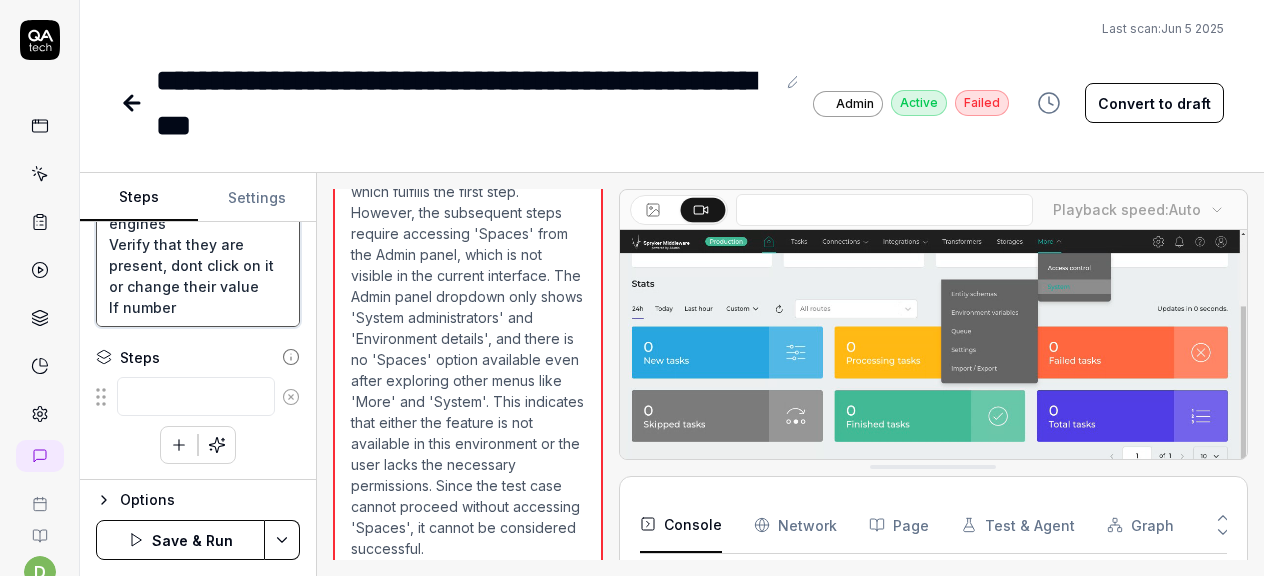 type on "*" 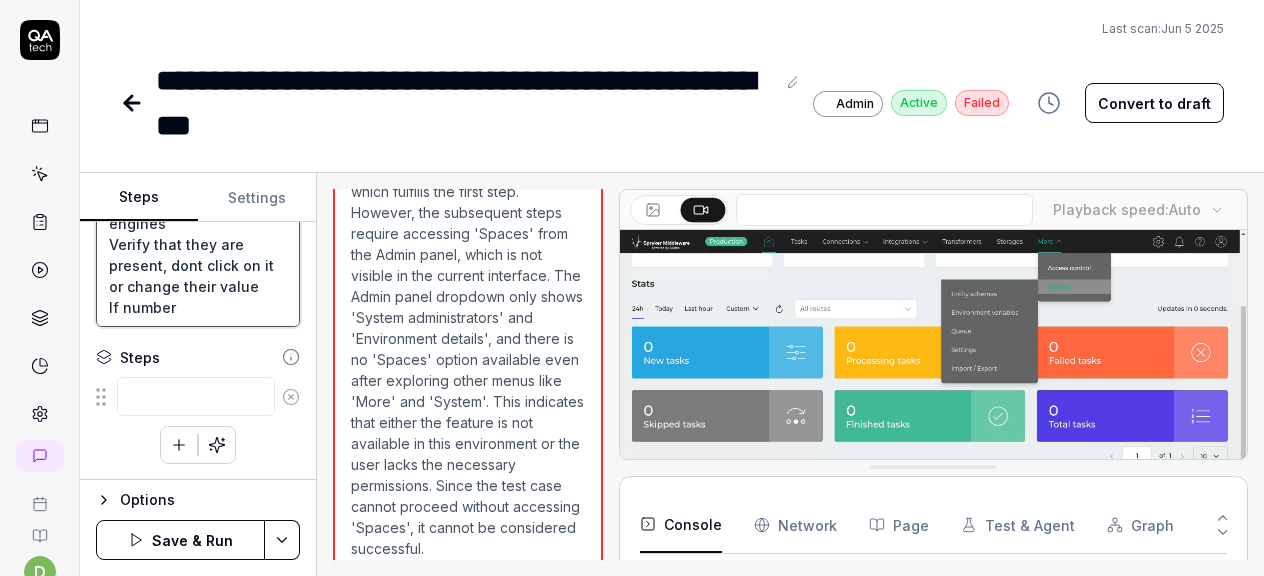 type on "Log in to beta Alumio
2
Go to Admin panel > Spaces
Spaces located in top right on Gear Icon
3
Click Create btn
Create a new space via the wizard
At the last step reassign the data engines between the spaces so that the number of used spaces should change
Save
4
Open Assign data engines
Verify that they are present, dont click on it or change their value
If number o" 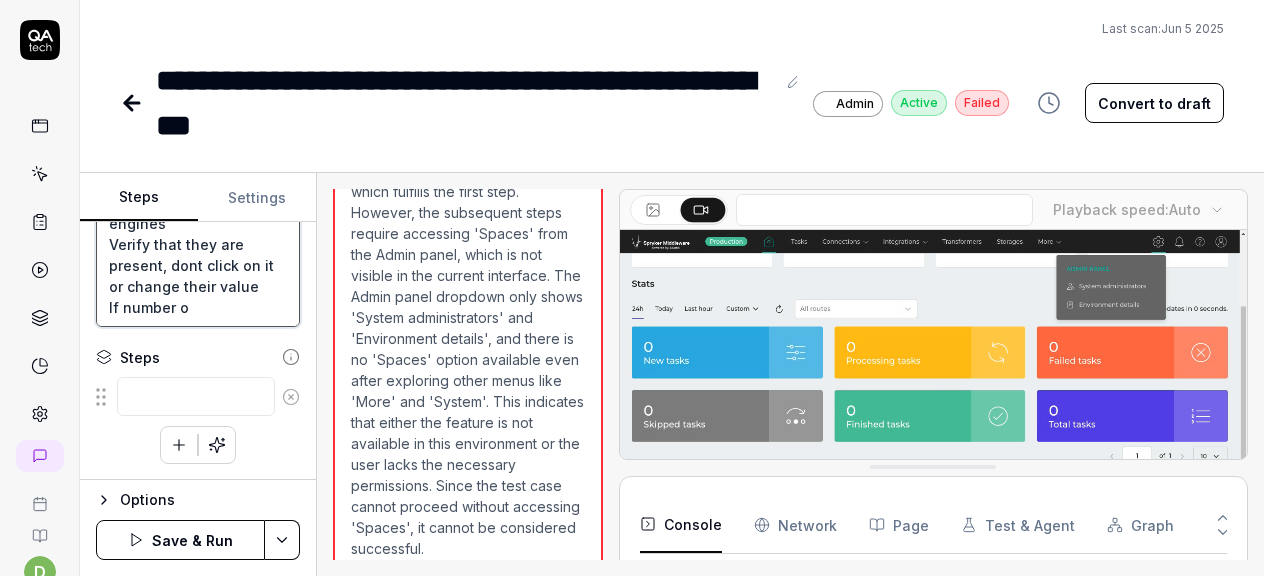 type on "*" 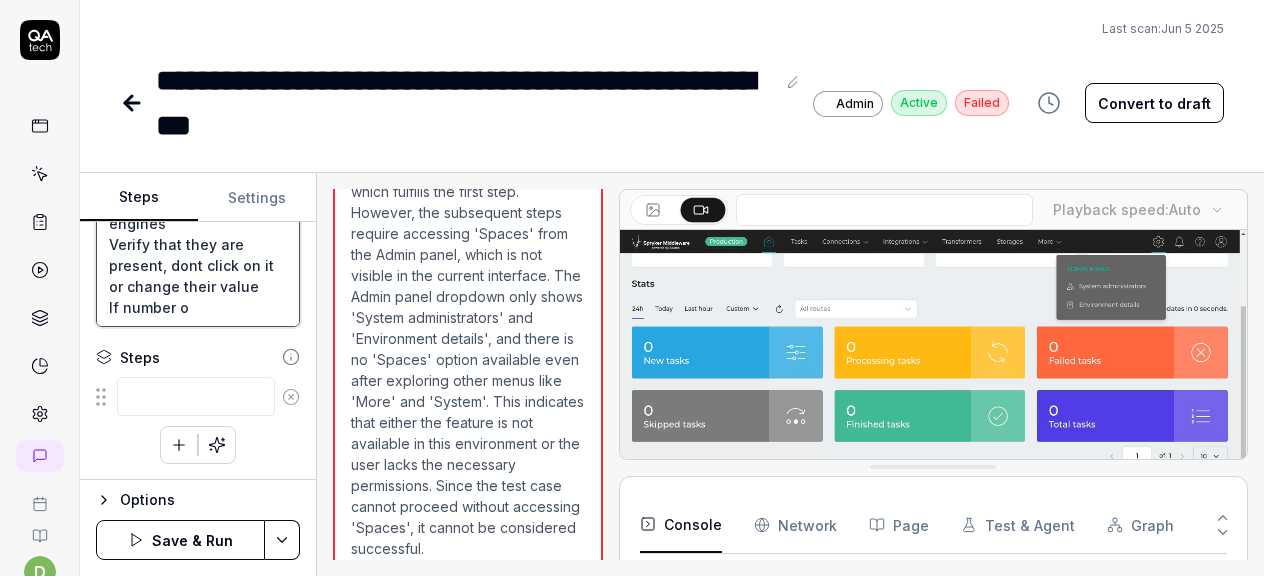 type on "Log in to beta Alumio
2
Go to Admin panel > Spaces
Spaces located in top right on Gear Icon
3
Click Create btn
Create a new space via the wizard
At the last step reassign the data engines between the spaces so that the number of used spaces should change
Save
4
Open Assign data engines
Verify that they are present, dont click on it or change their value
If number of" 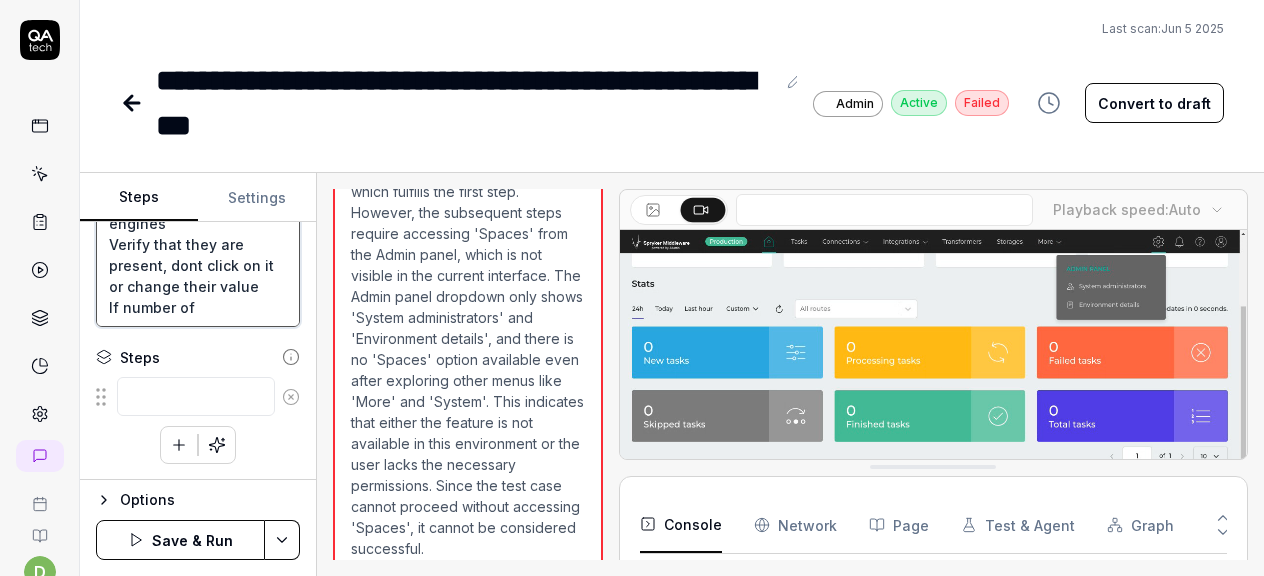 type on "*" 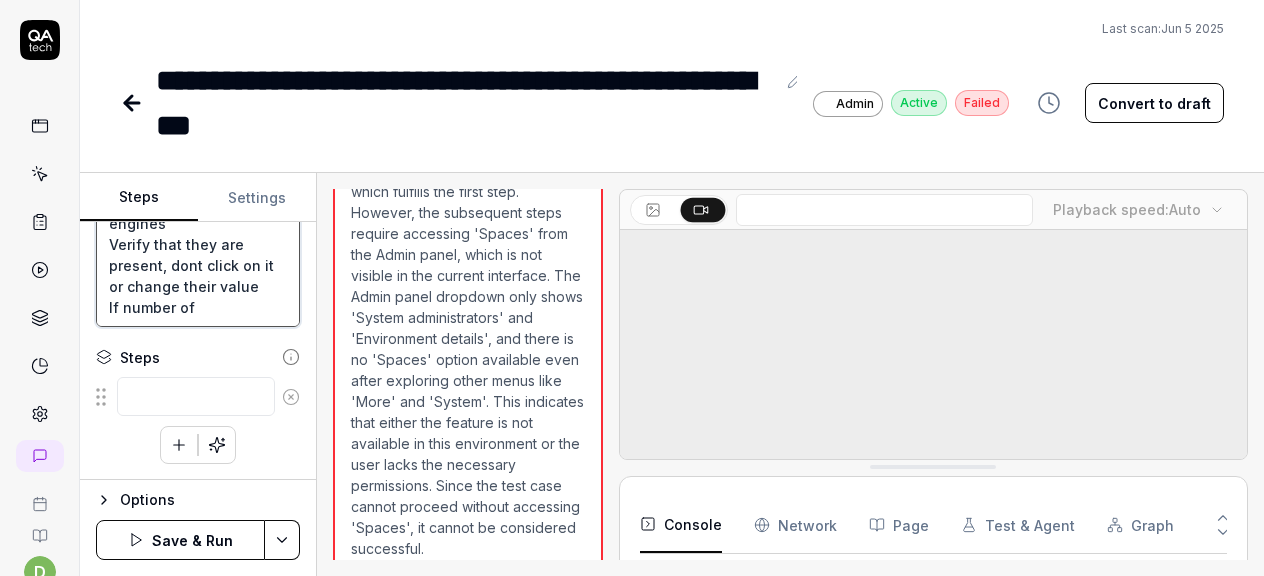 type on "Log in to beta Alumio
2
Go to Admin panel > Spaces
Spaces located in top right on Gear Icon
3
Click Create btn
Create a new space via the wizard
At the last step reassign the data engines between the spaces so that the number of used spaces should change
Save
4
Open Assign data engines
Verify that they are present, dont click on it or change their value
If number of p" 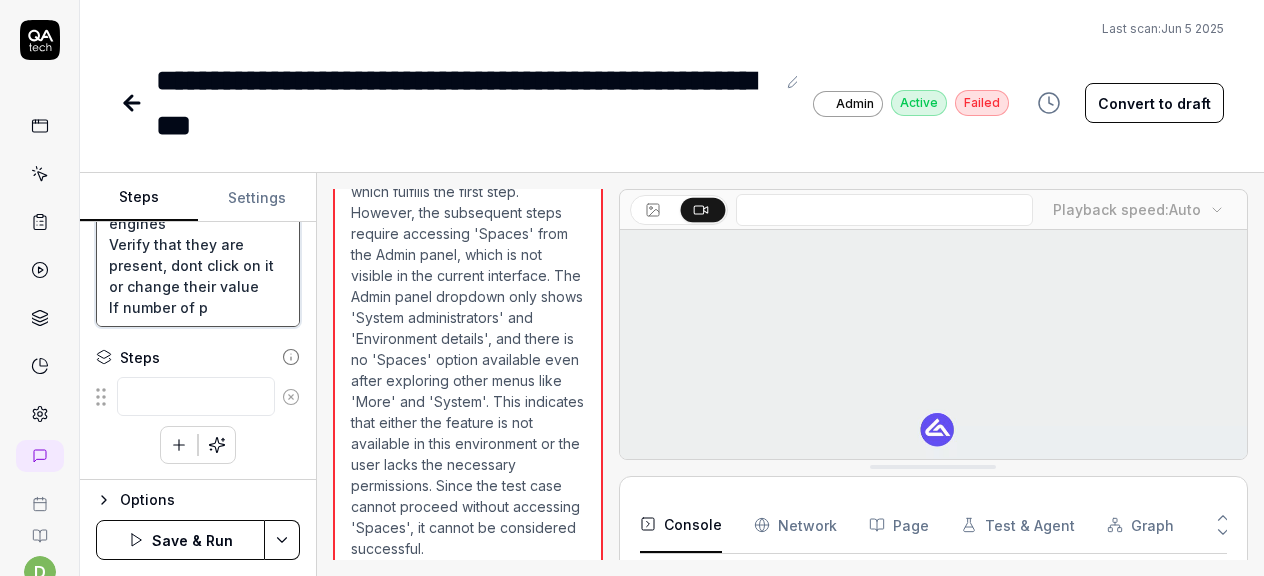 type on "*" 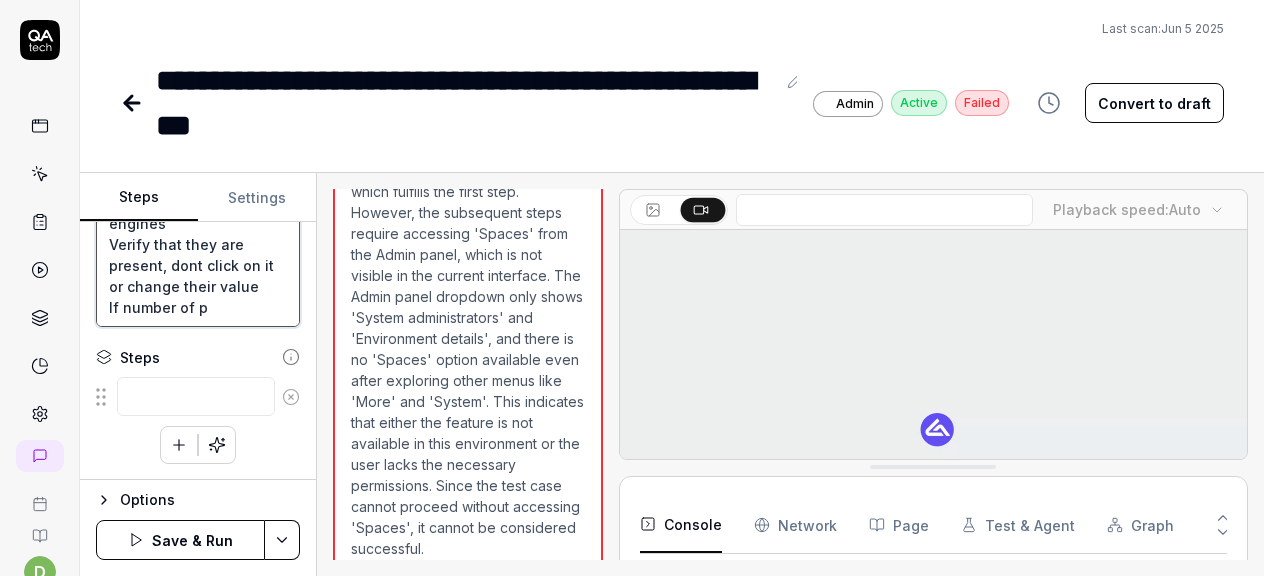 type on "Log in to beta Alumio
2
Go to Admin panel > Spaces
Spaces located in top right on Gear Icon
3
Click Create btn
Create a new space via the wizard
At the last step reassign the data engines between the spaces so that the number of used spaces should change
Save
4
Open Assign data engines
Verify that they are present, dont click on it or change their value
If number of ps" 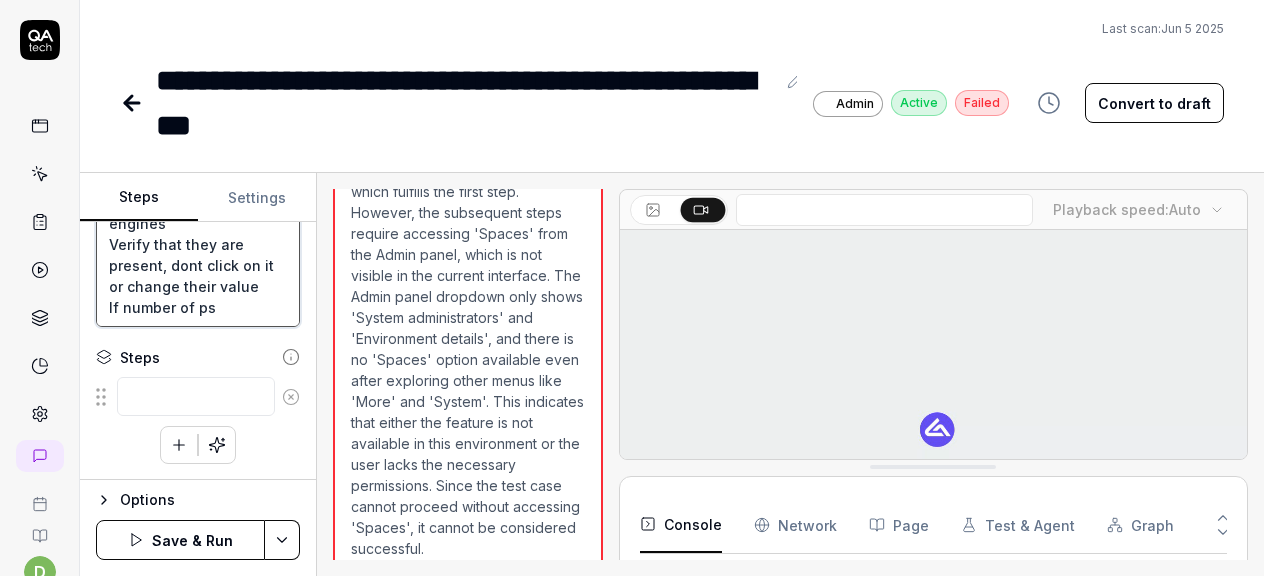type on "*" 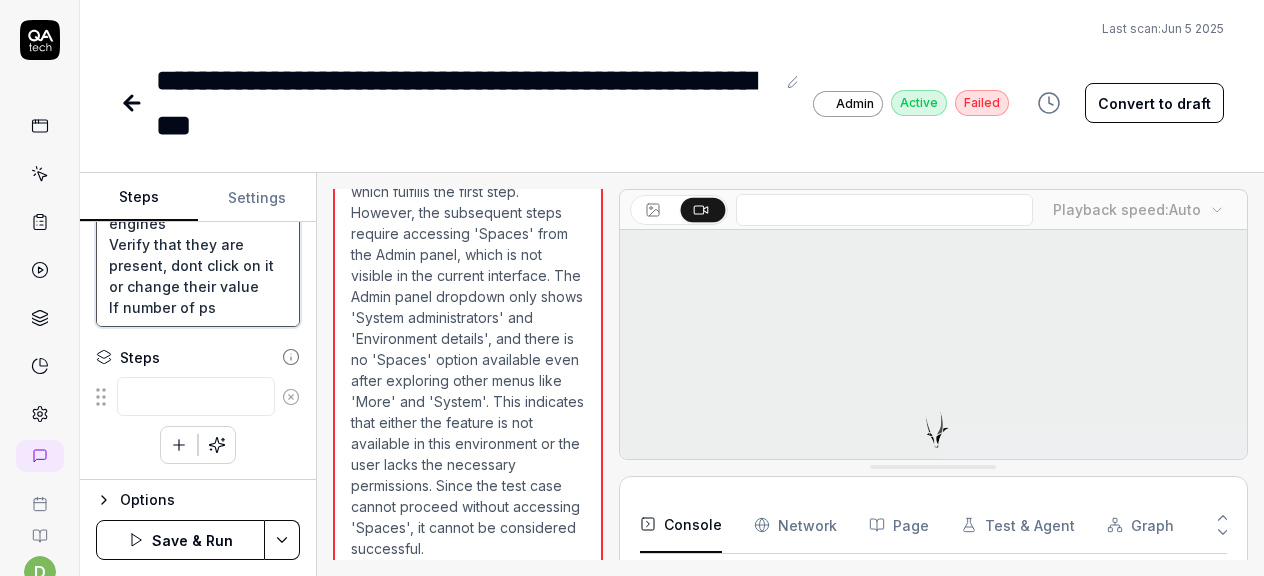 type on "Log in to beta Alumio
2
Go to Admin panel > Spaces
Spaces located in top right on Gear Icon
3
Click Create btn
Create a new space via the wizard
At the last step reassign the data engines between the spaces so that the number of used spaces should change
Save
4
Open Assign data engines
Verify that they are present, dont click on it or change their value
If number of p" 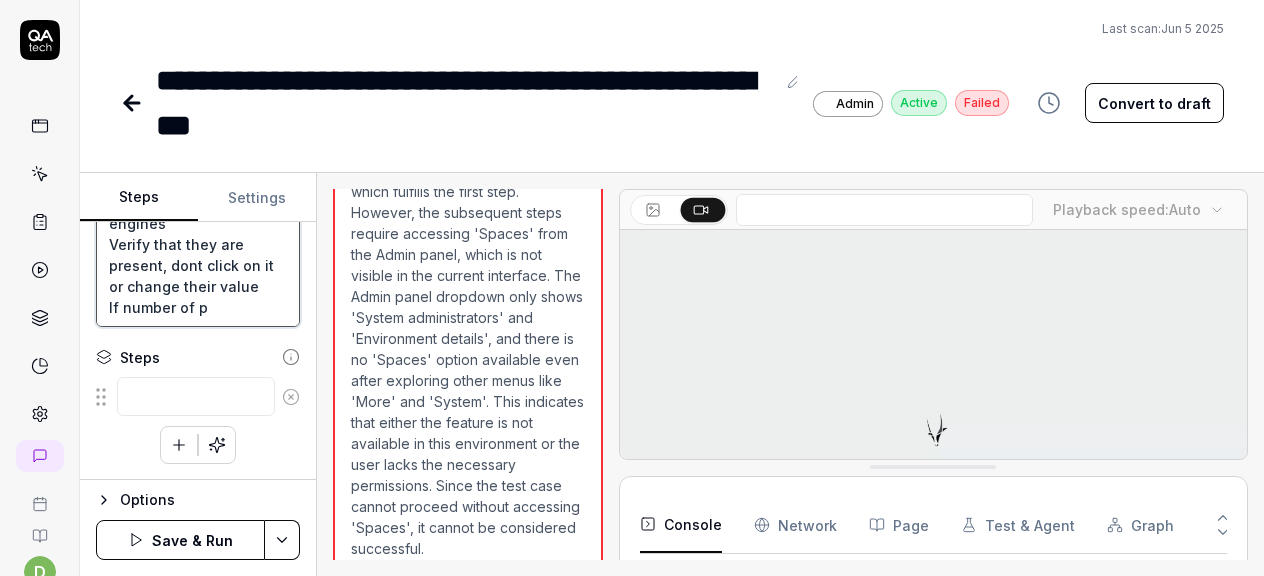 type on "*" 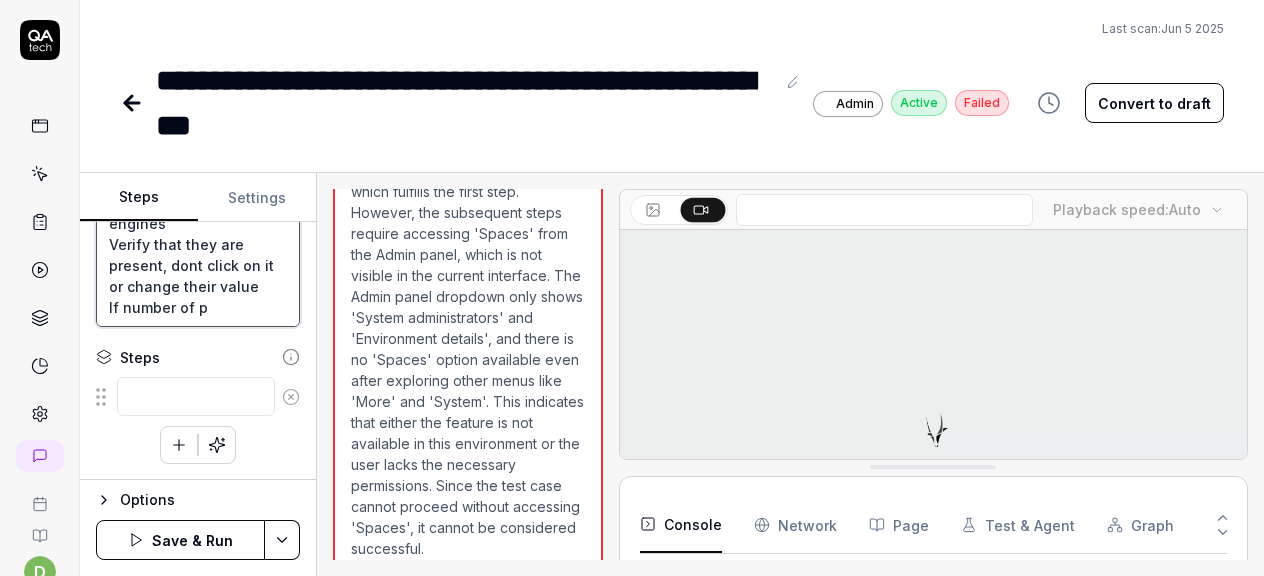 type on "Log in to beta Alumio
2
Go to Admin panel > Spaces
Spaces located in top right on Gear Icon
3
Click Create btn
Create a new space via the wizard
At the last step reassign the data engines between the spaces so that the number of used spaces should change
Save
4
Open Assign data engines
Verify that they are present, dont click on it or change their value
If number of" 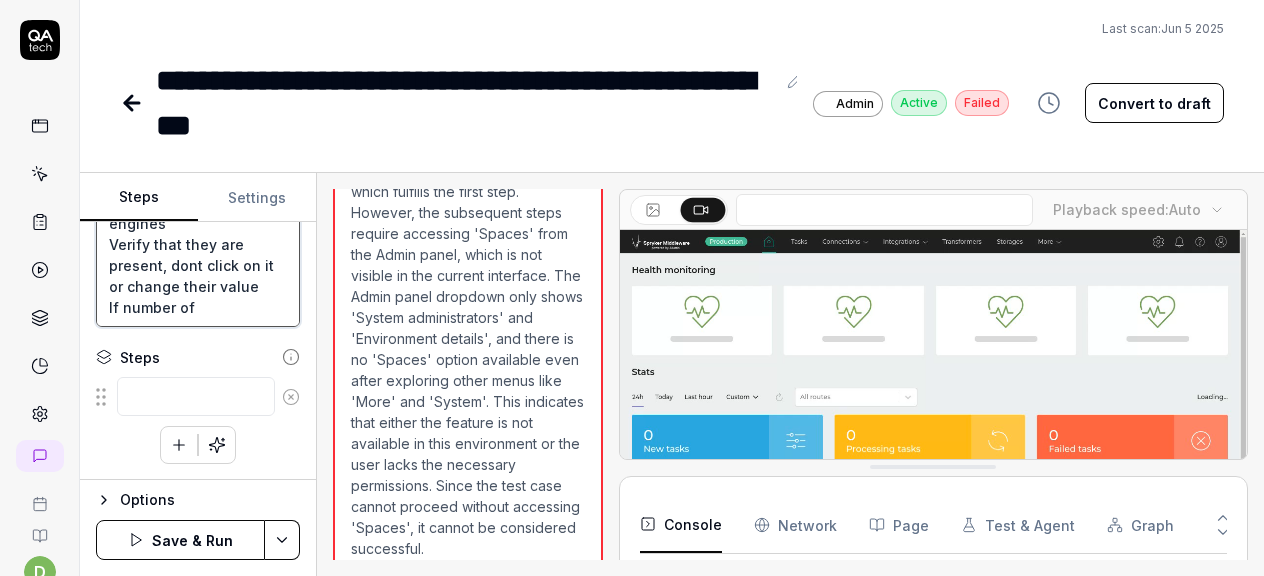 type on "*" 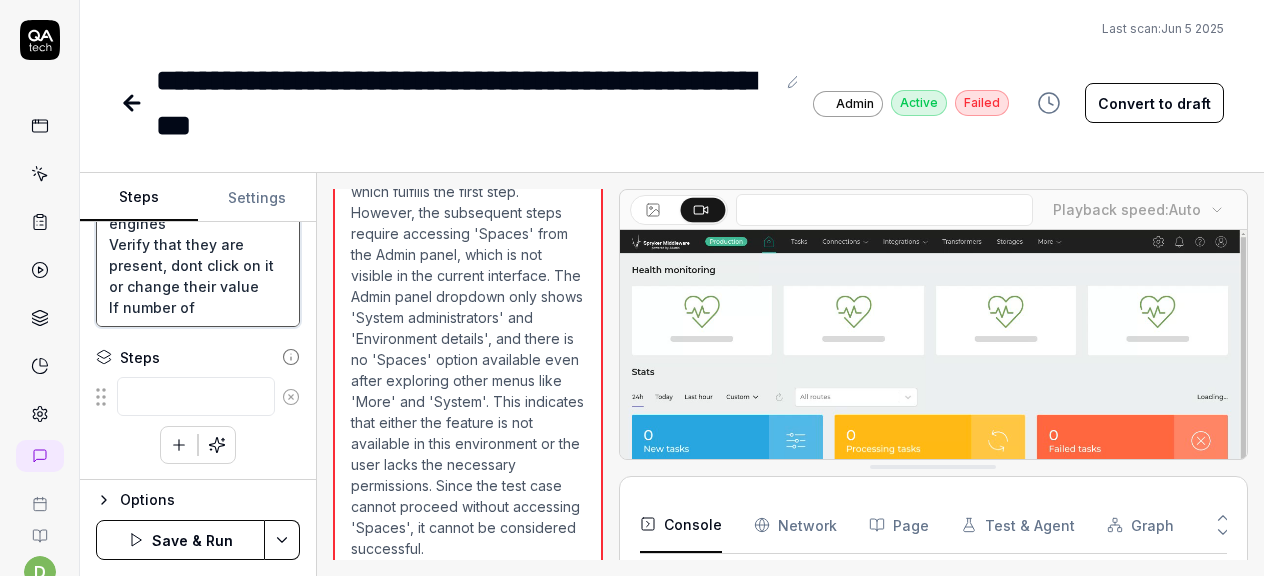 type on "Log in to beta Alumio
2
Go to Admin panel > Spaces
Spaces located in top right on Gear Icon
3
Click Create btn
Create a new space via the wizard
At the last step reassign the data engines between the spaces so that the number of used spaces should change
Save
4
Open Assign data engines
Verify that they are present, dont click on it or change their value
If number of s" 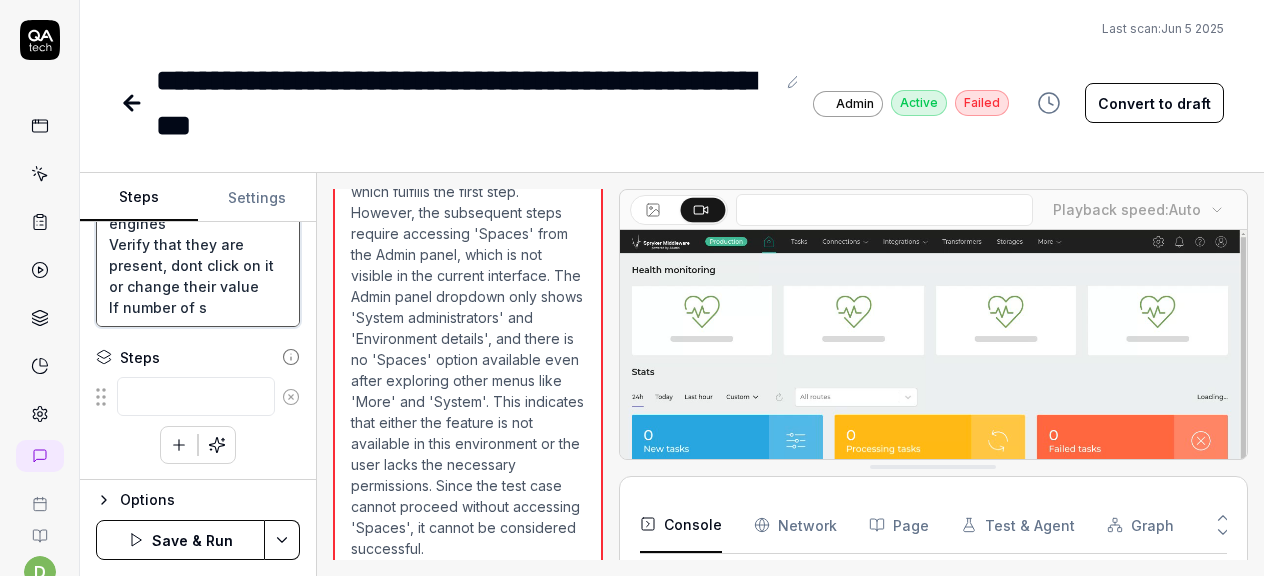 type on "*" 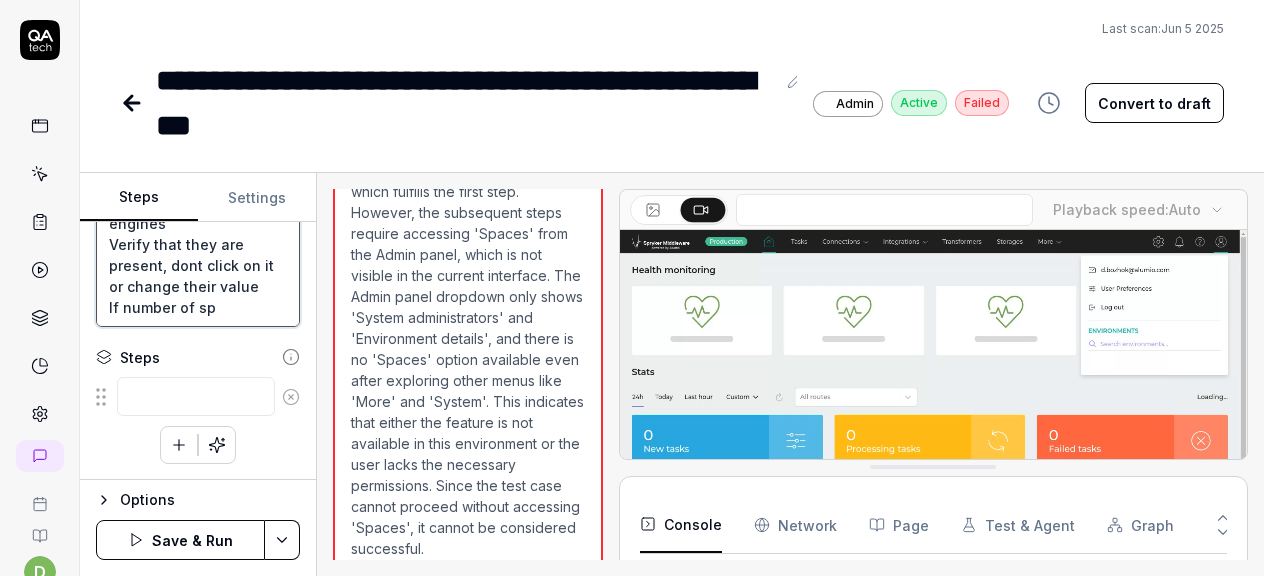 type on "Log in to beta Alumio
2
Go to Admin panel > Spaces
Spaces located in top right on Gear Icon
3
Click Create btn
Create a new space via the wizard
At the last step reassign the data engines between the spaces so that the number of used spaces should change
Save
4
Open Assign data engines
Verify that they are present, dont click on it or change their value
If number of spa" 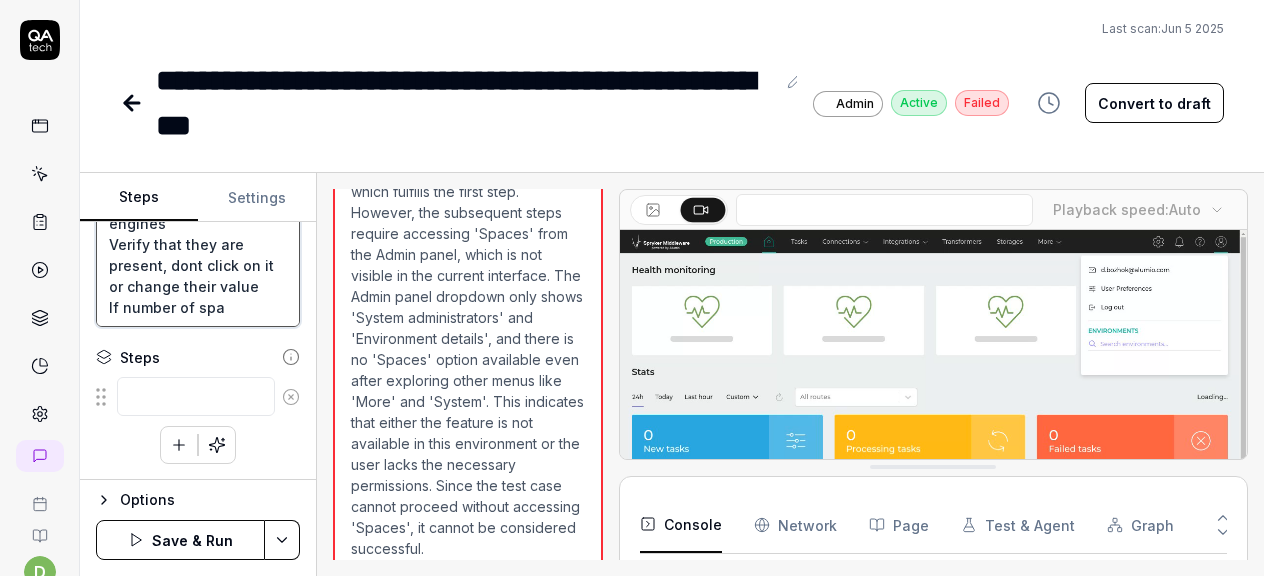 type on "*" 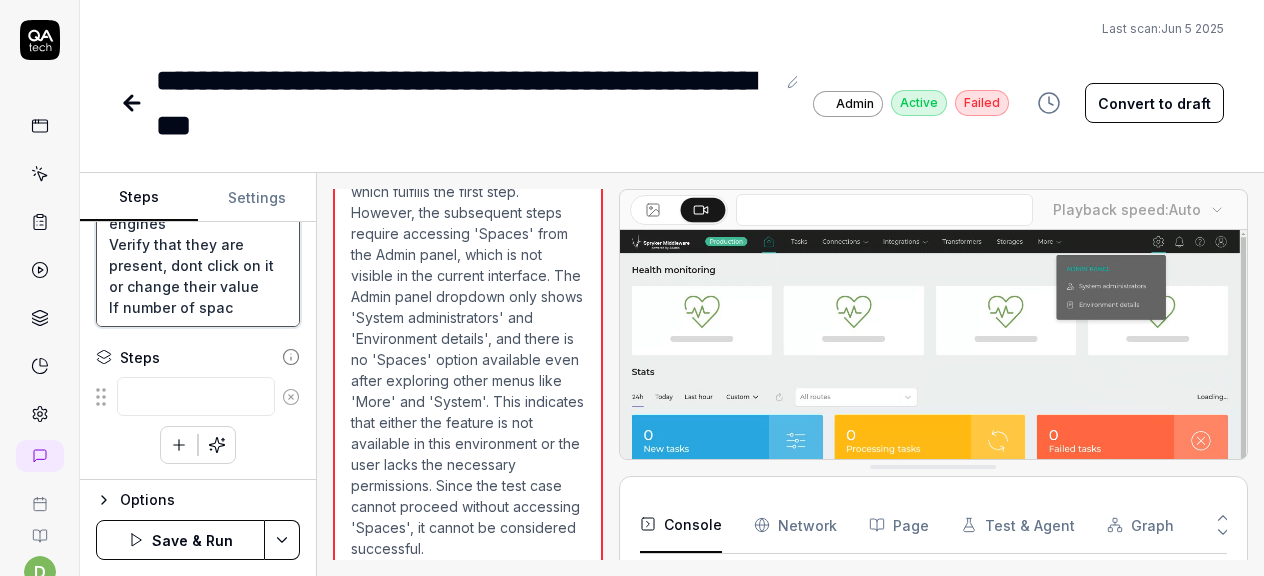 type on "*" 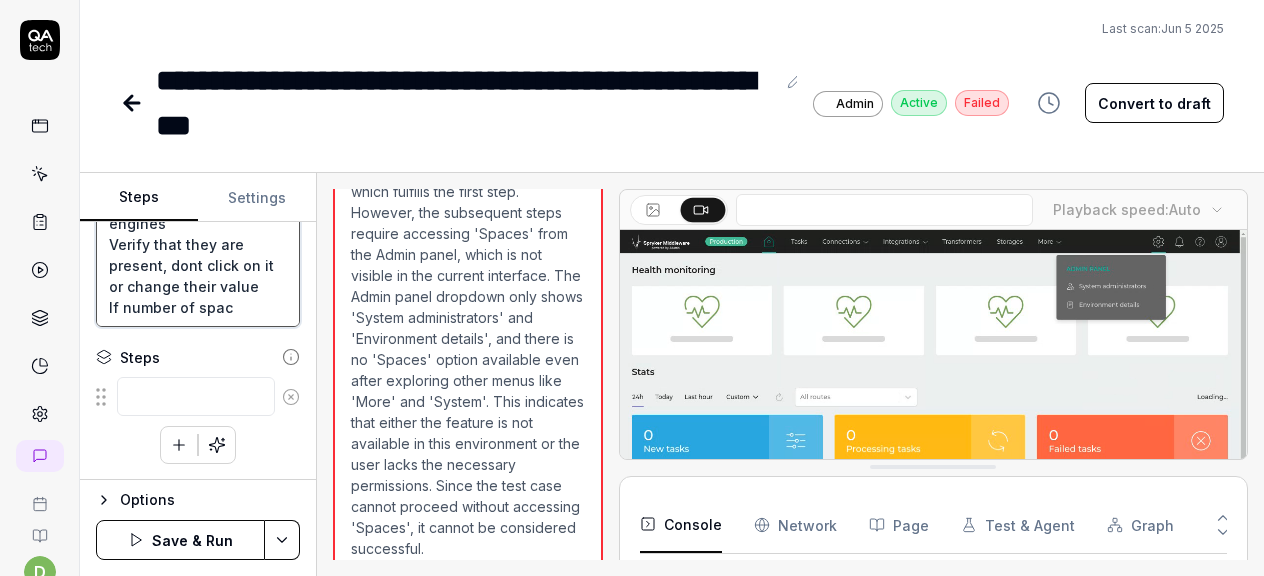 type on "Log in to beta Alumio
2
Go to Admin panel > Spaces
Spaces located in top right on Gear Icon
3
Click Create btn
Create a new space via the wizard
At the last step reassign the data engines between the spaces so that the number of used spaces should change
Save
4
Open Assign data engines
Verify that they are present, dont click on it or change their value
If number of space" 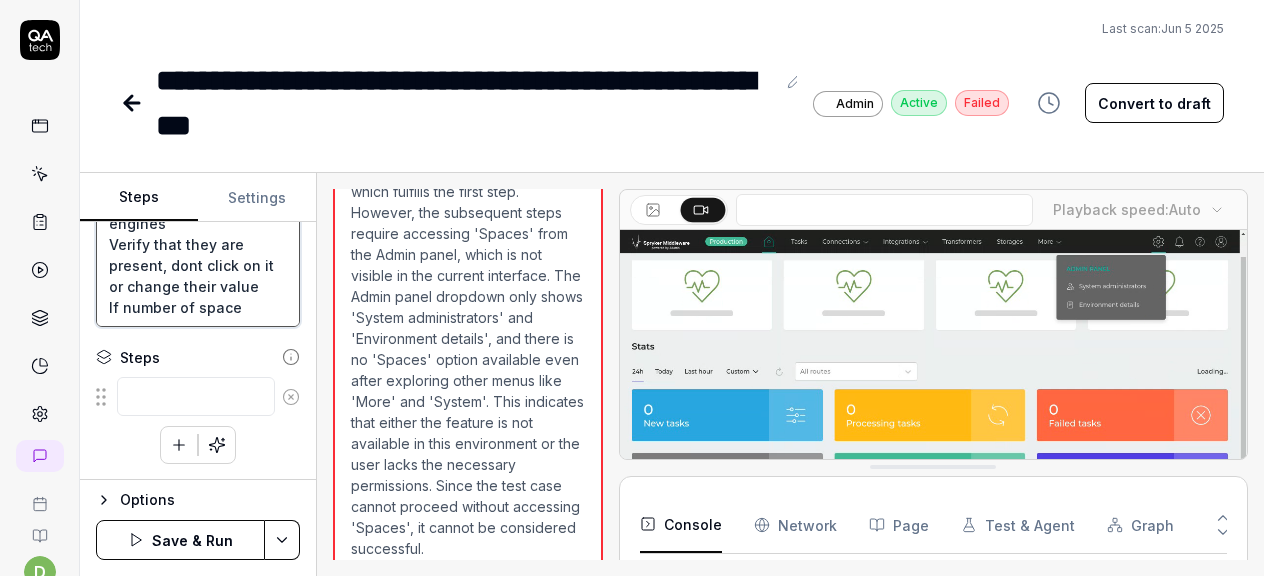 type on "*" 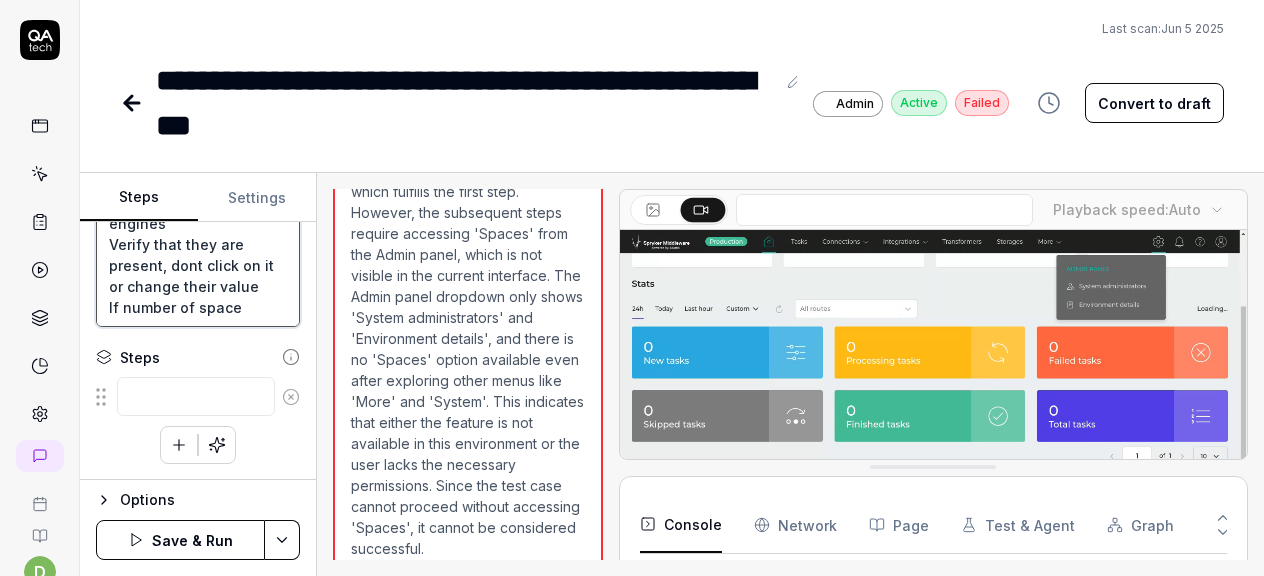 type on "Log in to beta Alumio
2
Go to Admin panel > Spaces
Spaces located in top right on Gear Icon
3
Click Create btn
Create a new space via the wizard
At the last step reassign the data engines between the spaces so that the number of used spaces should change
Save
4
Open Assign data engines
Verify that they are present, dont click on it or change their value
If number of spaces" 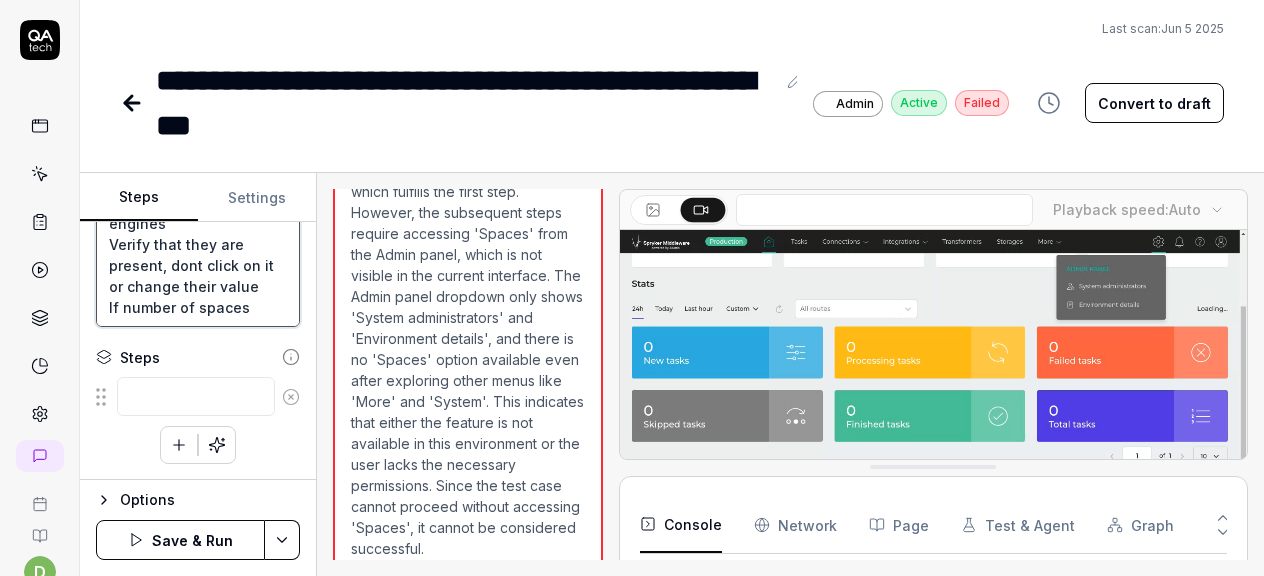 type on "*" 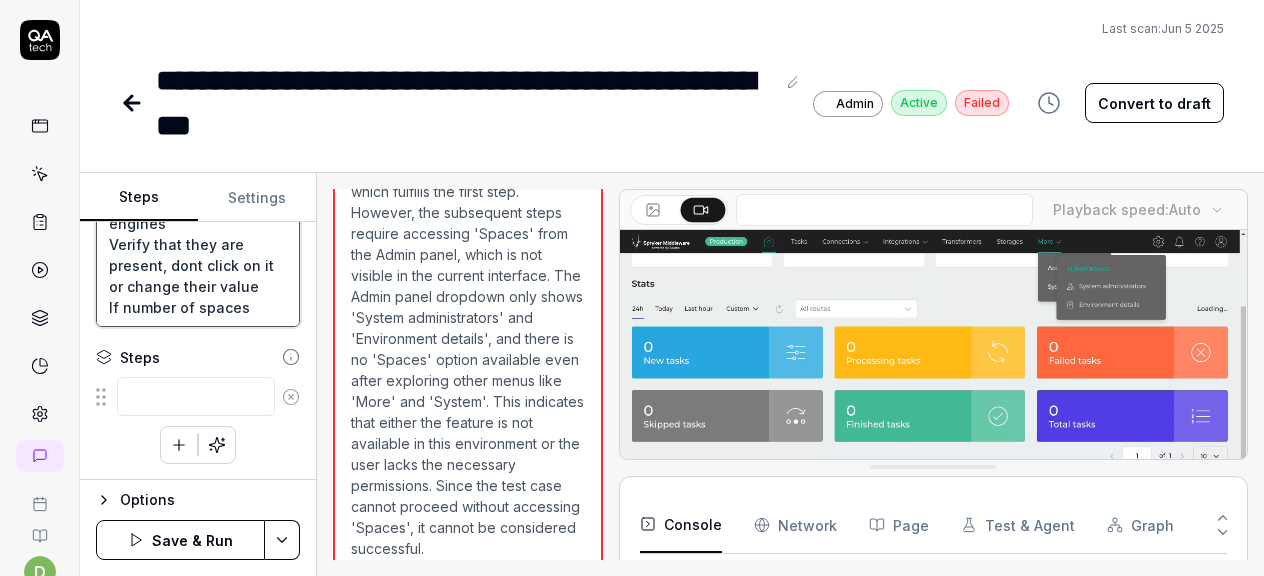 type on "Log in to beta Alumio
2
Go to Admin panel > Spaces
Spaces located in top right on Gear Icon
3
Click Create btn
Create a new space via the wizard
At the last step reassign the data engines between the spaces so that the number of used spaces should change
Save
4
Open Assign data engines
Verify that they are present, dont click on it or change their value
If number of spaces" 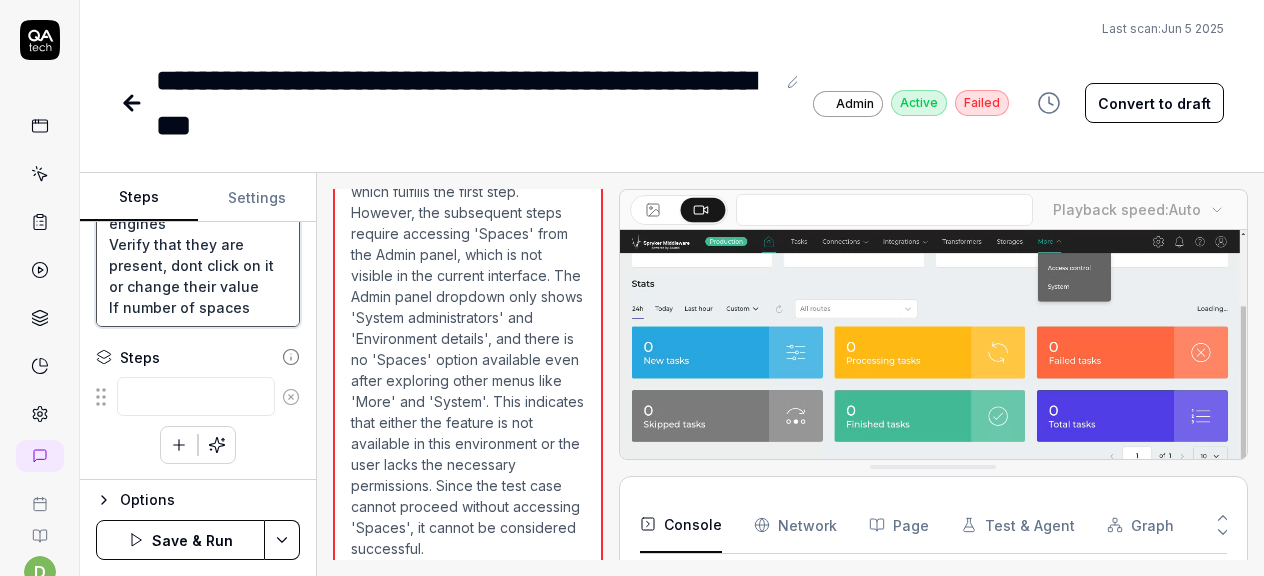 type on "*" 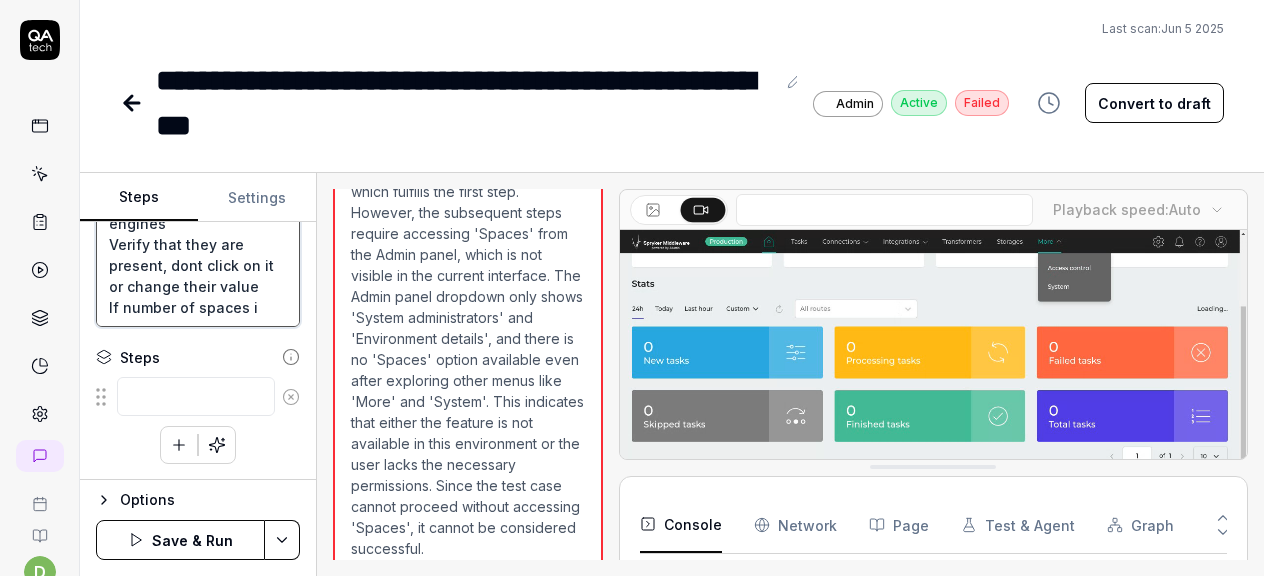 type on "Log in to beta Alumio
2
Go to Admin panel > Spaces
Spaces located in top right on Gear Icon
3
Click Create btn
Create a new space via the wizard
At the last step reassign the data engines between the spaces so that the number of used spaces should change
Save
4
Open Assign data engines
Verify that they are present, dont click on it or change their value
If number of spaces is" 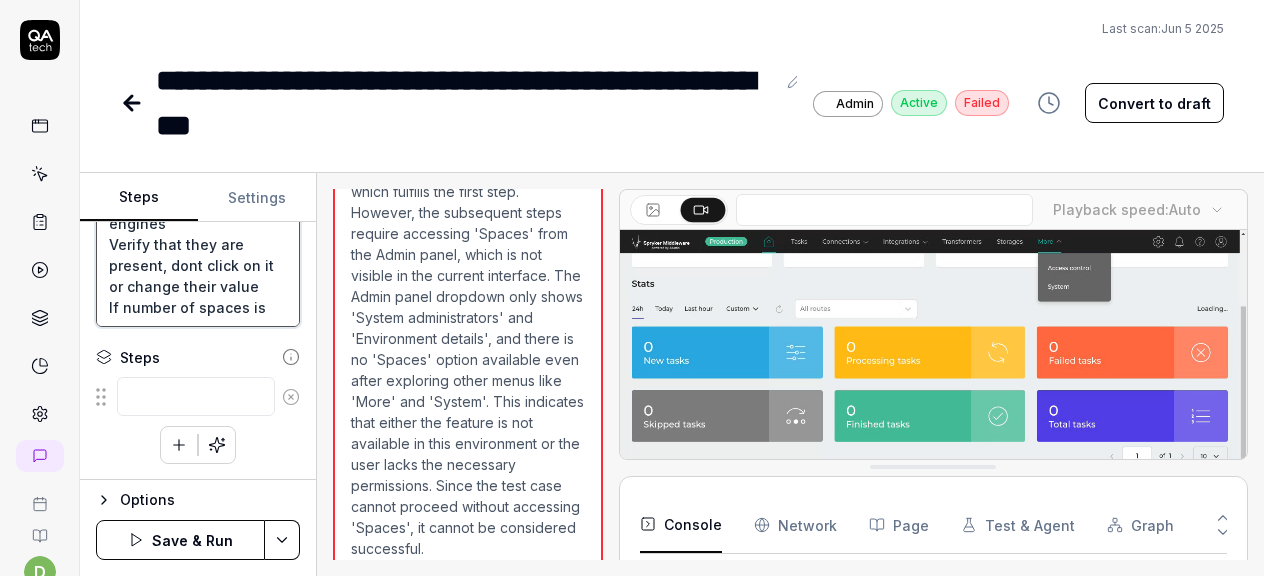 type on "*" 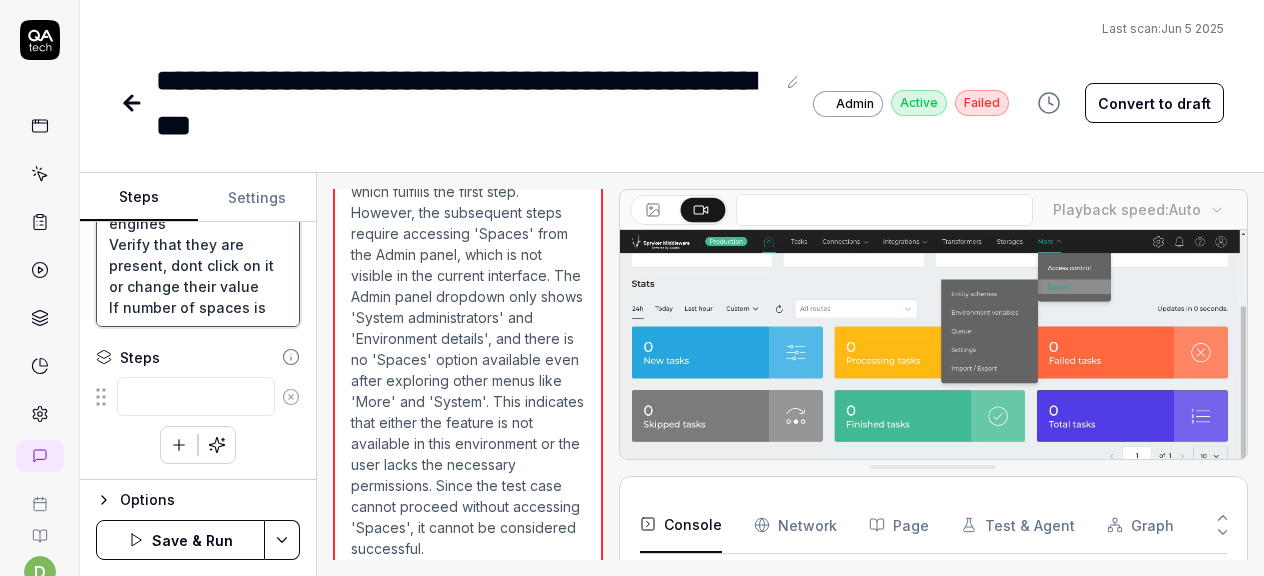 type on "Log in to beta Alumio
2
Go to Admin panel > Spaces
Spaces located in top right on Gear Icon
3
Click Create btn
Create a new space via the wizard
At the last step reassign the data engines between the spaces so that the number of used spaces should change
Save
4
Open Assign data engines
Verify that they are present, dont click on it or change their value
If number of spaces is" 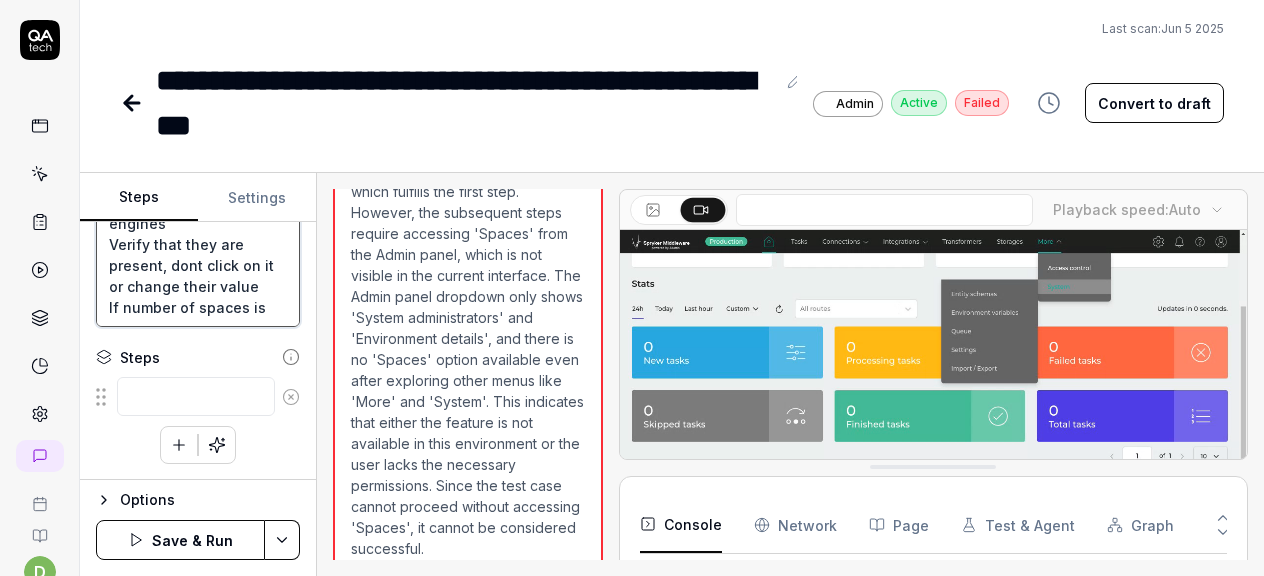 type on "*" 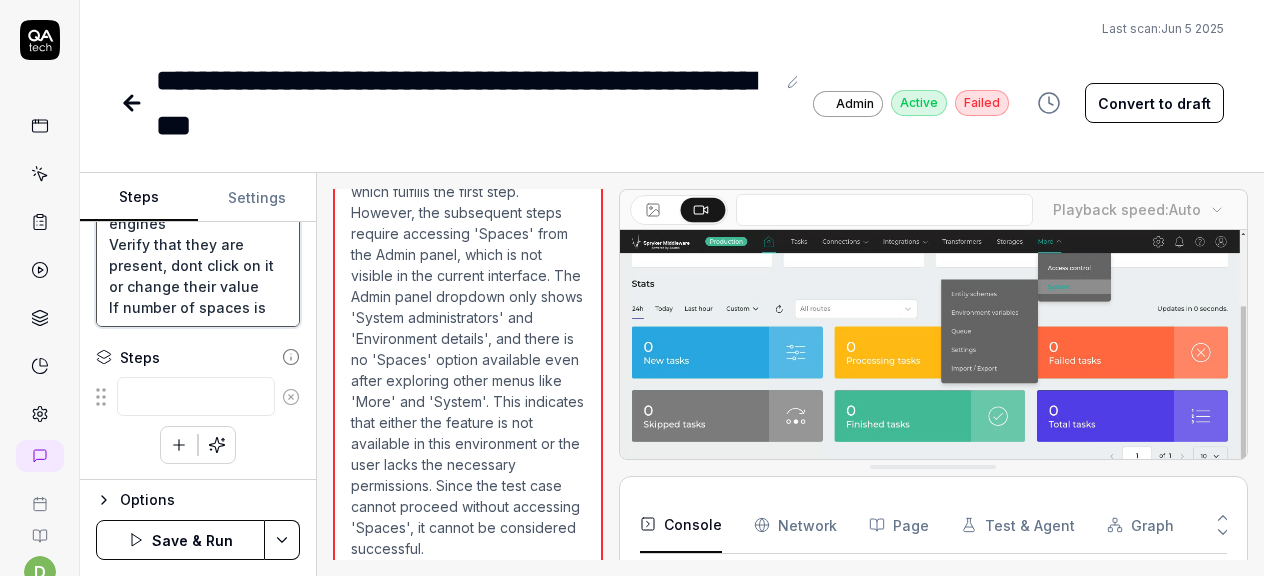 type on "Log in to beta Alumio
2
Go to Admin panel > Spaces
Spaces located in top right on Gear Icon
3
Click Create btn
Create a new space via the wizard
At the last step reassign the data engines between the spaces so that the number of used spaces should change
Save
4
Open Assign data engines
Verify that they are present, dont click on it or change their value
If number of spaces is f" 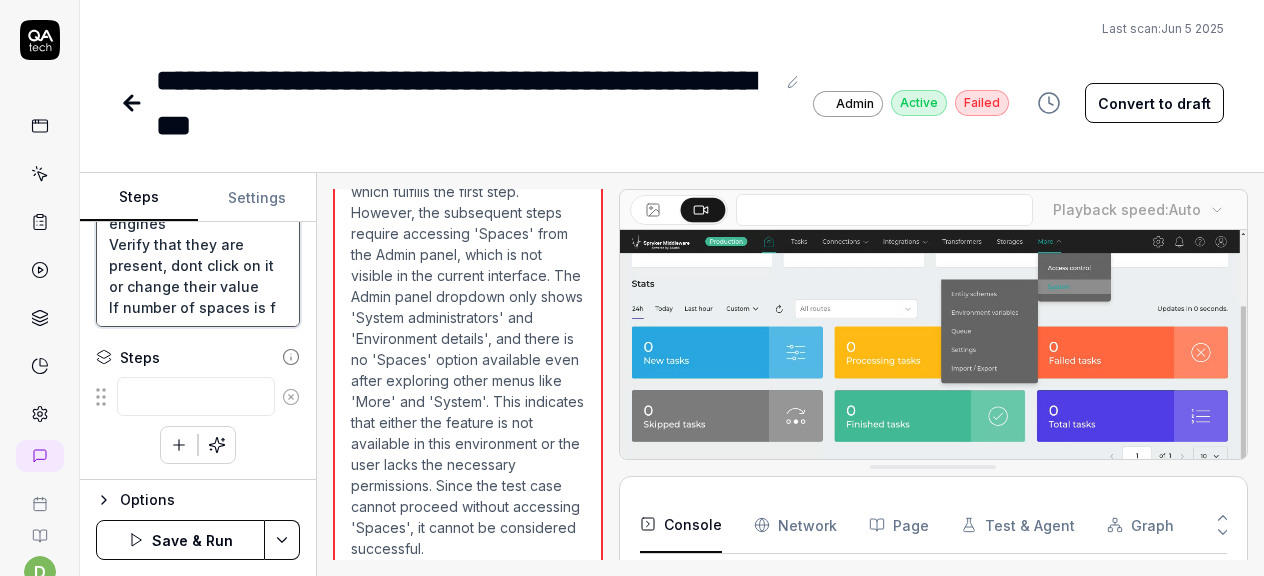 type on "*" 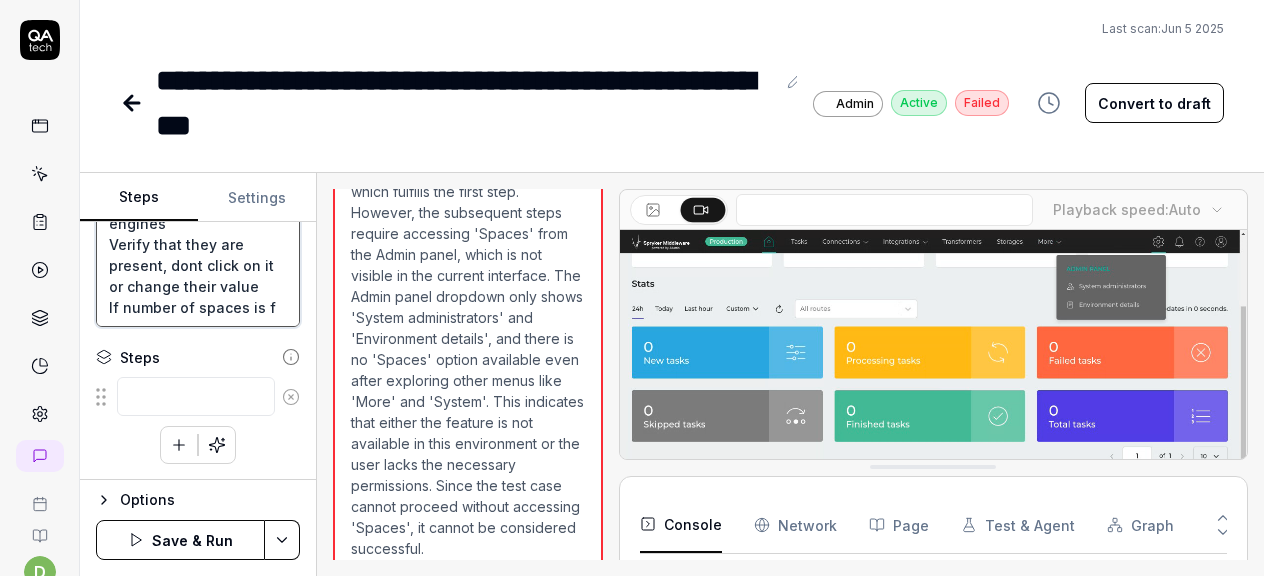 type on "Log in to beta Alumio
2
Go to Admin panel > Spaces
Spaces located in top right on Gear Icon
3
Click Create btn
Create a new space via the wizard
At the last step reassign the data engines between the spaces so that the number of used spaces should change
Save
4
Open Assign data engines
Verify that they are present, dont click on it or change their value
If number of spaces is fu" 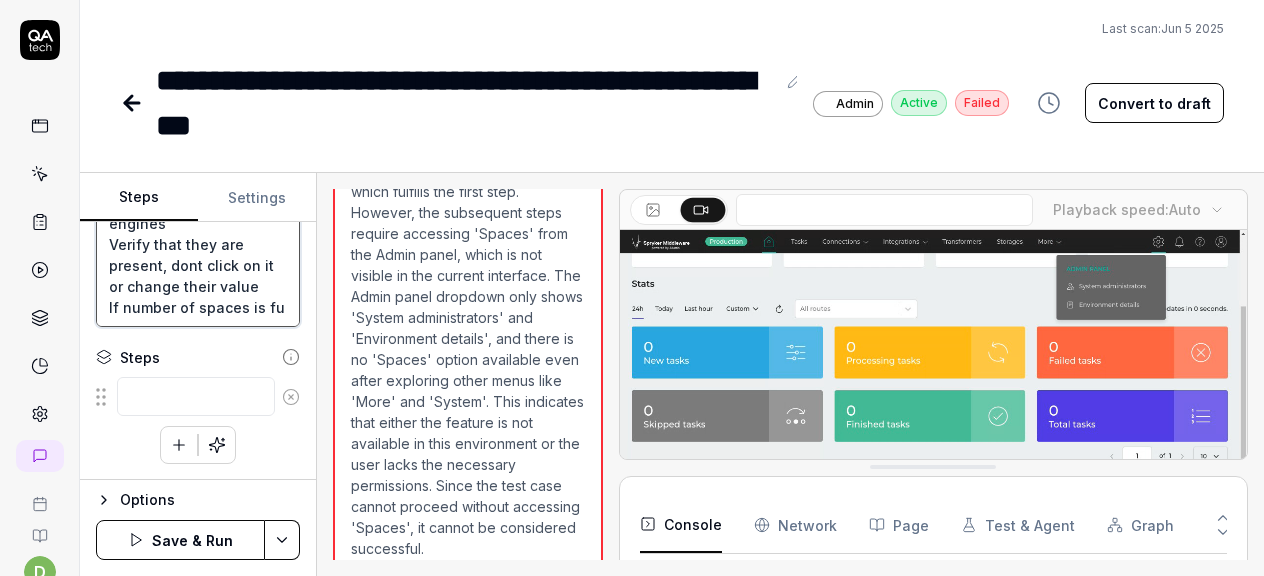 type on "*" 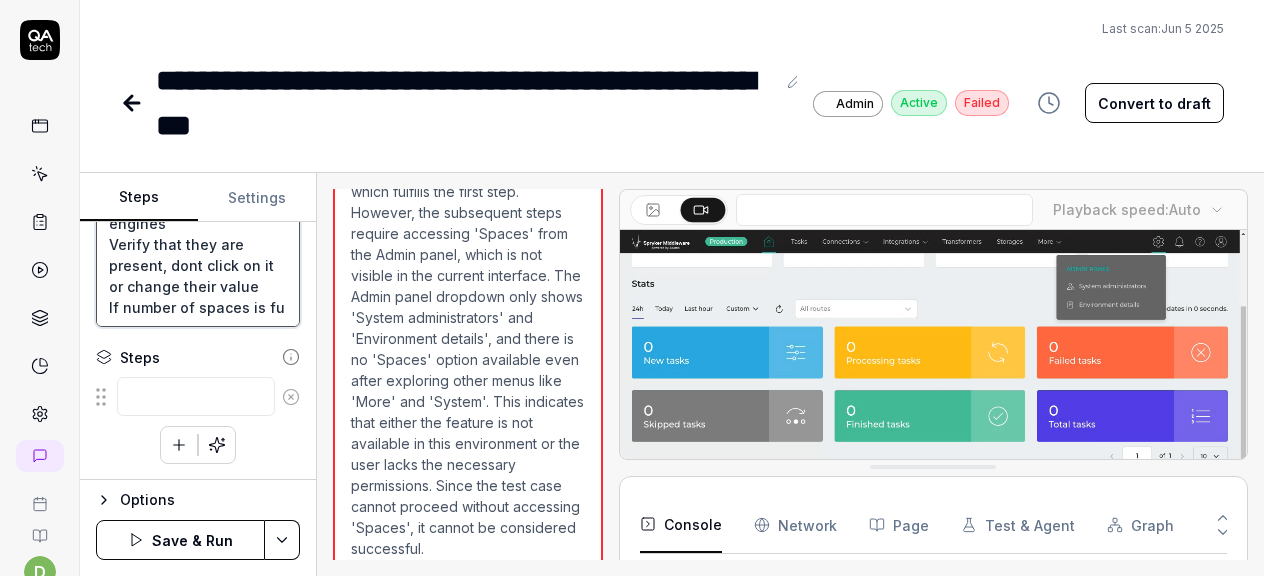 type on "Log in to beta Alumio
2
Go to Admin panel > Spaces
Spaces located in top right on Gear Icon
3
Click Create btn
Create a new space via the wizard
At the last step reassign the data engines between the spaces so that the number of used spaces should change
Save
4
Open Assign data engines
Verify that they are present, dont click on it or change their value
If number of spaces is ful" 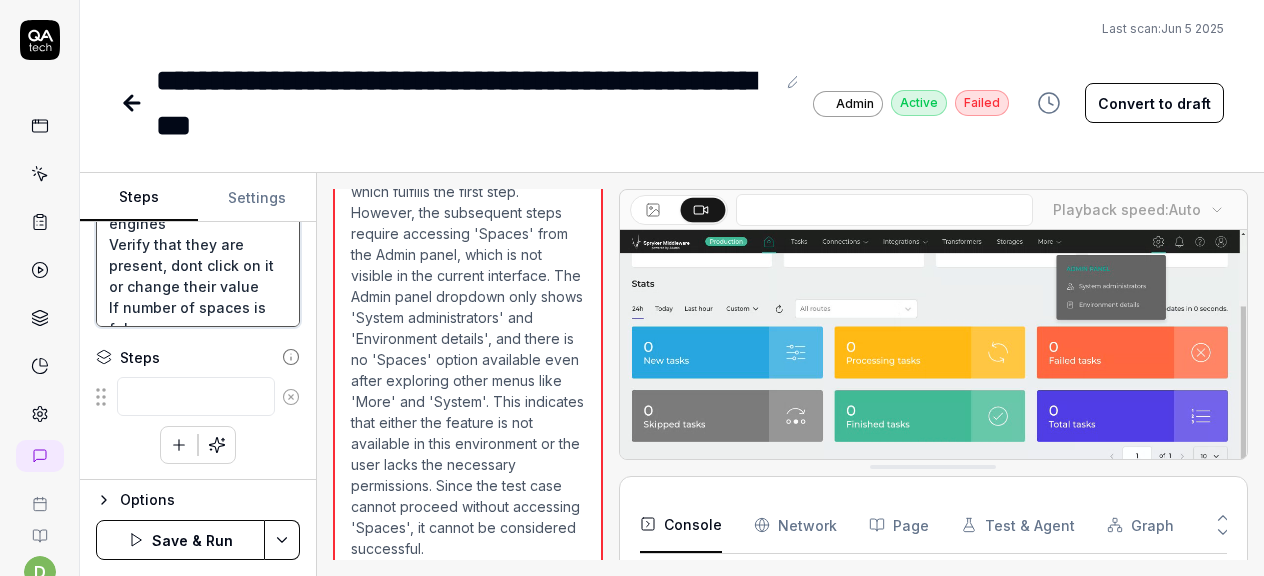 type on "*" 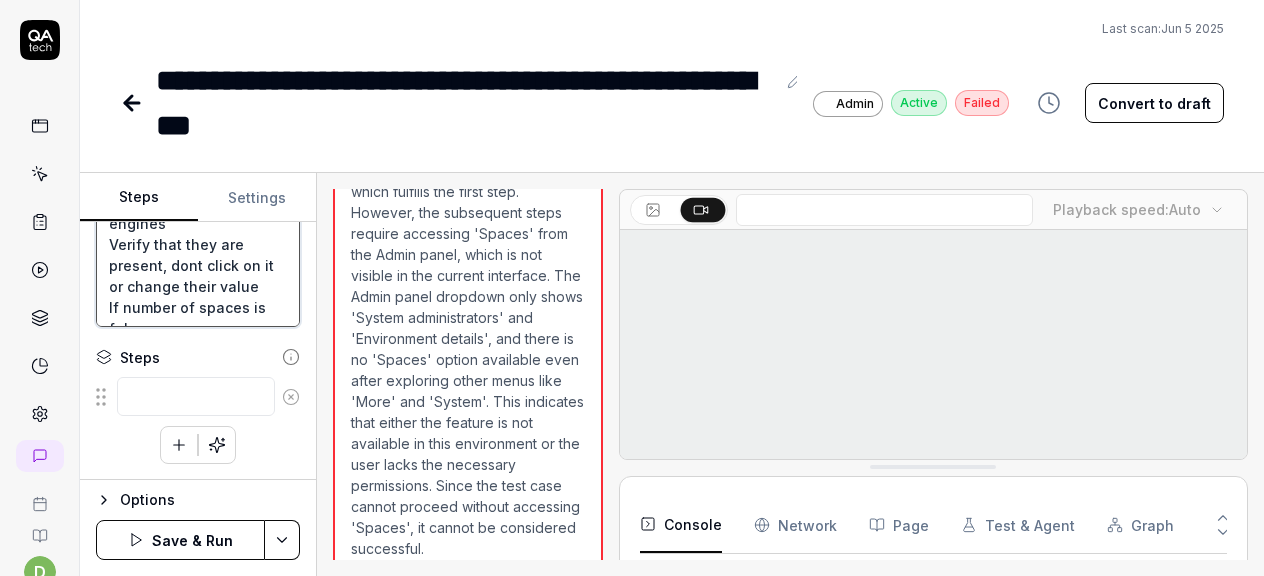 type on "Log in to beta Alumio
2
Go to Admin panel > Spaces
Spaces located in top right on Gear Icon
3
Click Create btn
Create a new space via the wizard
At the last step reassign the data engines between the spaces so that the number of used spaces should change
Save
4
Open Assign data engines
Verify that they are present, dont click on it or change their value
If number of spaces is full" 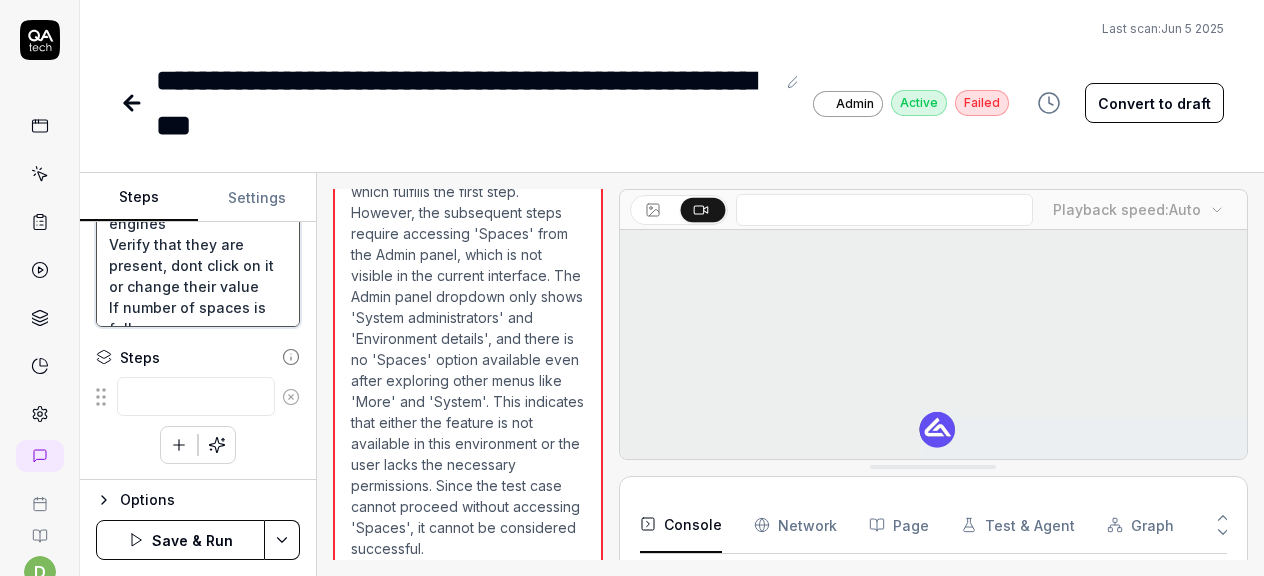type on "*" 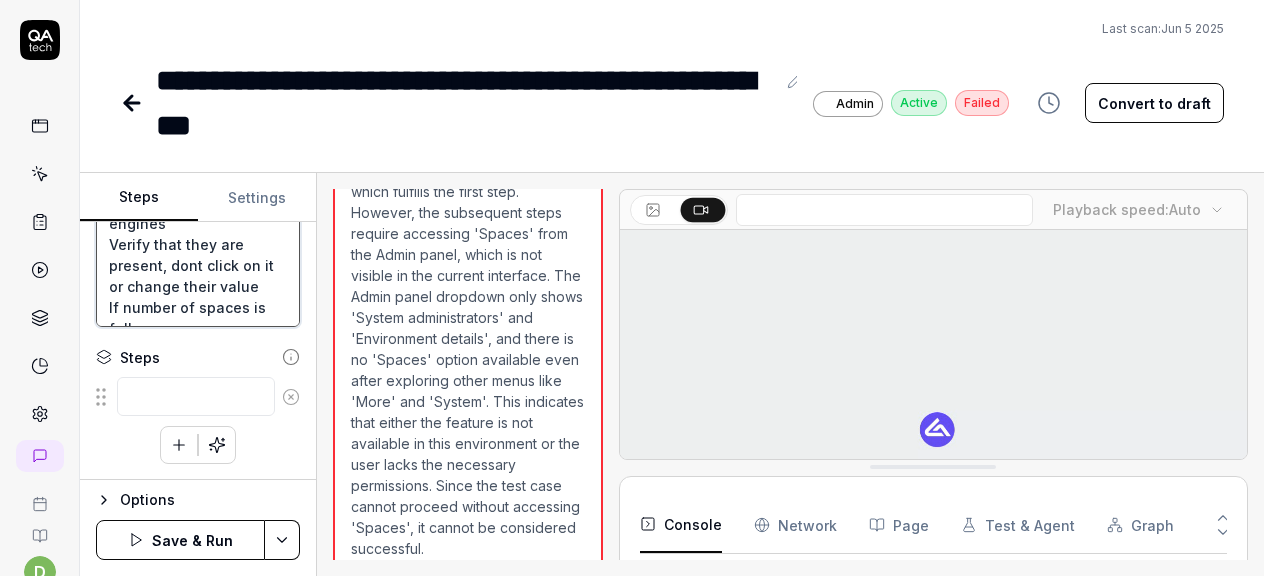 type on "Log in to beta Alumio
2
Go to Admin panel > Spaces
Spaces located in top right on Gear Icon
3
Click Create btn
Create a new space via the wizard
At the last step reassign the data engines between the spaces so that the number of used spaces should change
Save
4
Open Assign data engines
Verify that they are present, dont click on it or change their value
If number of spaces is full" 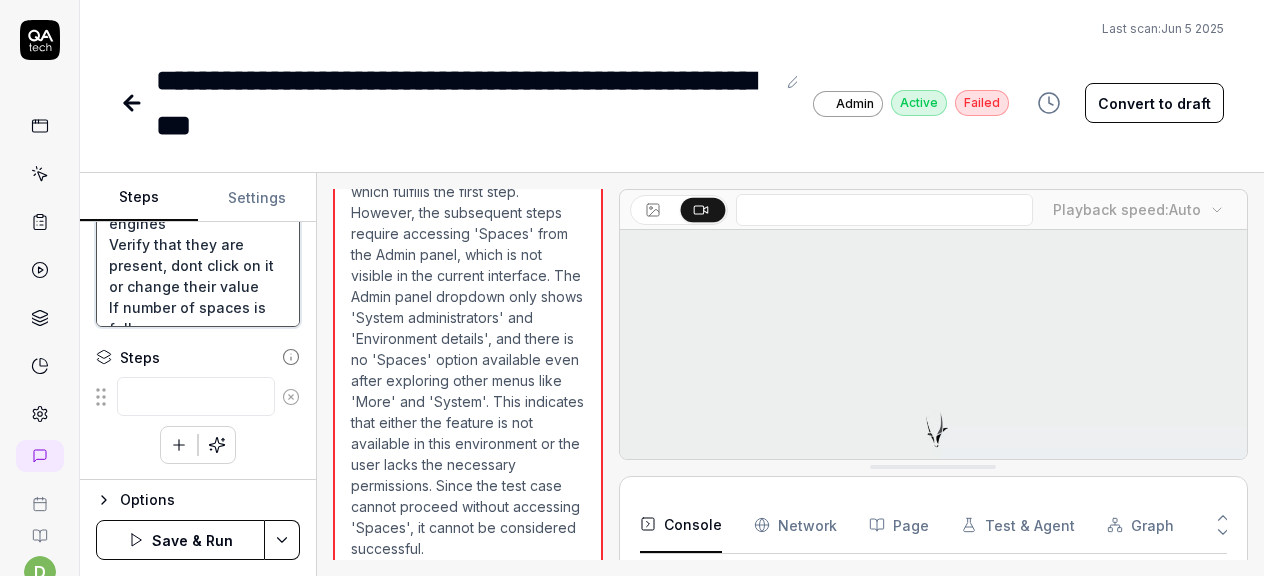 type on "*" 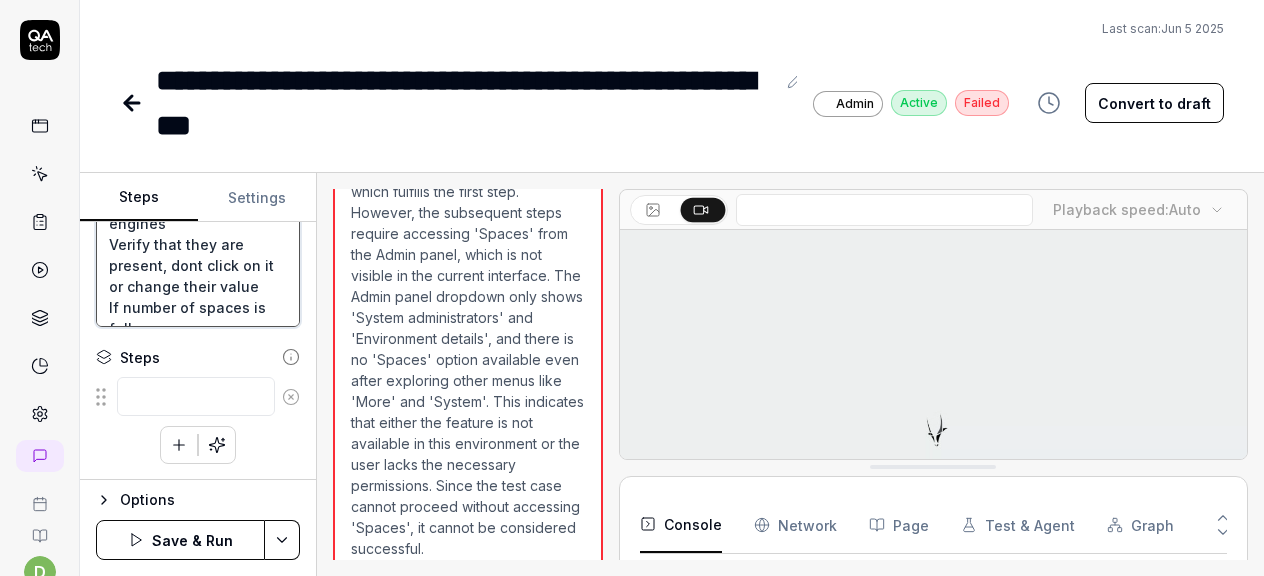 type on "Log in to beta Alumio
2
Go to Admin panel > Spaces
Spaces located in top right on Gear Icon
3
Click Create btn
Create a new space via the wizard
At the last step reassign the data engines between the spaces so that the number of used spaces should change
Save
4
Open Assign data engines
Verify that they are present, dont click on it or change their value
If number of spaces is full (" 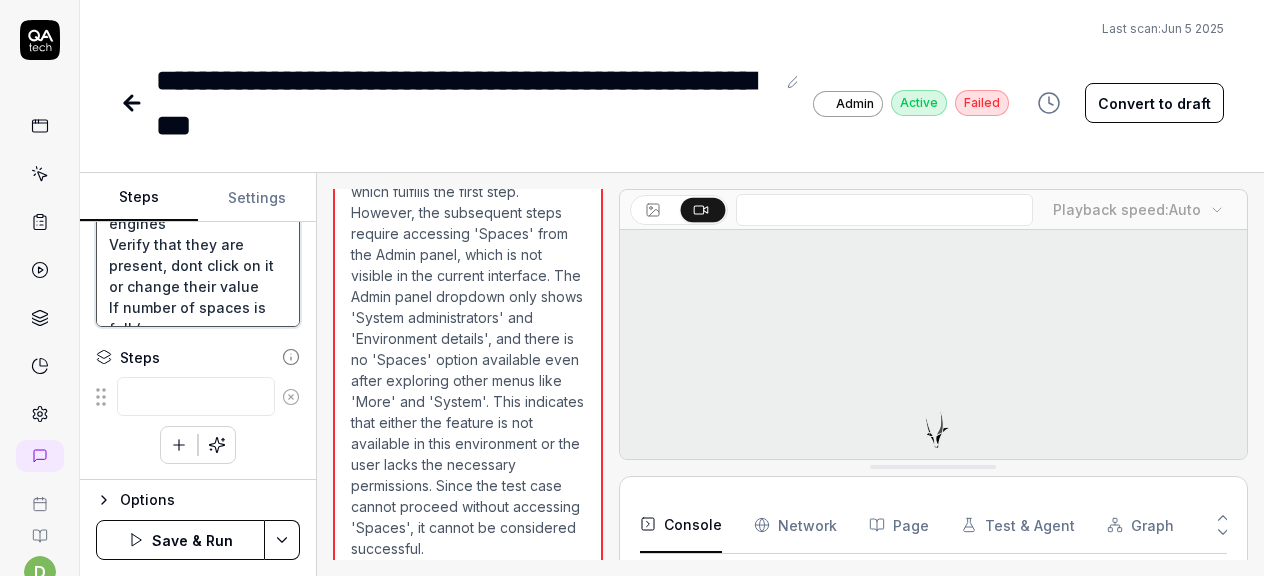 scroll, scrollTop: 452, scrollLeft: 0, axis: vertical 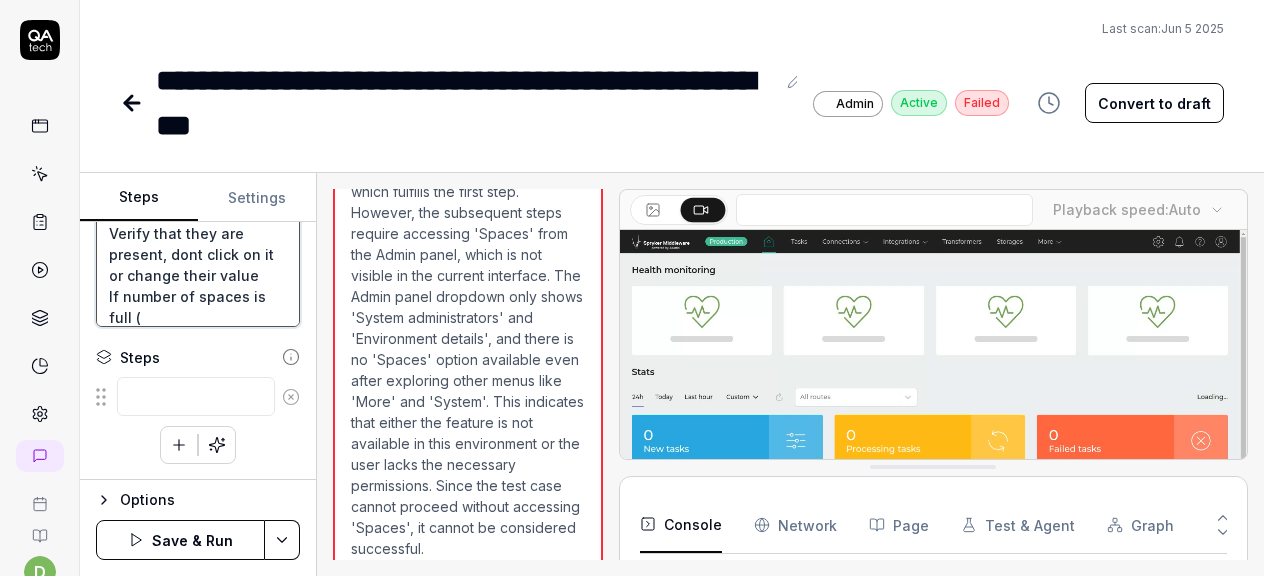 type on "*" 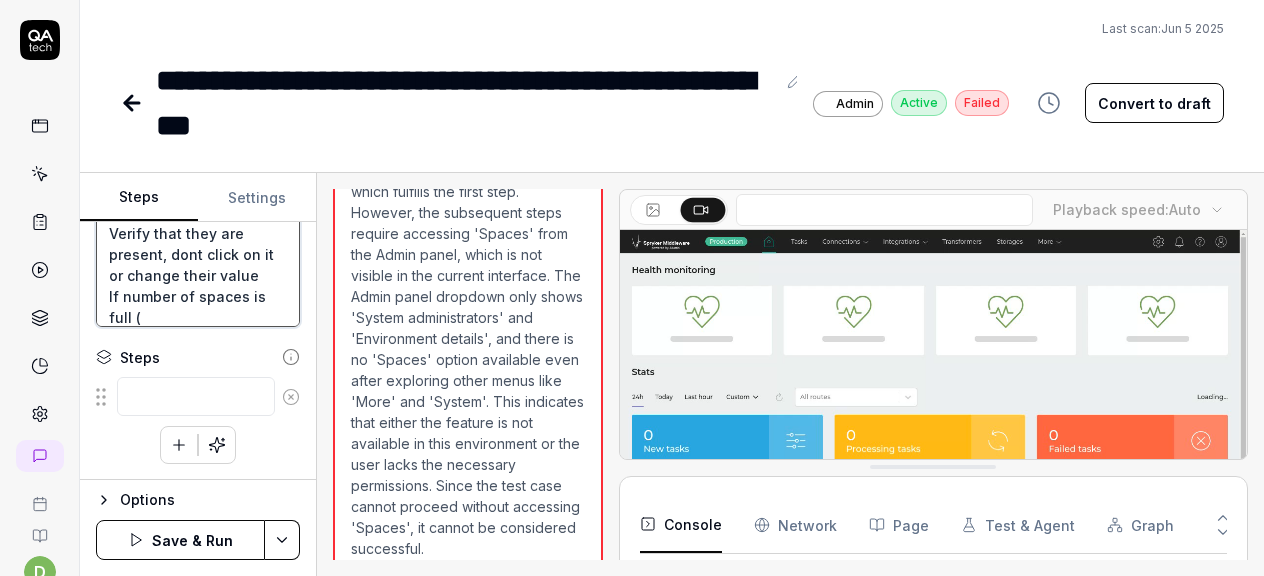 type on "Log in to beta Alumio
2
Go to Admin panel > Spaces
Spaces located in top right on Gear Icon
3
Click Create btn
Create a new space via the wizard
At the last step reassign the data engines between the spaces so that the number of used spaces should change
Save
4
Open Assign data engines
Verify that they are present, dont click on it or change their value
If number of spaces is full (f" 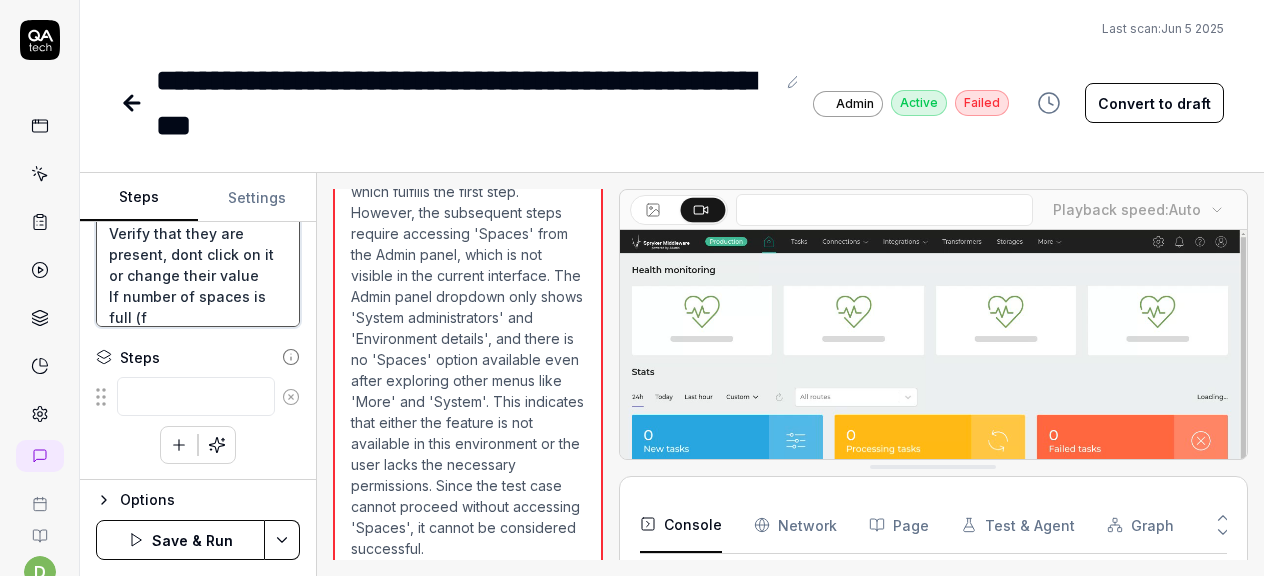 type on "*" 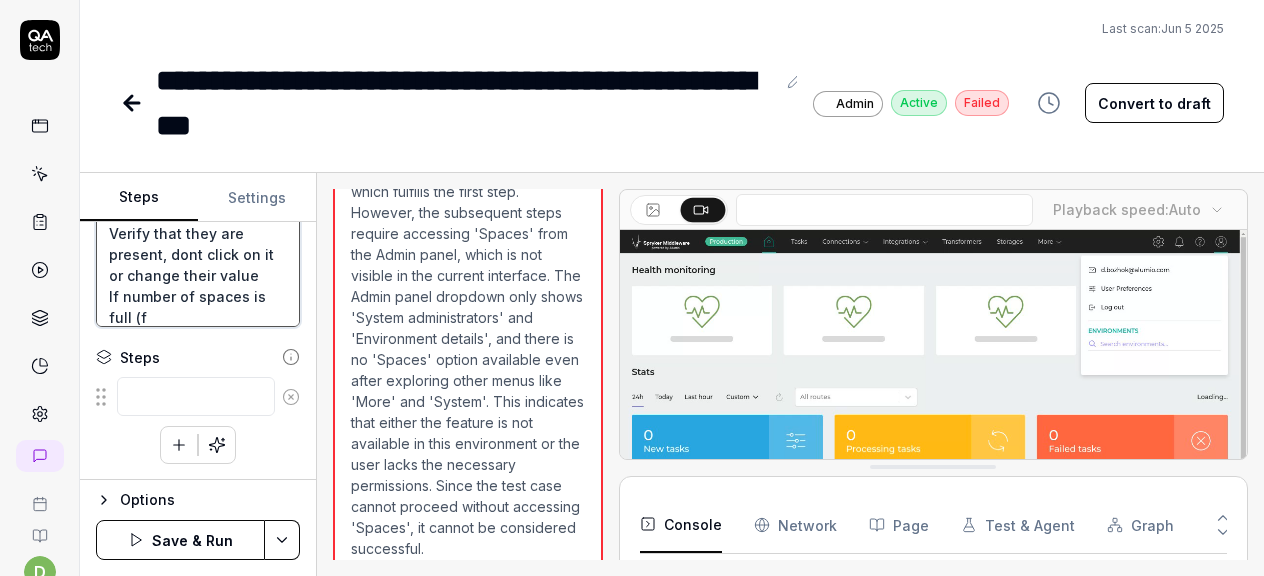 type on "Log in to beta Alumio
2
Go to Admin panel > Spaces
Spaces located in top right on Gear Icon
3
Click Create btn
Create a new space via the wizard
At the last step reassign the data engines between the spaces so that the number of used spaces should change
Save
4
Open Assign data engines
Verify that they are present, dont click on it or change their value
If number of spaces is full (fo" 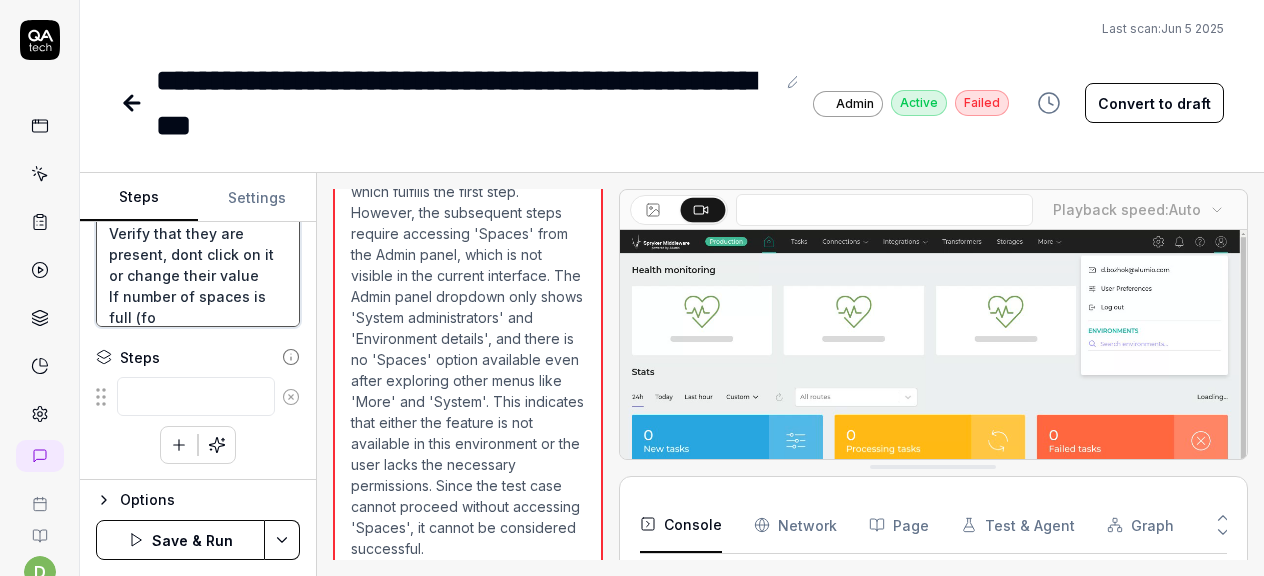 type on "*" 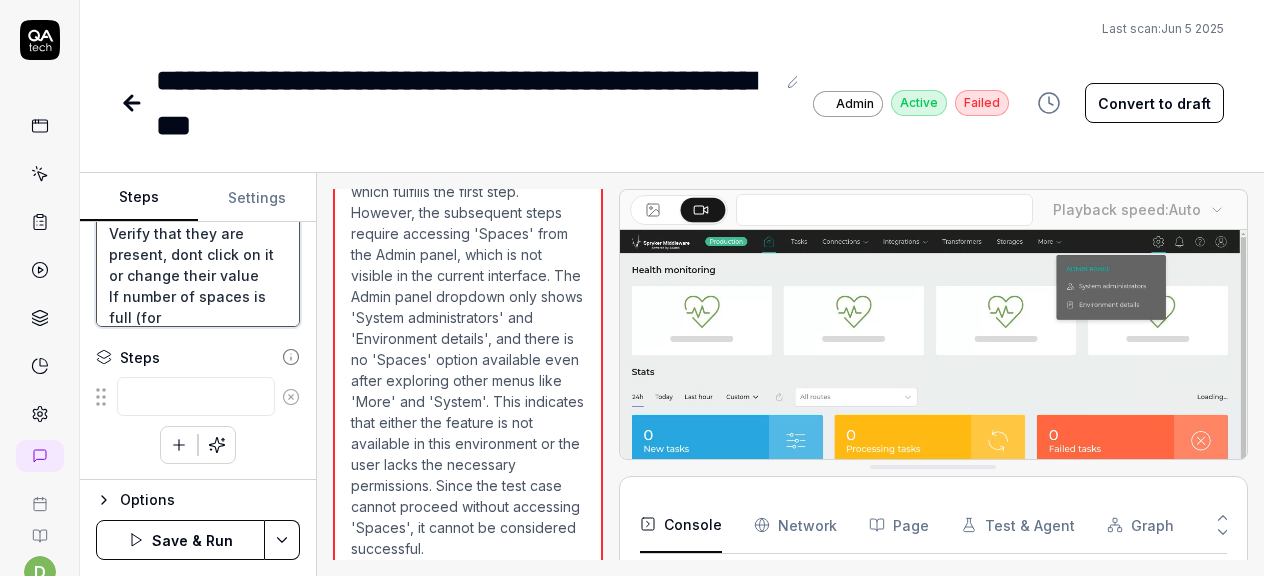 type on "*" 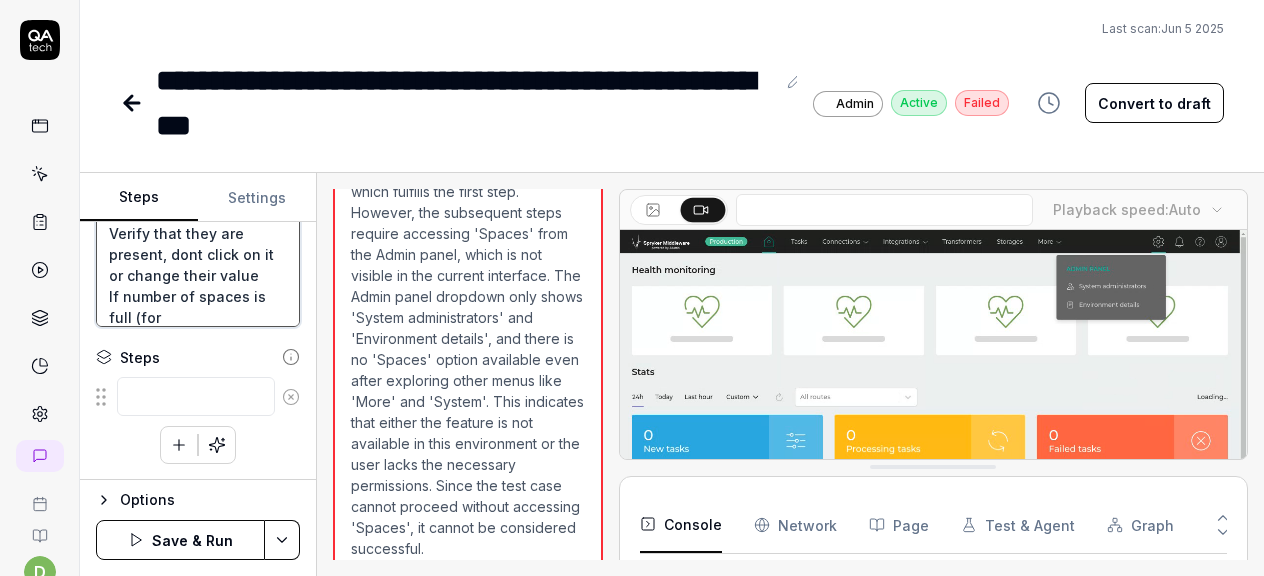 type on "Log in to beta Alumio
2
Go to Admin panel > Spaces
Spaces located in top right on Gear Icon
3
Click Create btn
Create a new space via the wizard
At the last step reassign the data engines between the spaces so that the number of used spaces should change
Save
4
Open Assign data engines
Verify that they are present, dont click on it or change their value
If number of spaces is full (for" 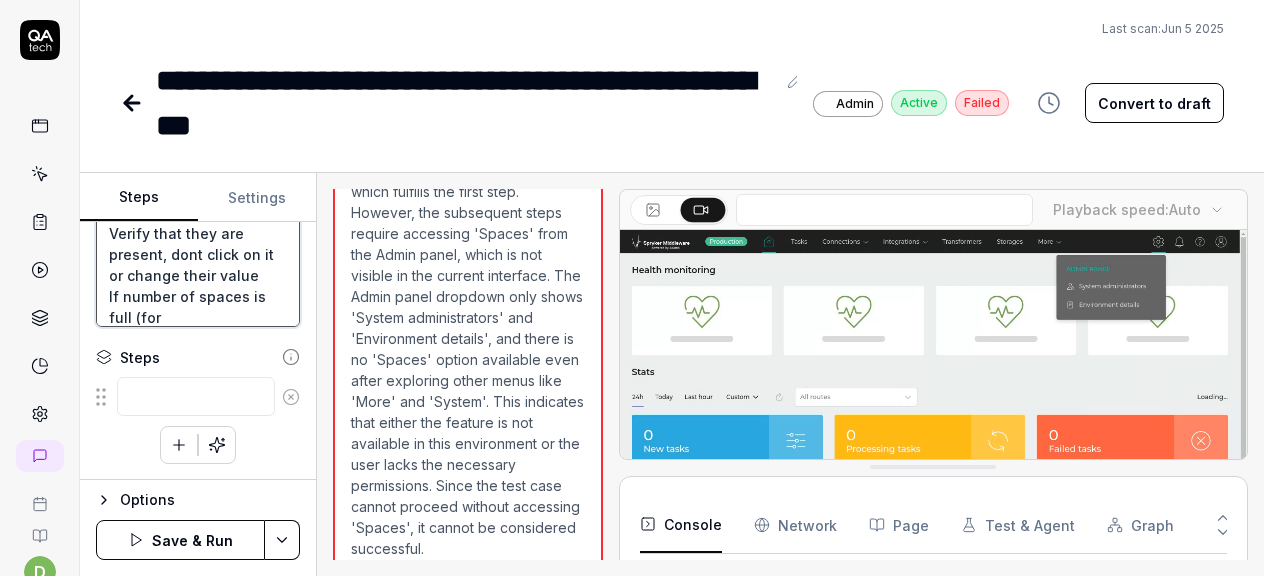 type on "*" 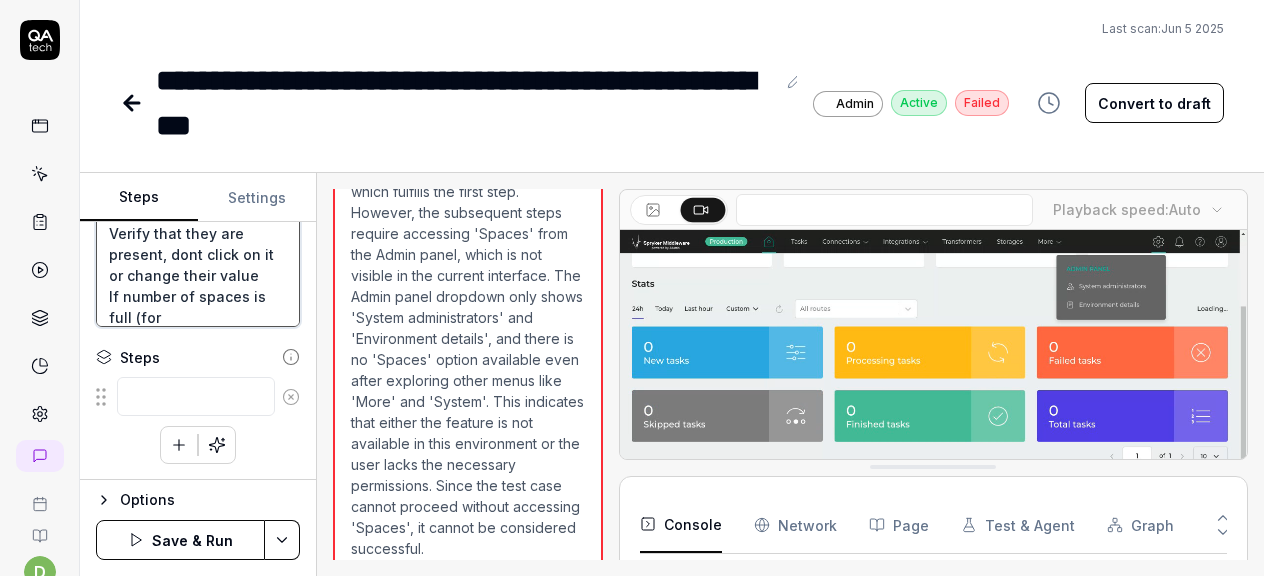 type on "Log in to beta Alumio
2
Go to Admin panel > Spaces
Spaces located in top right on Gear Icon
3
Click Create btn
Create a new space via the wizard
At the last step reassign the data engines between the spaces so that the number of used spaces should change
Save
4
Open Assign data engines
Verify that they are present, dont click on it or change their value
If number of spaces is full (for [SPACES]" 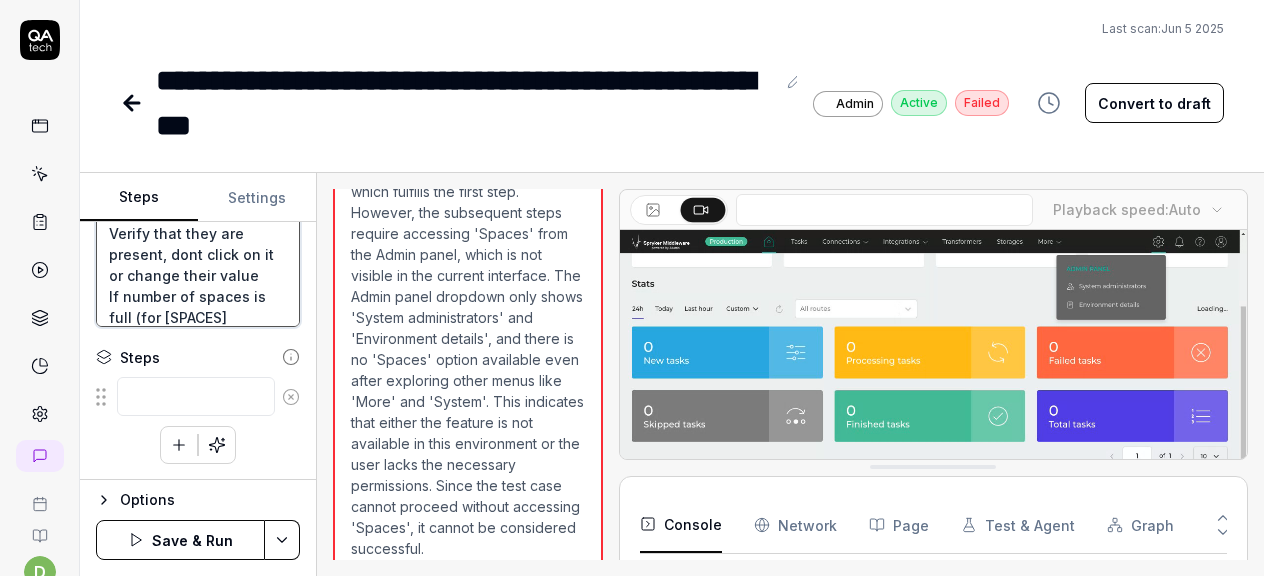 type on "*" 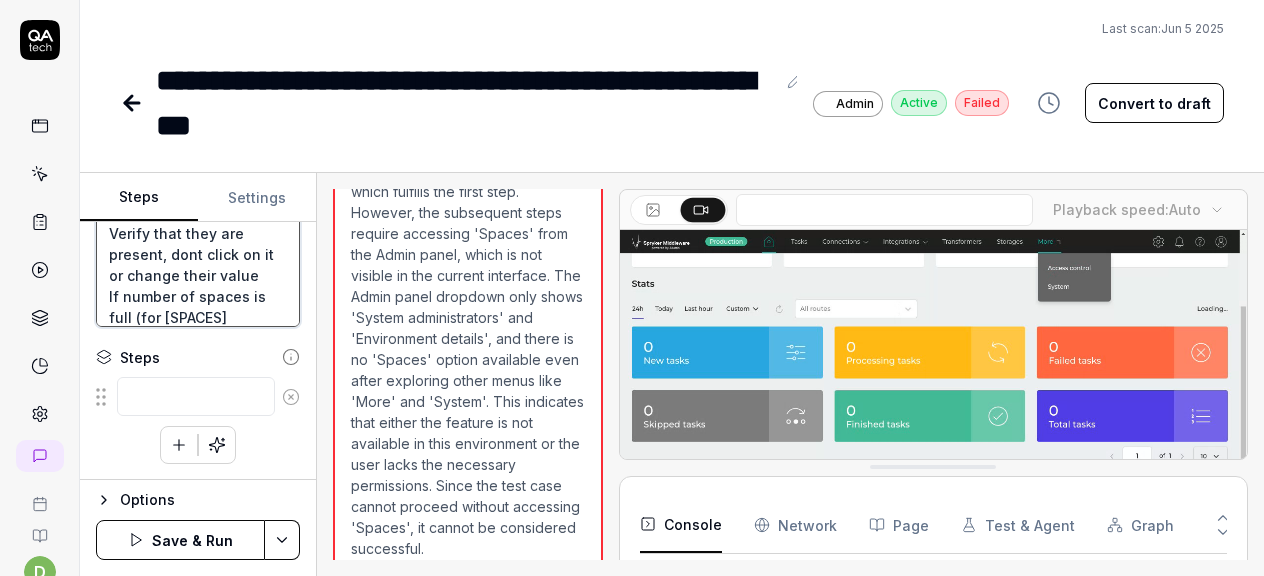 type on "Log in to beta Alumio
2
Go to Admin panel > Spaces
Spaces located in top right on Gear Icon
3
Click Create btn
Create a new space via the wizard
At the last step reassign the data engines between the spaces so that the number of used spaces should change
Save
4
Open Assign data engines
Verify that they are present, dont click on it or change their value
If number of spaces is full (for [SPACES]" 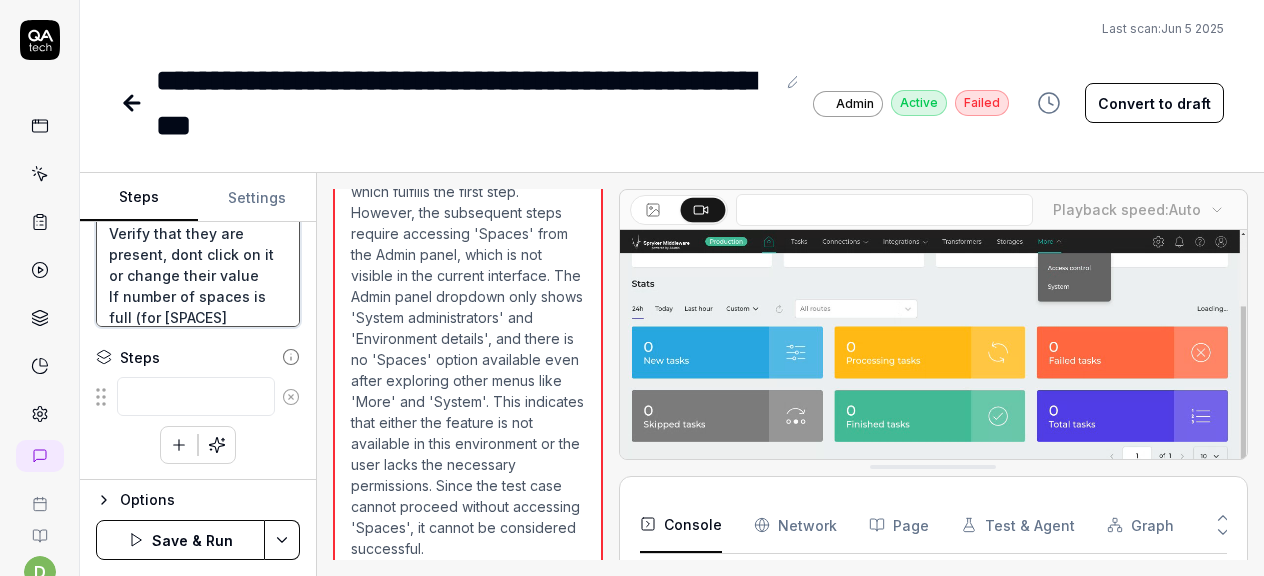 type on "*" 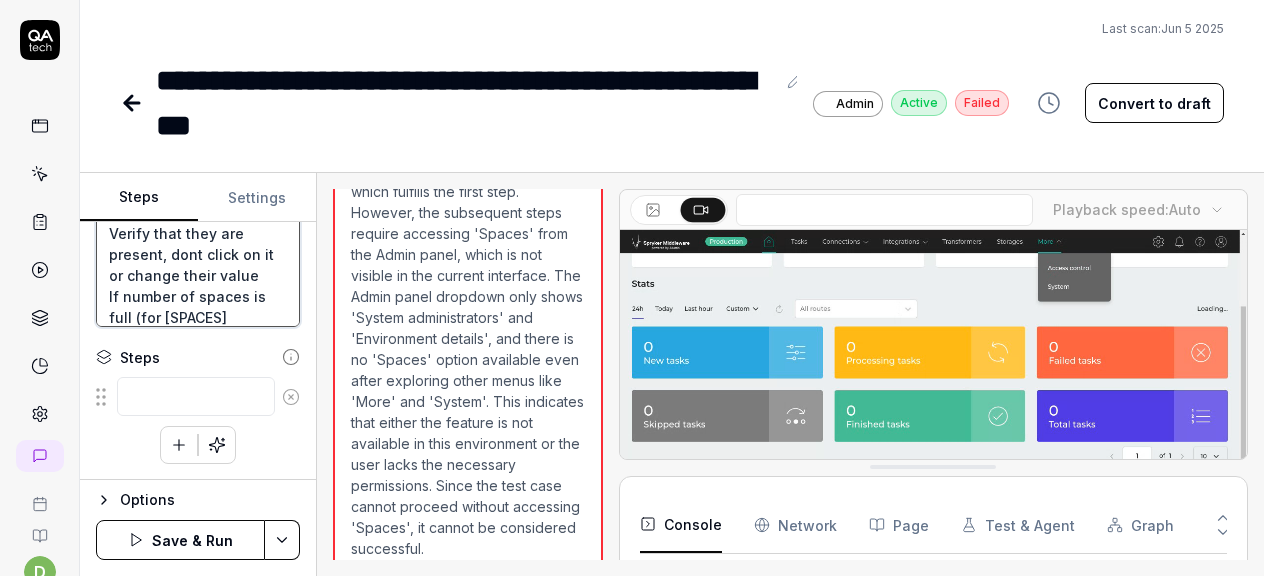 type on "Log in to beta Alumio
2
Go to Admin panel > Spaces
Spaces located in top right on Gear Icon
3
Click Create btn
Create a new space via the wizard
At the last step reassign the data engines between the spaces so that the number of used spaces should change
Save
4
Open Assign data engines
Verify that they are present, dont click on it or change their value
If number of spaces is full (for [SPACES]" 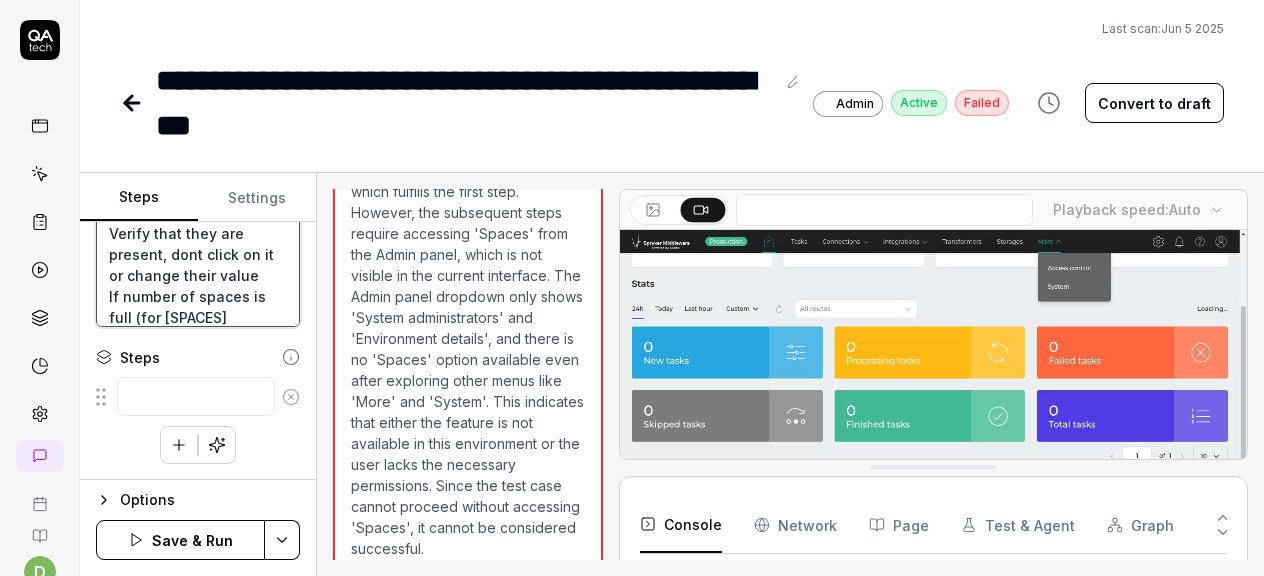 type on "*" 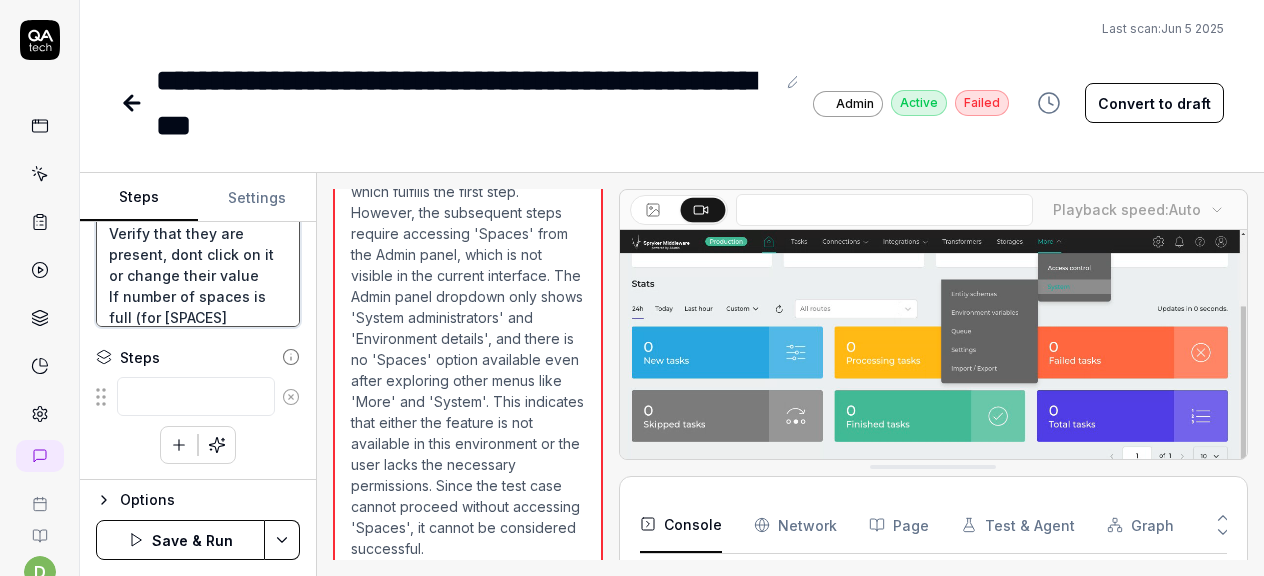 type on "Log in to beta Alumio
2
Go to Admin panel > Spaces
Spaces located in top right on Gear Icon
3
Click Create btn
Create a new space via the wizard
At the last step reassign the data engines between the spaces so that the number of used spaces should change
Save
4
Open Assign data engines
Verify that they are present, dont click on it or change their value
If number of spaces is full (for exam" 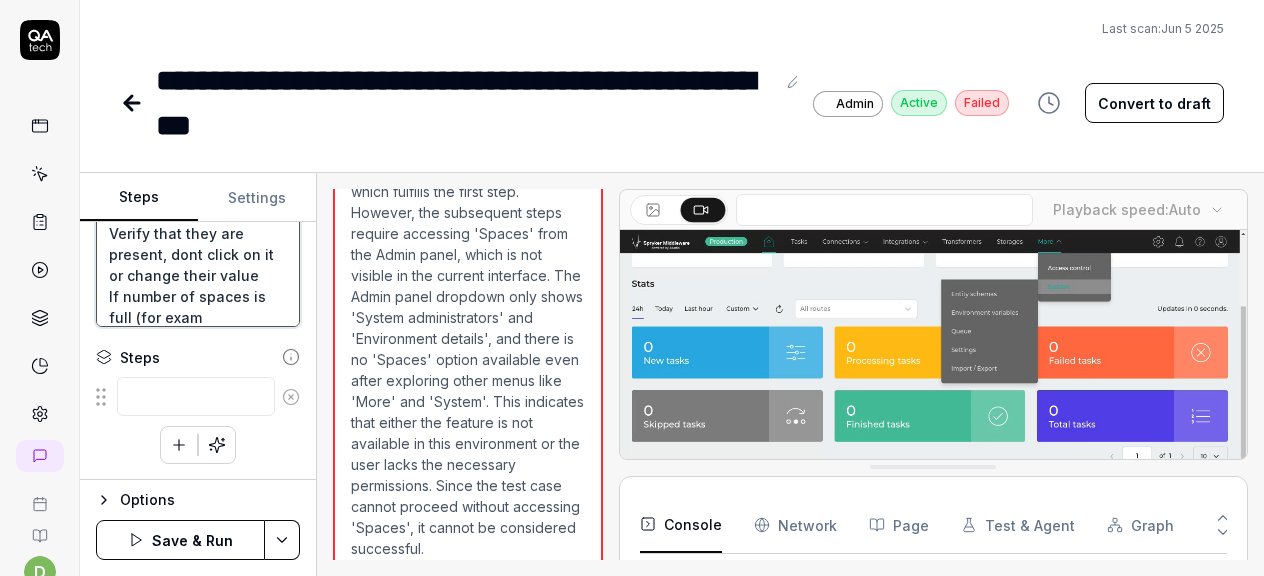 type on "*" 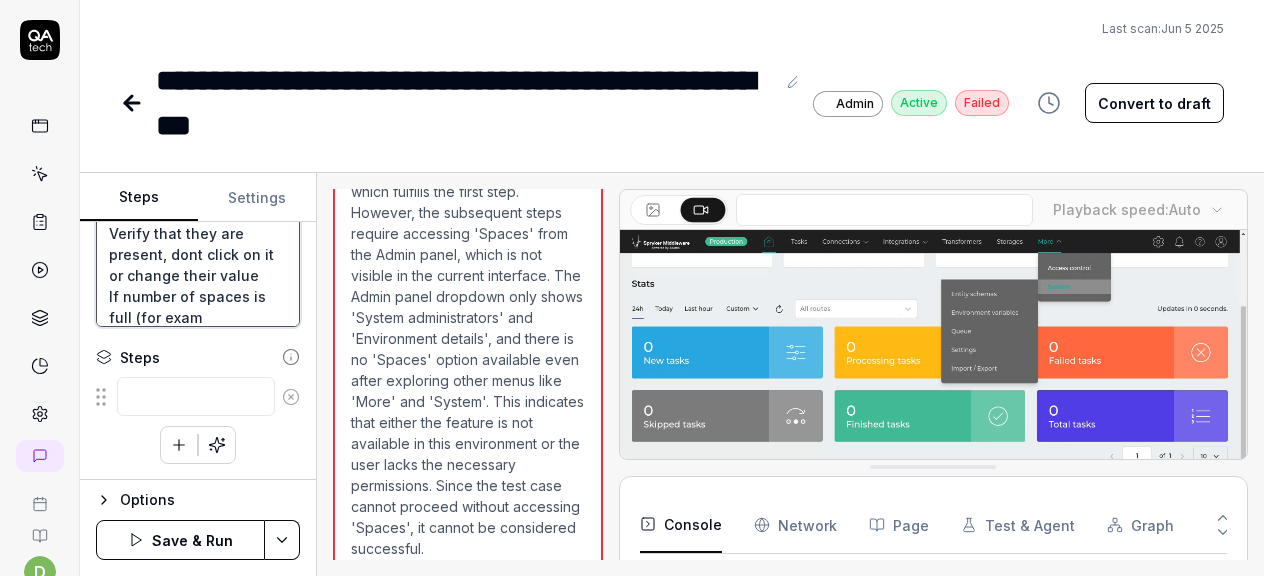 type on "Log in to beta Alumio
2
Go to Admin panel > Spaces
Spaces located in top right on Gear Icon
3
Click Create btn
Create a new space via the wizard
At the last step reassign the data engines between the spaces so that the number of used spaces should change
Save
4
Open Assign data engines
Verify that they are present, dont click on it or change their value
If number of spaces is full (for examp" 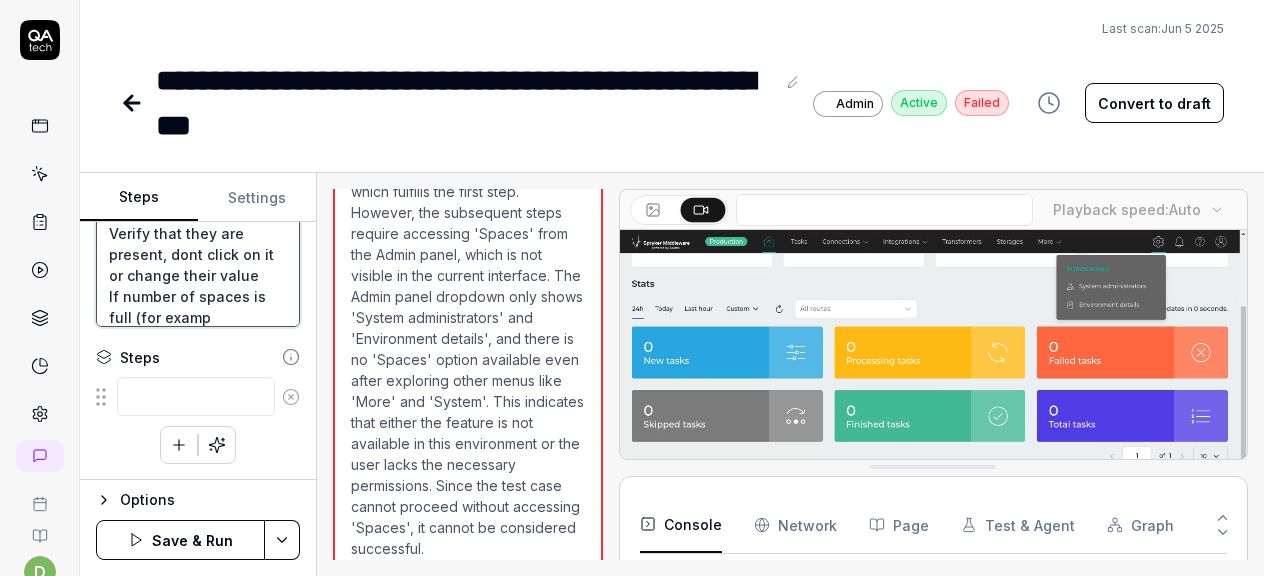 type on "*" 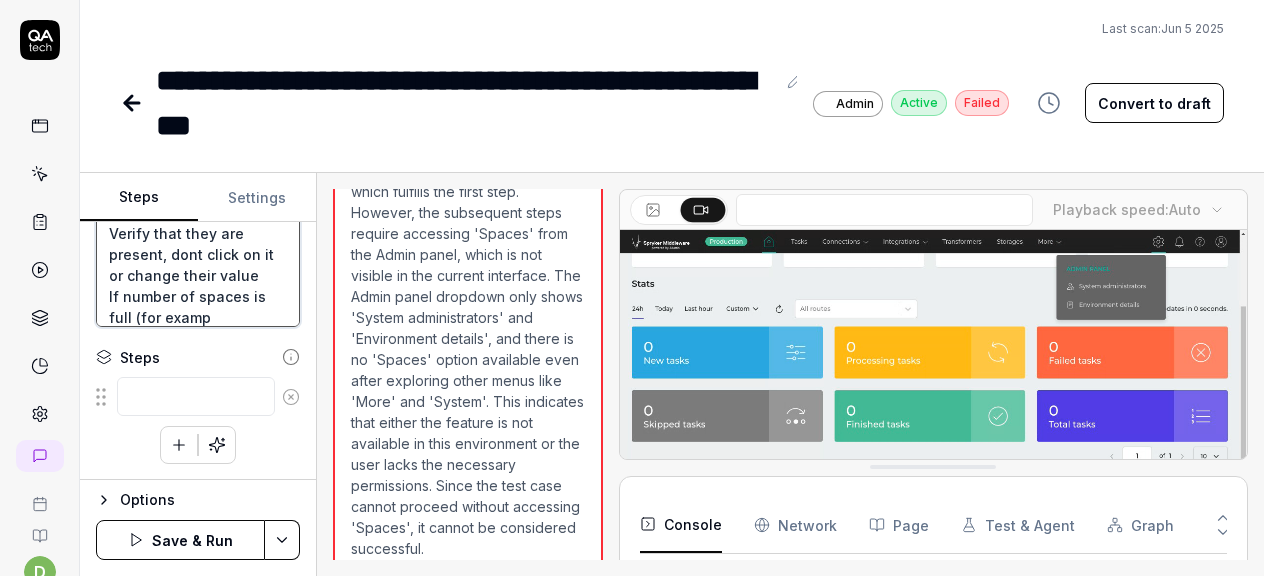 type on "Log in to beta Alumio
2
Go to Admin panel > Spaces
Spaces located in top right on Gear Icon
3
Click Create btn
Create a new space via the wizard
At the last step reassign the data engines between the spaces so that the number of used spaces should change
Save
4
Open Assign data engines
Verify that they are present, dont click on it or change their value
If number of spaces is full (for exampl" 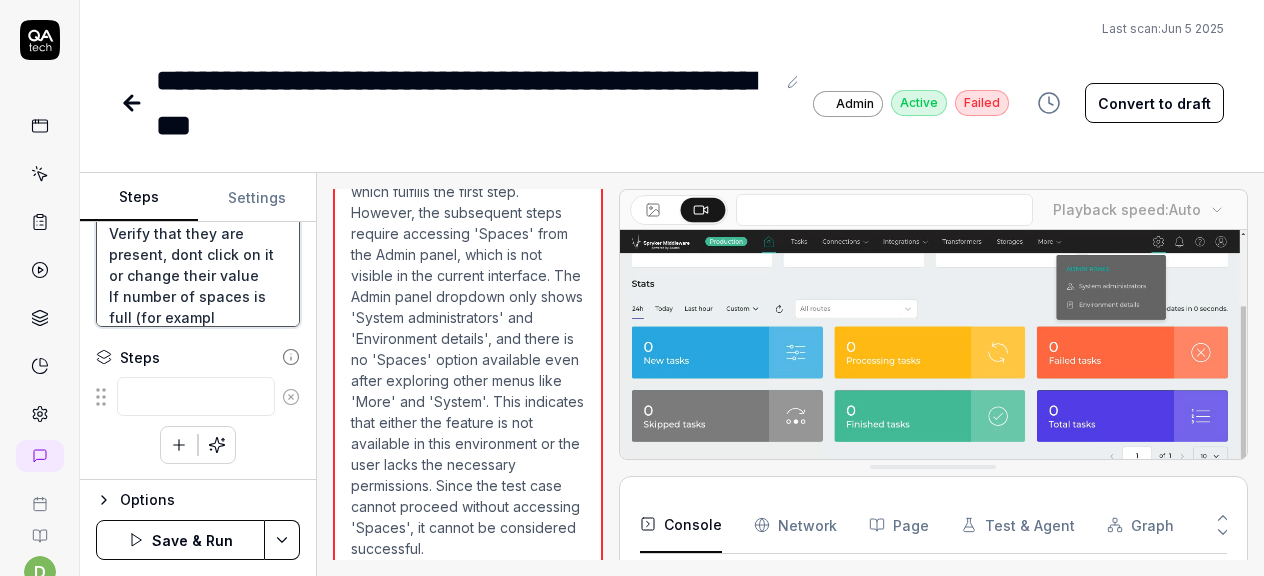 type on "*" 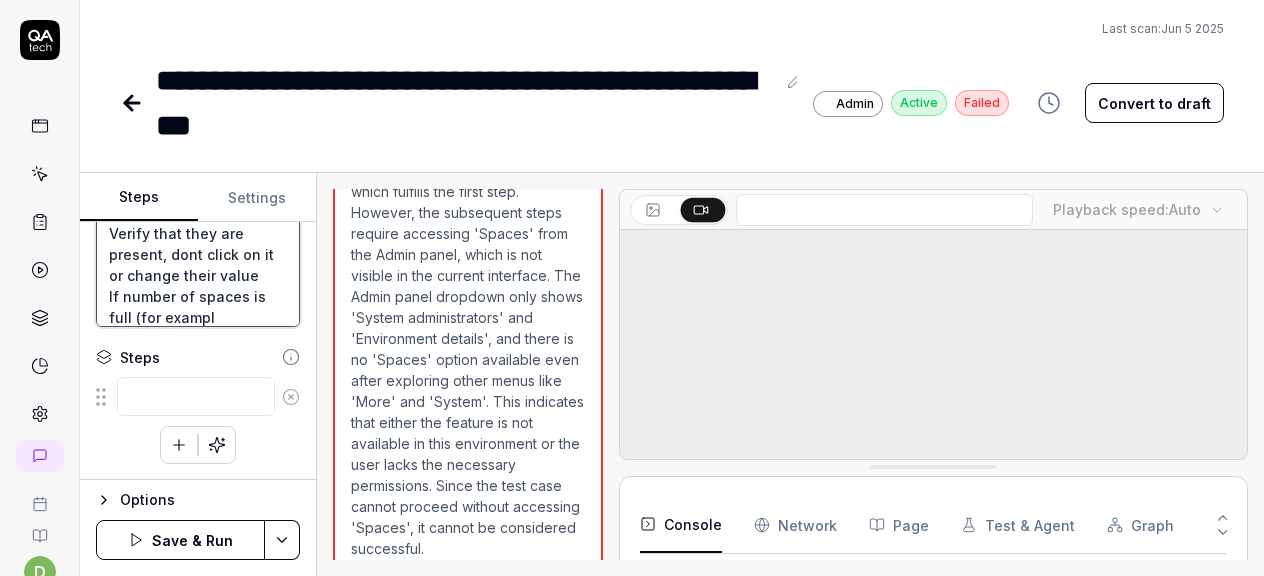 type on "Log in to beta Alumio
2
Go to Admin panel > Spaces
Spaces located in top right on Gear Icon
3
Click Create btn
Create a new space via the wizard
At the last step reassign the data engines between the spaces so that the number of used spaces should change
Save
4
Open Assign data engines
Verify that they are present, dont click on it or change their value
If number of spaces is full (for example" 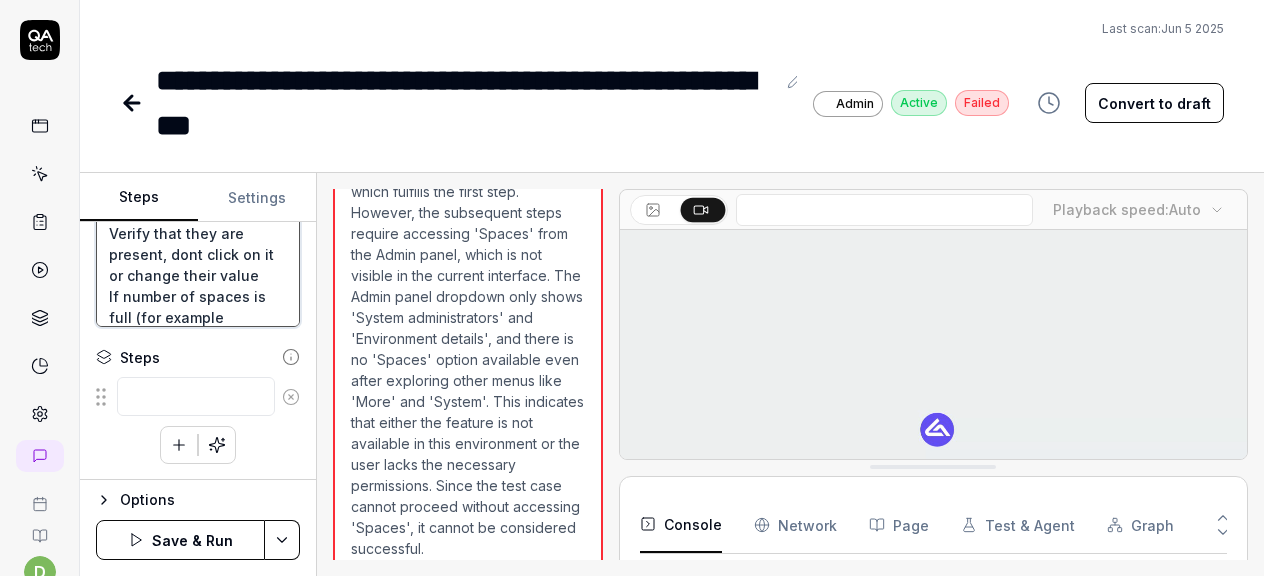 type on "*" 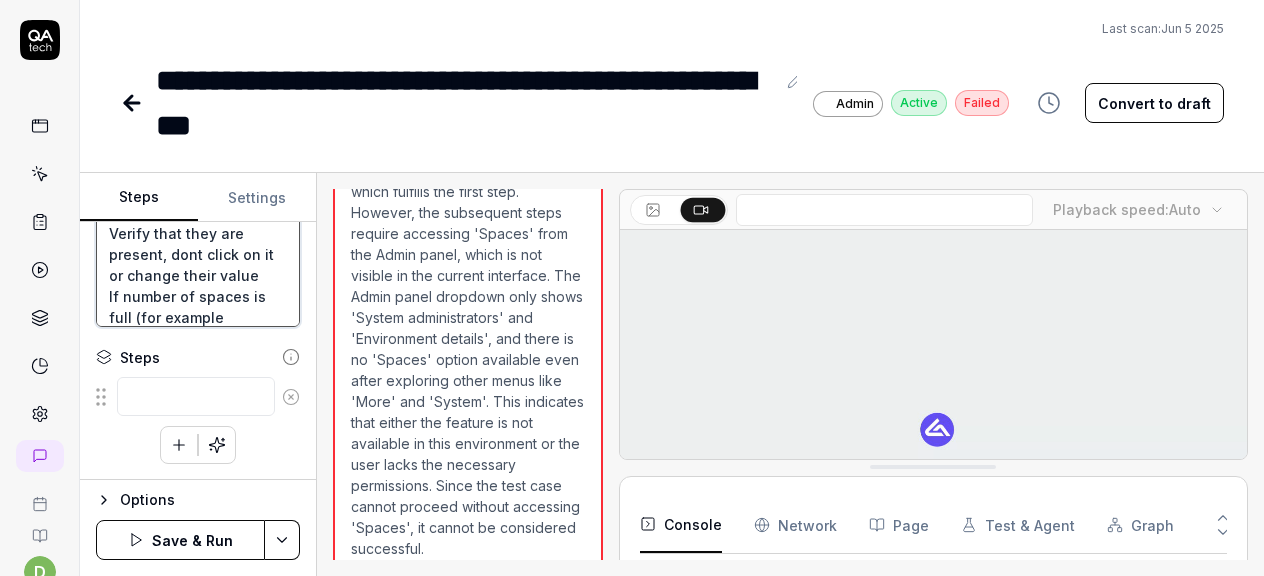 type on "Log in to beta Alumio
2
Go to Admin panel > Spaces
Spaces located in top right on Gear Icon
3
Click Create btn
Create a new space via the wizard
At the last step reassign the data engines between the spaces so that the number of used spaces should change
Save
4
Open Assign data engines
Verify that they are present, dont click on it or change their value
If number of spaces is full (for example" 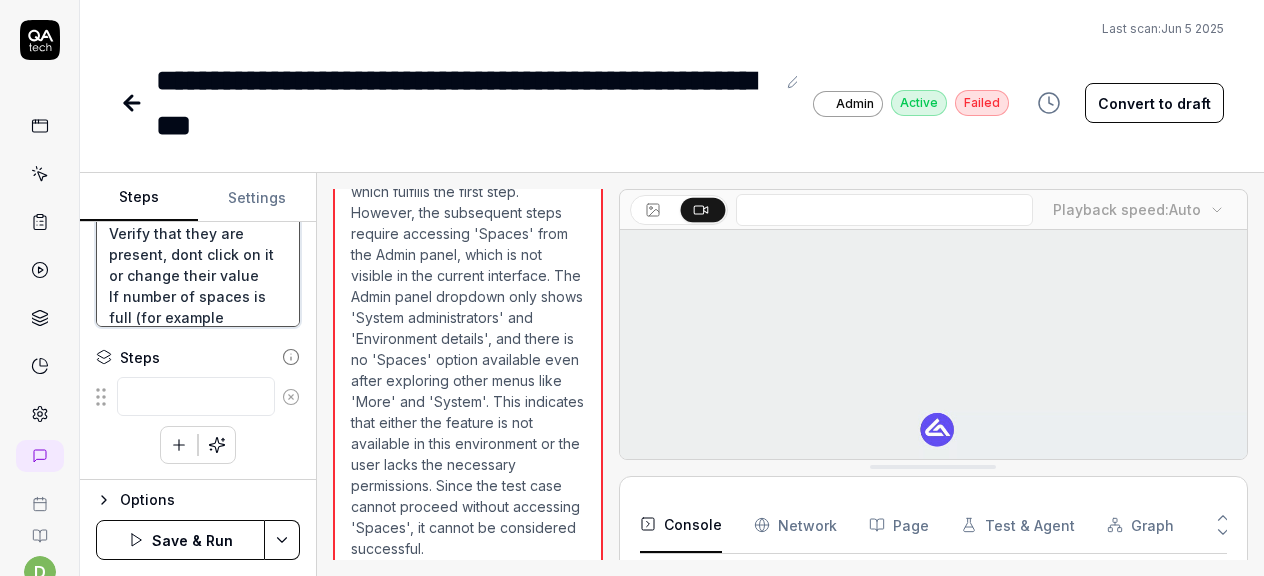 type on "*" 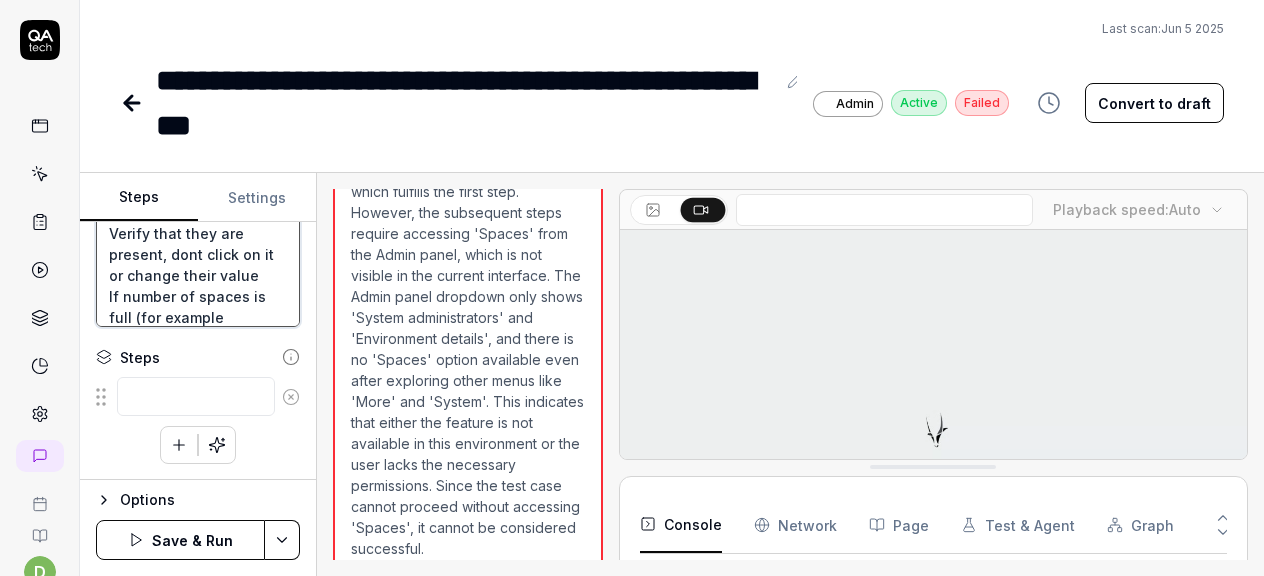 type on "Log in to beta Alumio
2
Go to Admin panel > Spaces
Spaces located in top right on Gear Icon
3
Click Create btn
Create a new space via the wizard
At the last step reassign the data engines between the spaces so that the number of used spaces should change
Save
4
Open Assign data engines
Verify that they are present, dont click on it or change their value
If number of spaces is full (for example 4" 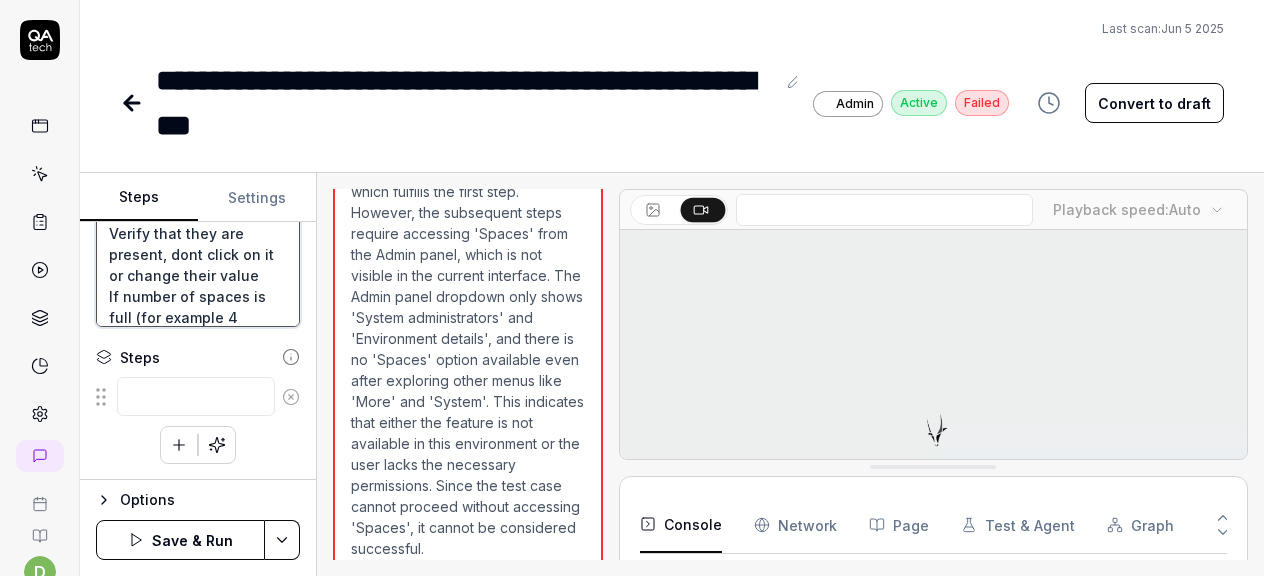 type on "*" 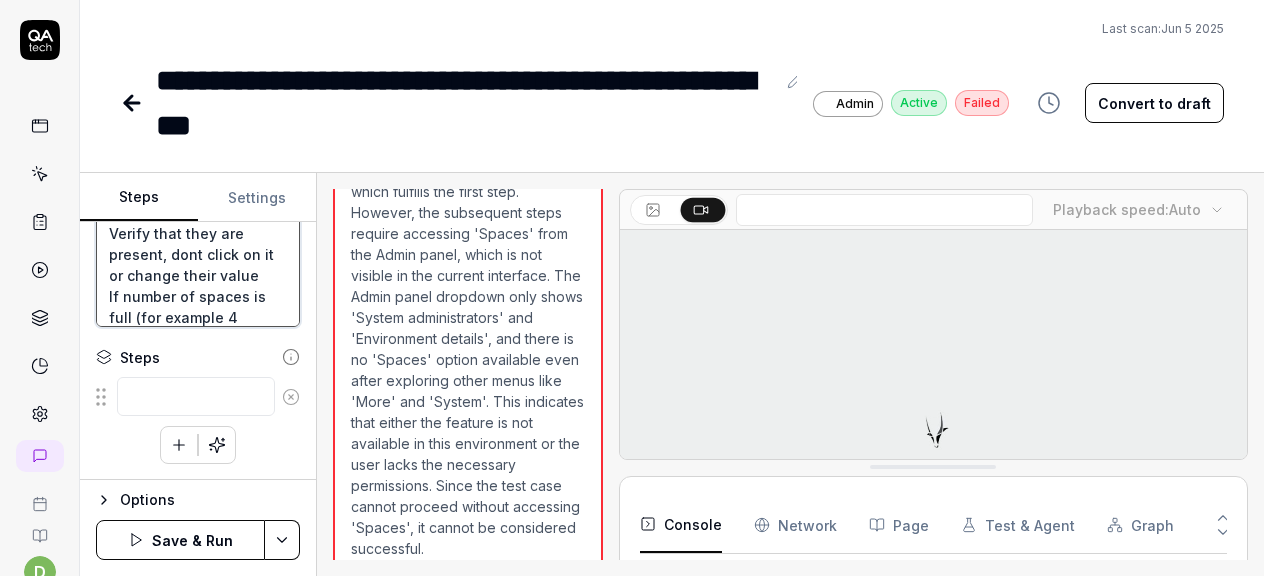 type on "Log in to beta Alumio
2
Go to Admin panel > Spaces
Spaces located in top right on Gear Icon
3
Click Create btn
Create a new space via the wizard
At the last step reassign the data engines between the spaces so that the number of used spaces should change
Save
4
Open Assign data engines
Verify that they are present, dont click on it or change their value
If number of spaces is full (for example 4/" 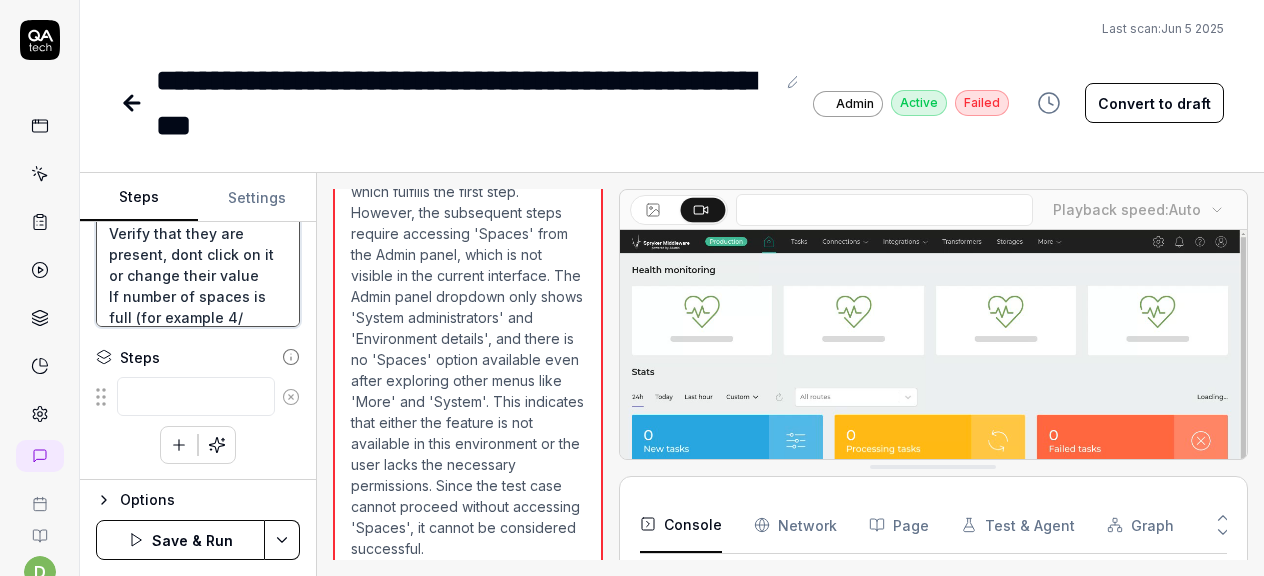 type on "*" 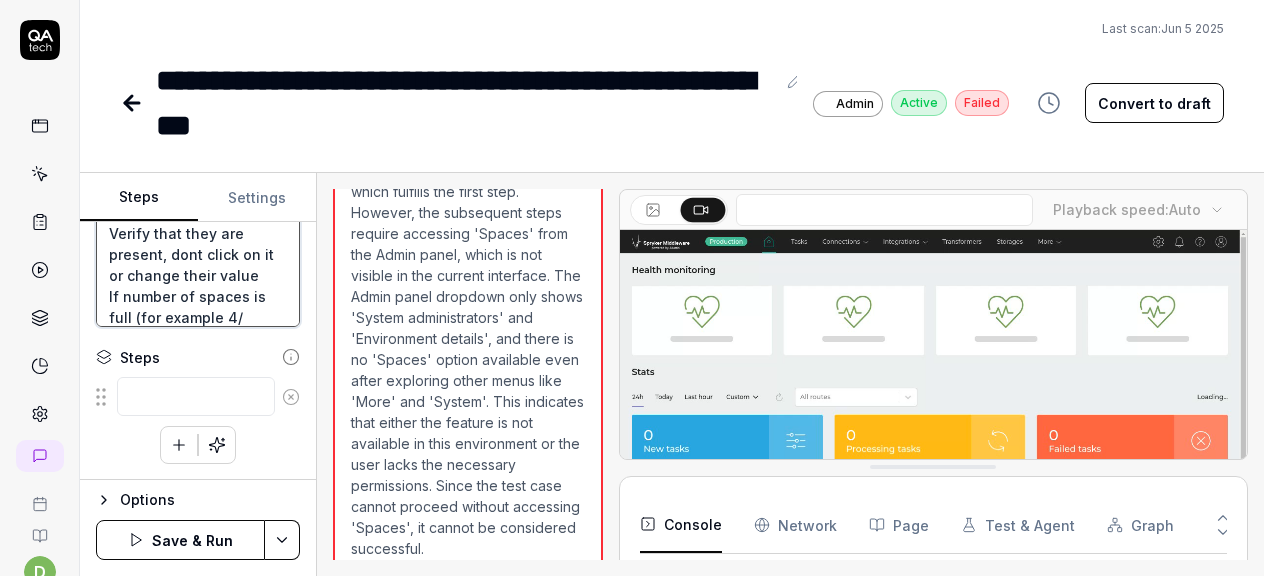 type on "Log in to beta Alumio
2
Go to Admin panel > Spaces
Spaces located in top right on Gear Icon
3
Click Create btn
Create a new space via the wizard
At the last step reassign the data engines between the spaces so that the number of used spaces should change
Save
4
Open Assign data engines
Verify that they are present, dont click on it or change their value
If number of spaces is full (for example 4/4" 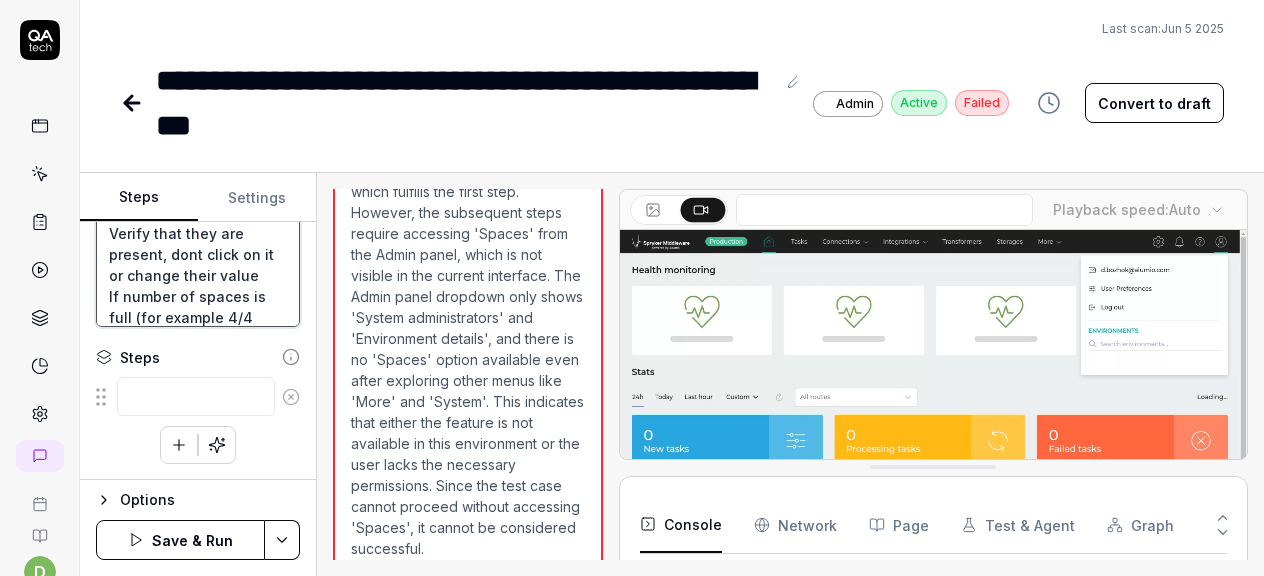 type on "*" 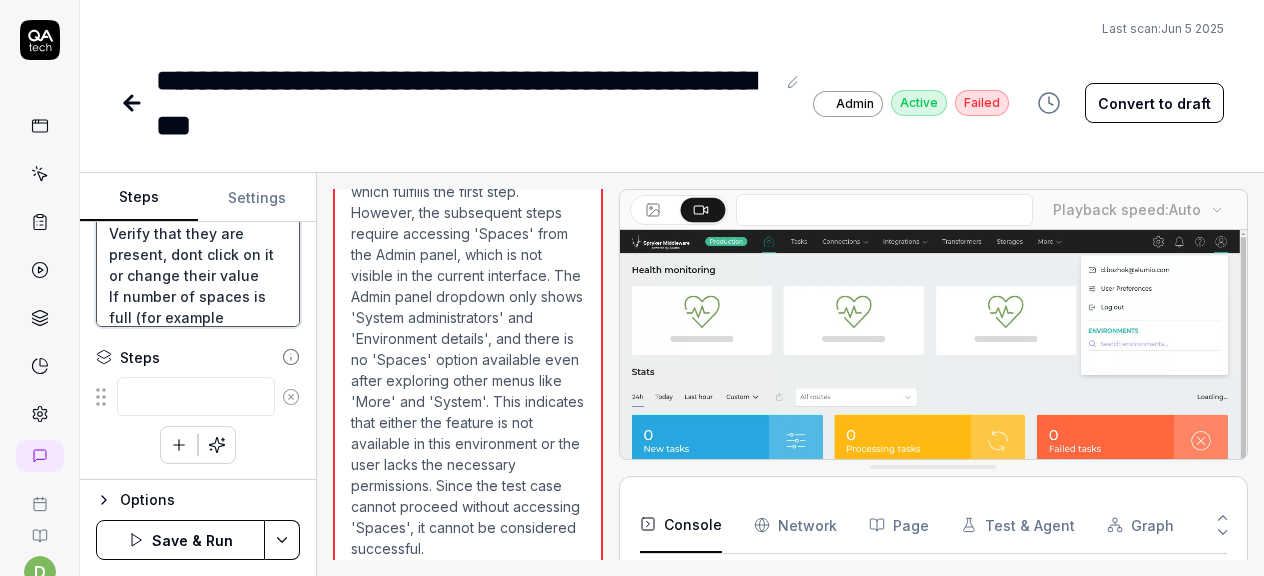 type on "*" 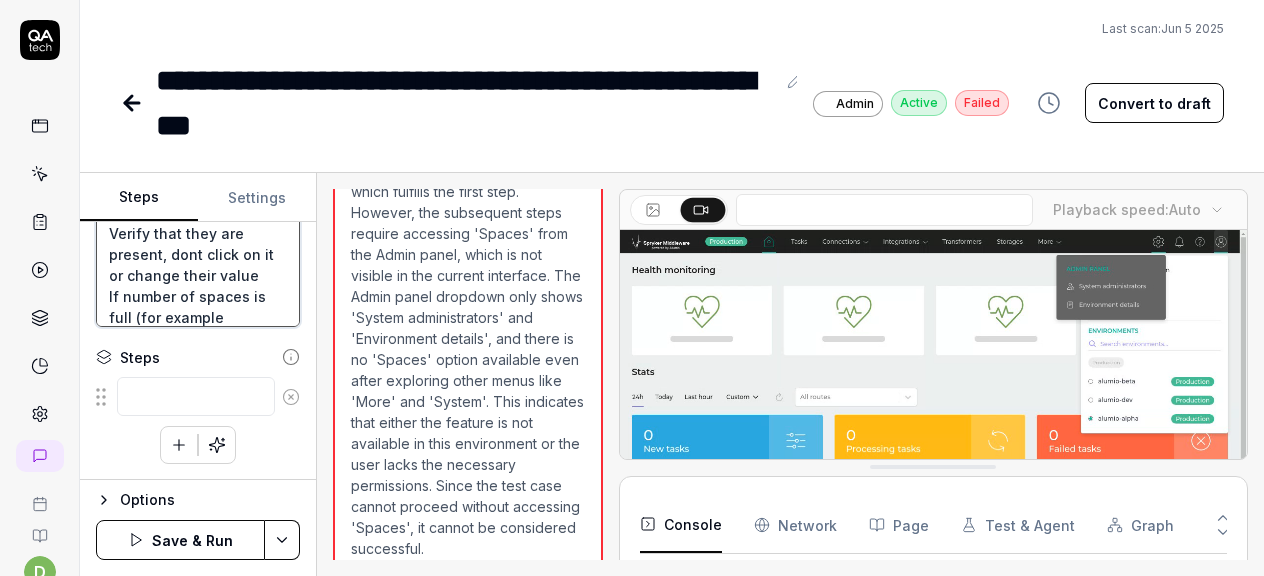 type on "Log in to beta Alumio
2
Go to Admin panel > Spaces
Spaces located in top right on Gear Icon
3
Click Create btn
Create a new space via the wizard
At the last step reassign the data engines between the spaces so that the number of used spaces should change
Save
4
Open Assign data engines
Verify that they are present, dont click on it or change their value
If number of spaces is full (for example [NUMBER]/[NUMBER])" 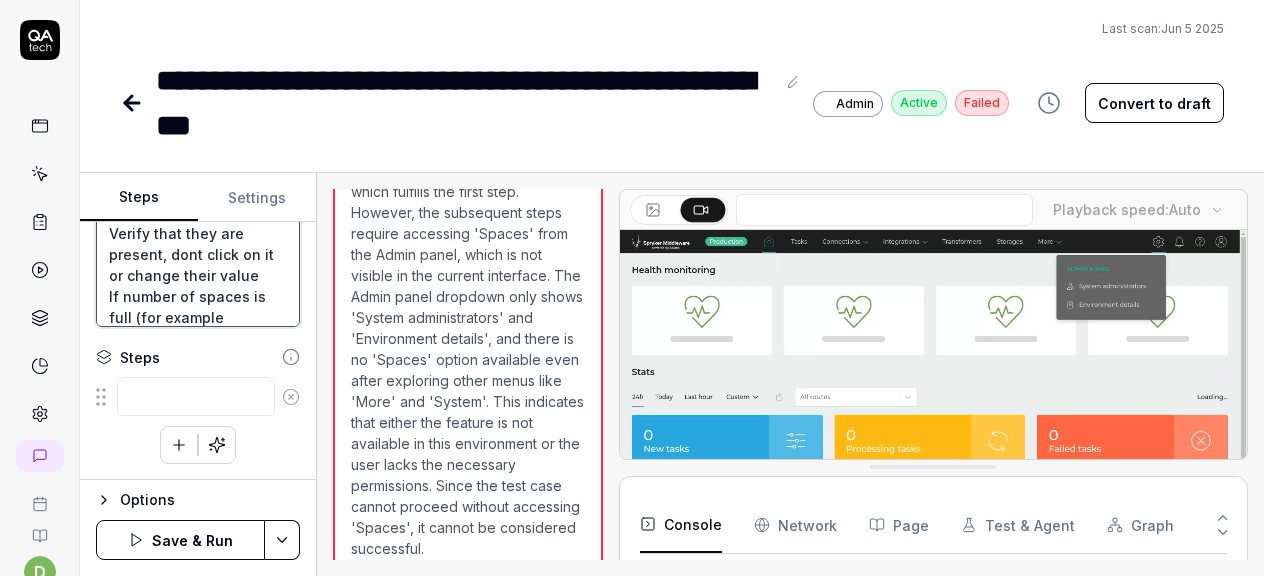 type on "*" 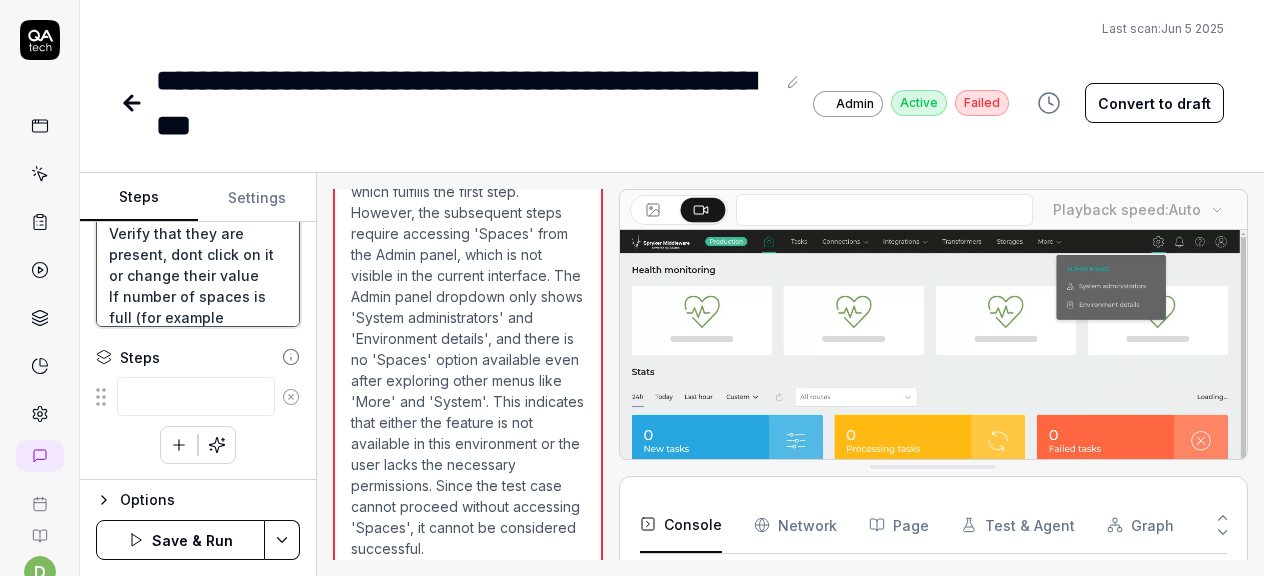 type on "Log in to beta Alumio
2
Go to Admin panel > Spaces
Spaces located in top right on Gear Icon
3
Click Create btn
Create a new space via the wizard
At the last step reassign the data engines between the spaces so that the number of used spaces should change
Save
4
Open Assign data engines
Verify that they are present, dont click on it or change their value
If number of spaces is full (for example 4/4) C" 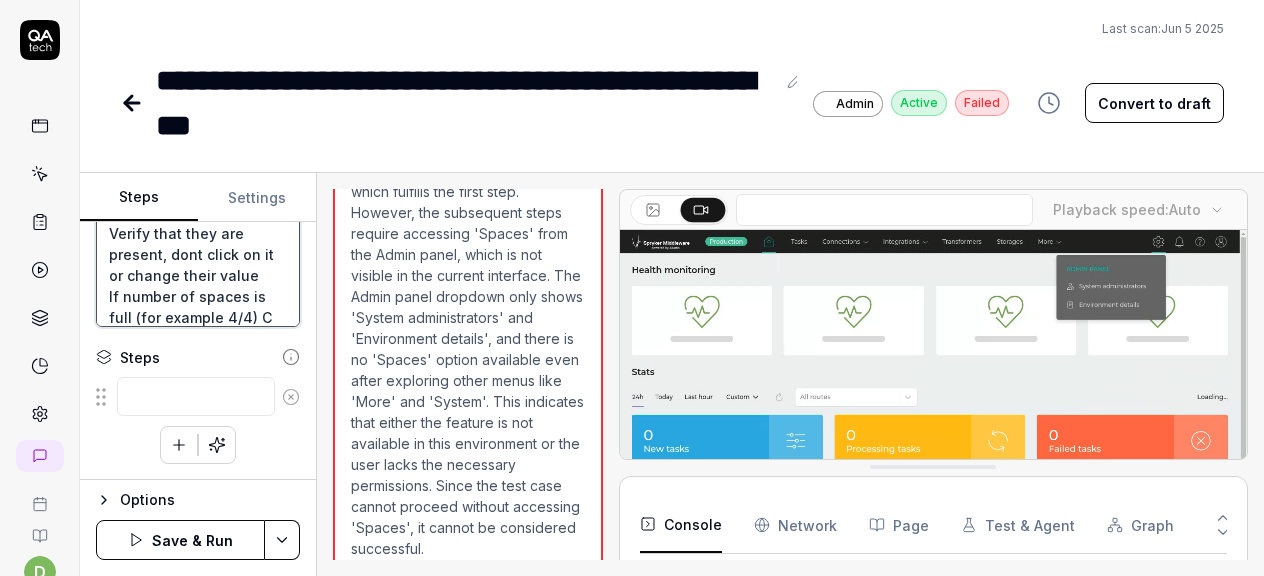 type on "*" 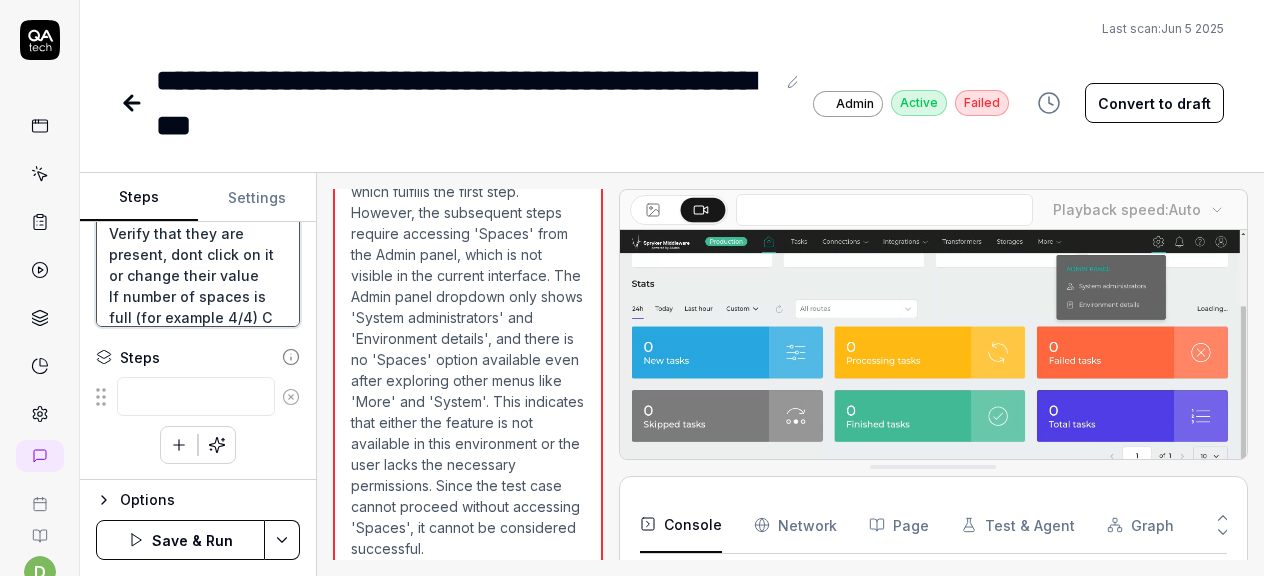 type on "Log in to beta Alumio
2
Go to Admin panel > Spaces
Spaces located in top right on Gear Icon
3
Click Create btn
Create a new space via the wizard
At the last step reassign the data engines between the spaces so that the number of used spaces should change
Save
4
Open Assign data engines
Verify that they are present, dont click on it or change their value
If number of spaces is full (for example 4/4) Cr" 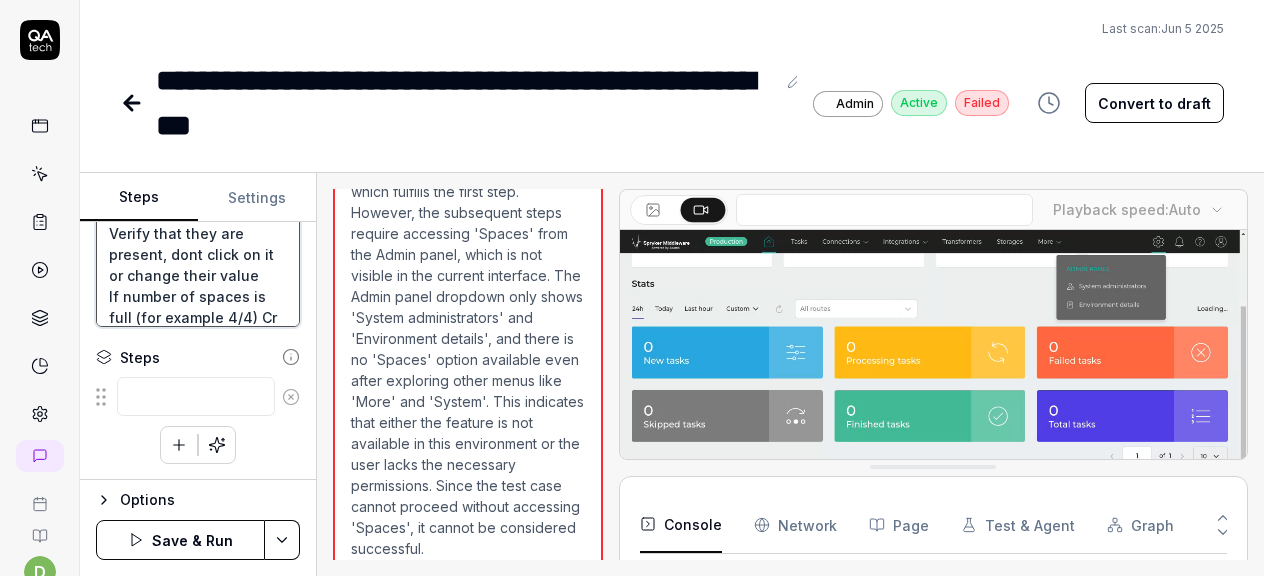 type on "*" 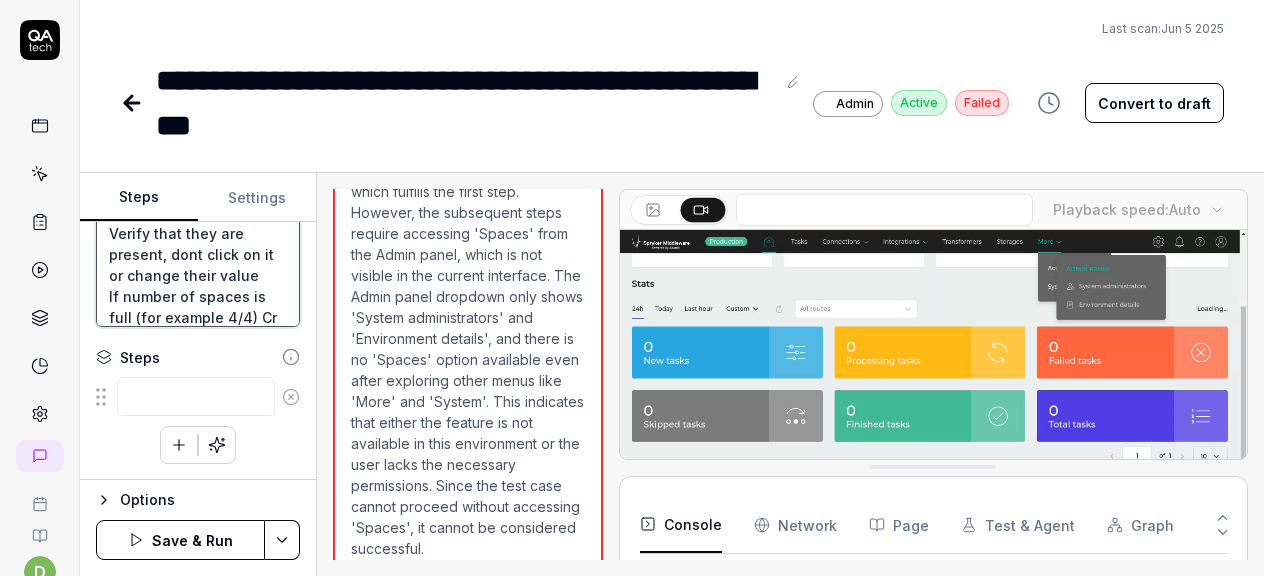 type on "Log in to beta Alumio
2
Go to Admin panel > Spaces
Spaces located in top right on Gear Icon
3
Click Create btn
Create a new space via the wizard
At the last step reassign the data engines between the spaces so that the number of used spaces should change
Save
4
Open Assign data engines
Verify that they are present, dont click on it or change their value
If number of spaces is full (for example 4/4) Cre" 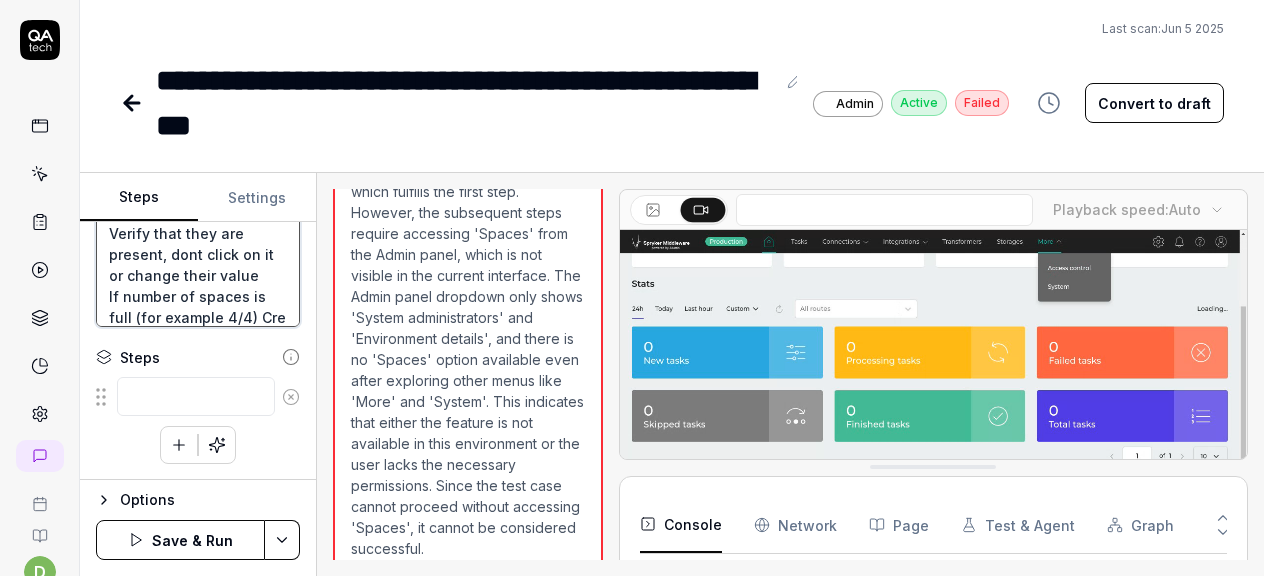 type on "*" 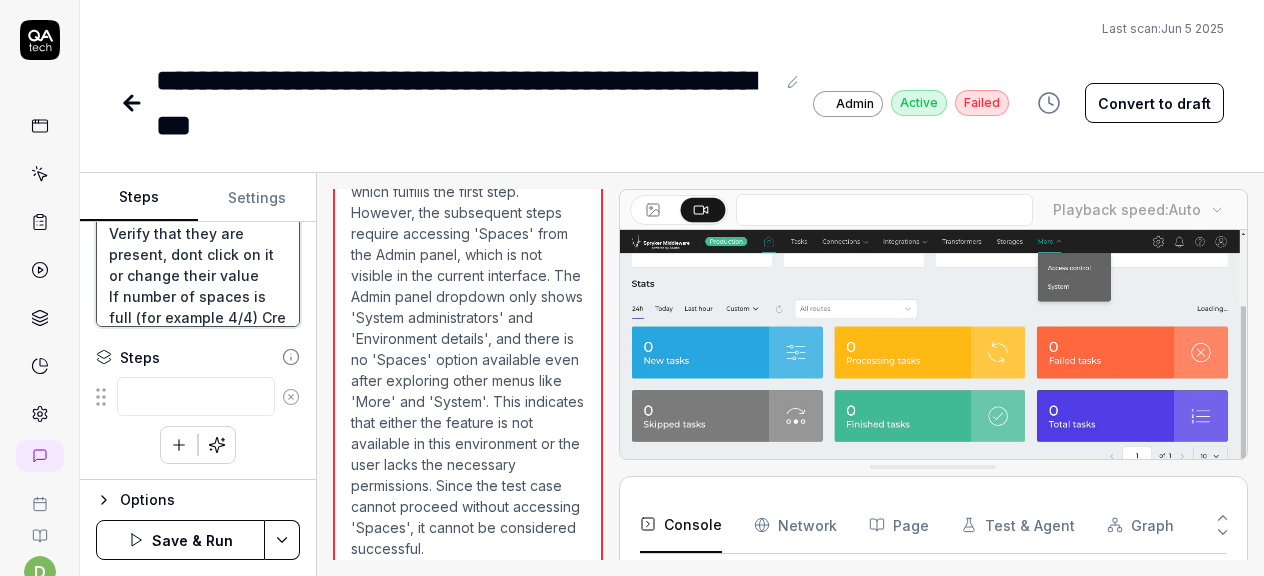 type on "Log in to beta Alumio
2
Go to Admin panel > Spaces
Spaces located in top right on Gear Icon
3
Click Create btn
Create a new space via the wizard
At the last step reassign the data engines between the spaces so that the number of used spaces should change
Save
4
Open Assign data engines
Verify that they are present, dont click on it or change their value
If number of spaces is full (for example 4/4) Crea" 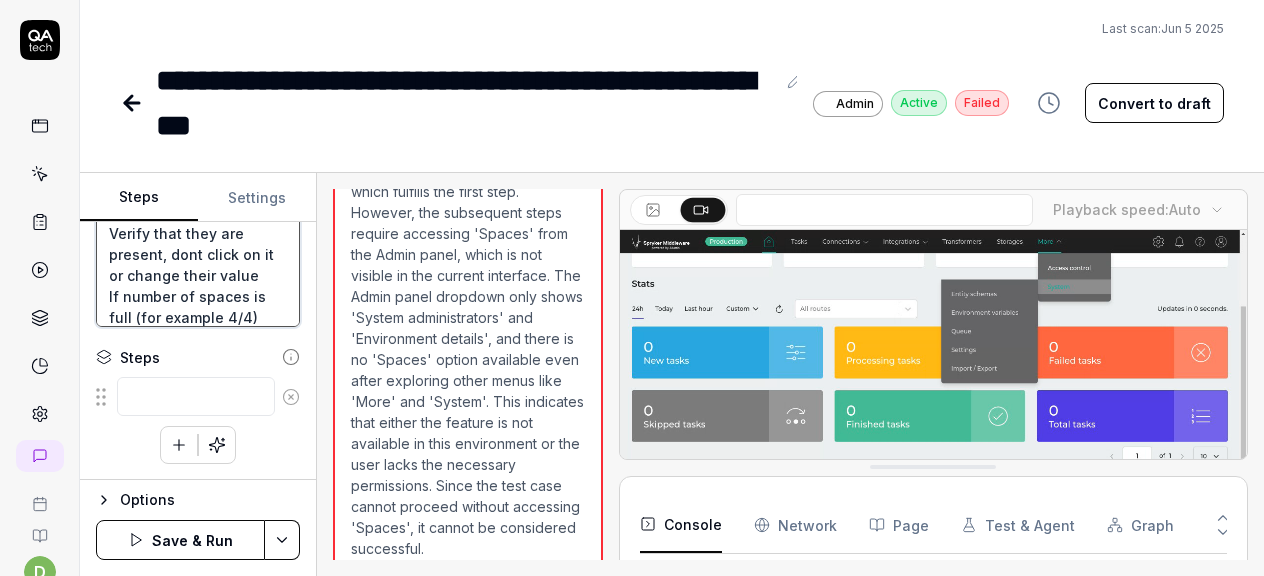 type on "*" 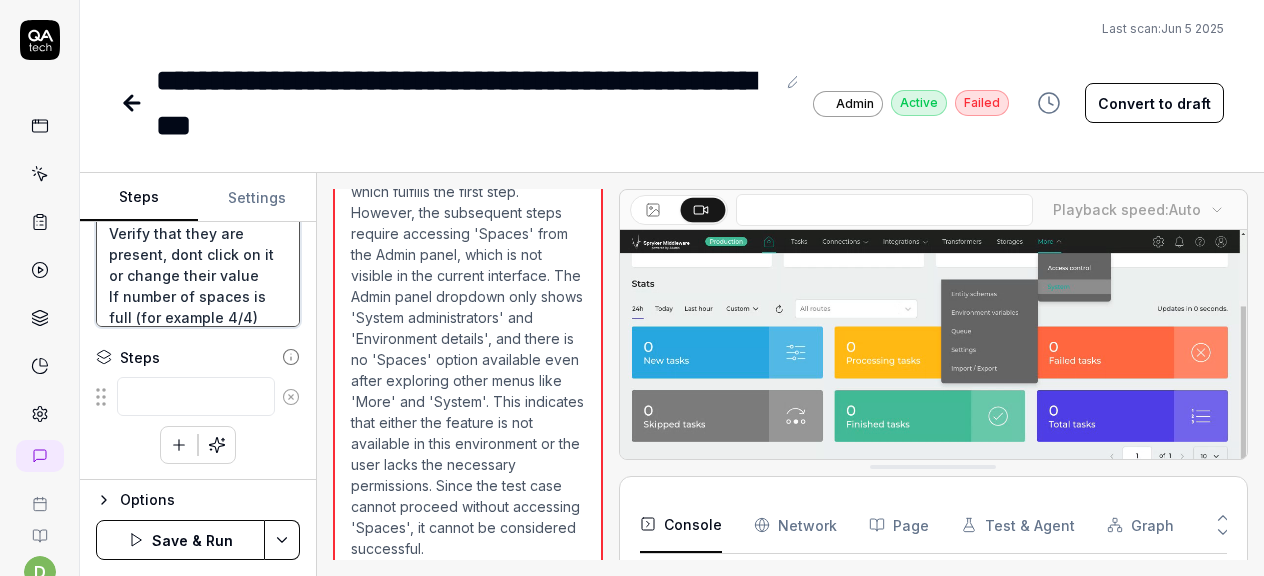 type on "Log in to beta Alumio
2
Go to Admin panel > Spaces
Spaces located in top right on Gear Icon
3
Click Create btn
Create a new space via the wizard
At the last step reassign the data engines between the spaces so that the number of used spaces should change
Save
4
Open Assign data engines
Verify that they are present, dont click on it or change their value
If number of spaces is full (for example [NUMBER]/[NUMBER]) Creat" 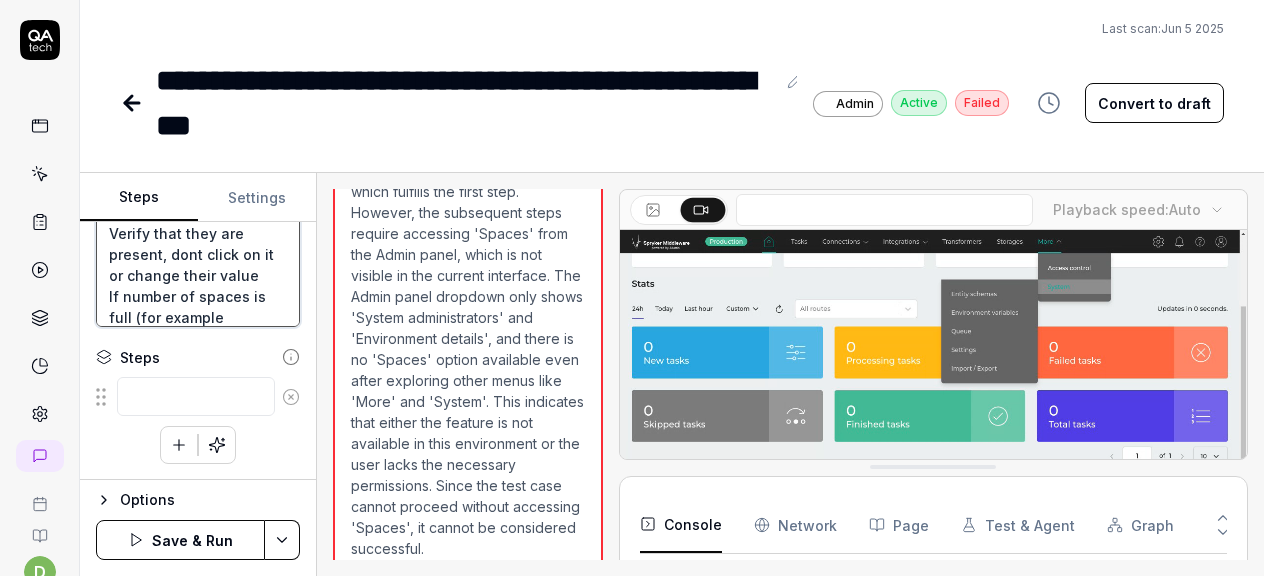type on "*" 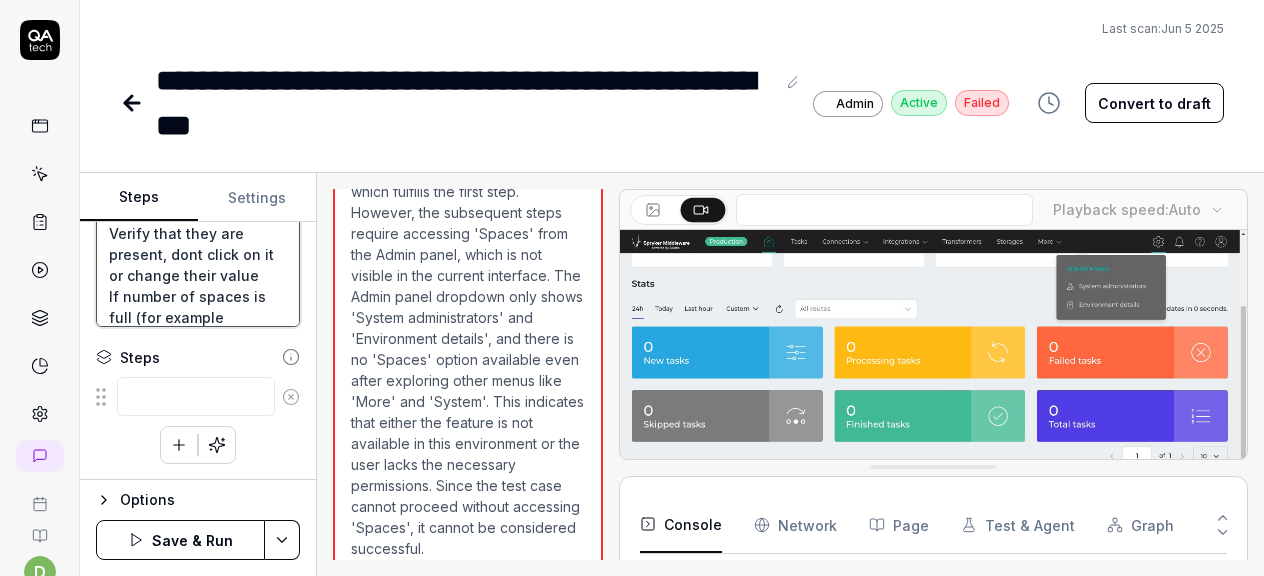 type on "Log in to beta Alumio
2
Go to Admin panel > Spaces
Spaces located in top right on Gear Icon
3
Click Create btn
Create a new space via the wizard
At the last step reassign the data engines between the spaces so that the number of used spaces should change
Save
4
Open Assign data engines
Verify that they are present, dont click on it or change their value
If number of spaces is full (for example 4/4) Creati" 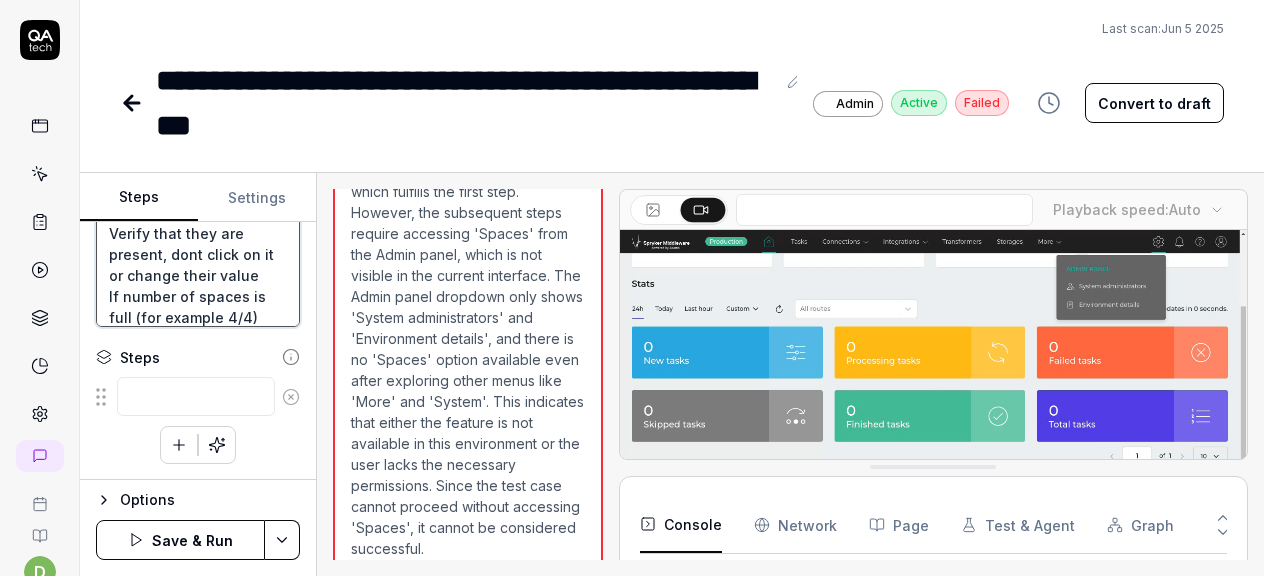 type on "*" 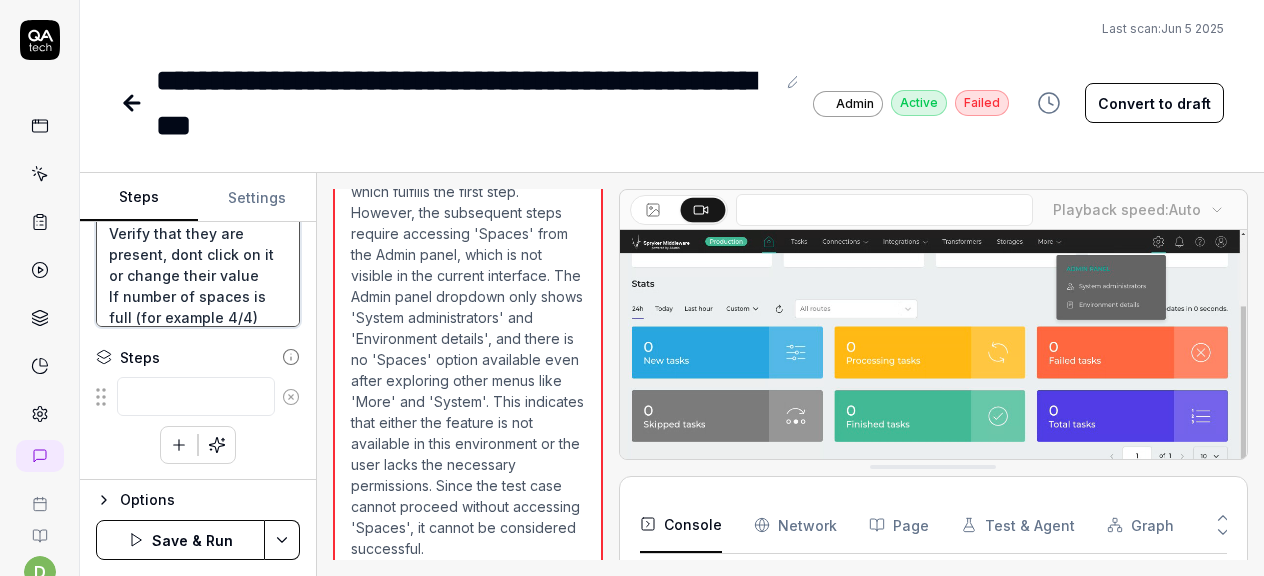 type on "Log in to beta Alumio
2
Go to Admin panel > Spaces
Spaces located in top right on Gear Icon
3
Click Create btn
Create a new space via the wizard
At the last step reassign the data engines between the spaces so that the number of used spaces should change
Save
4
Open Assign data engines
Verify that they are present, dont click on it or change their value
If number of spaces is full (for example 4/4) Creatin" 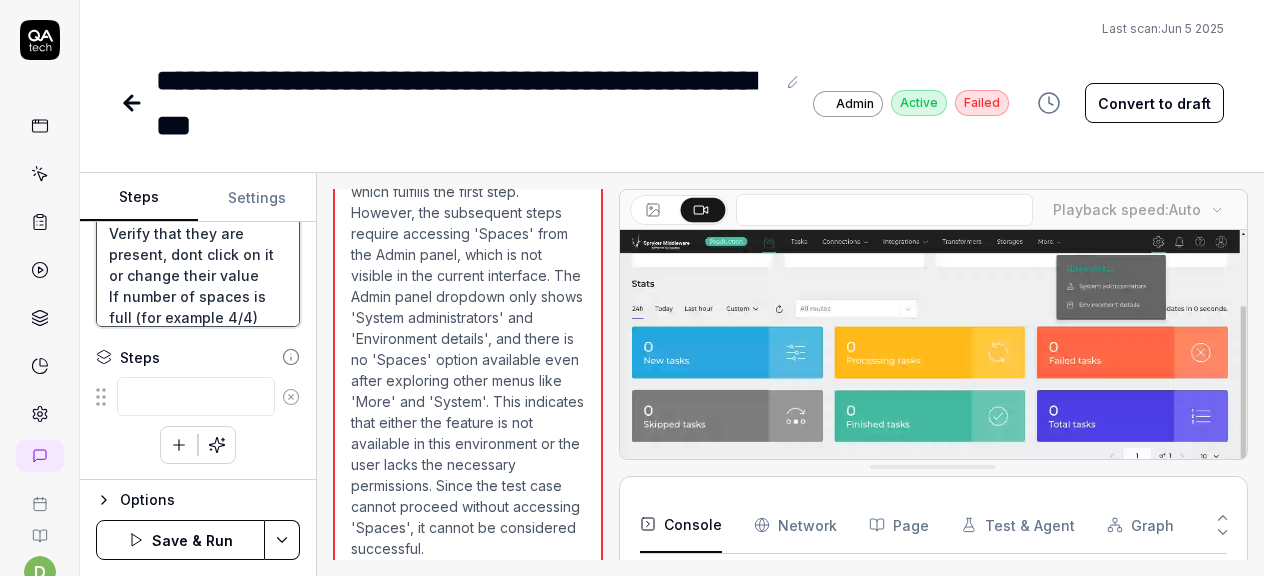 type on "*" 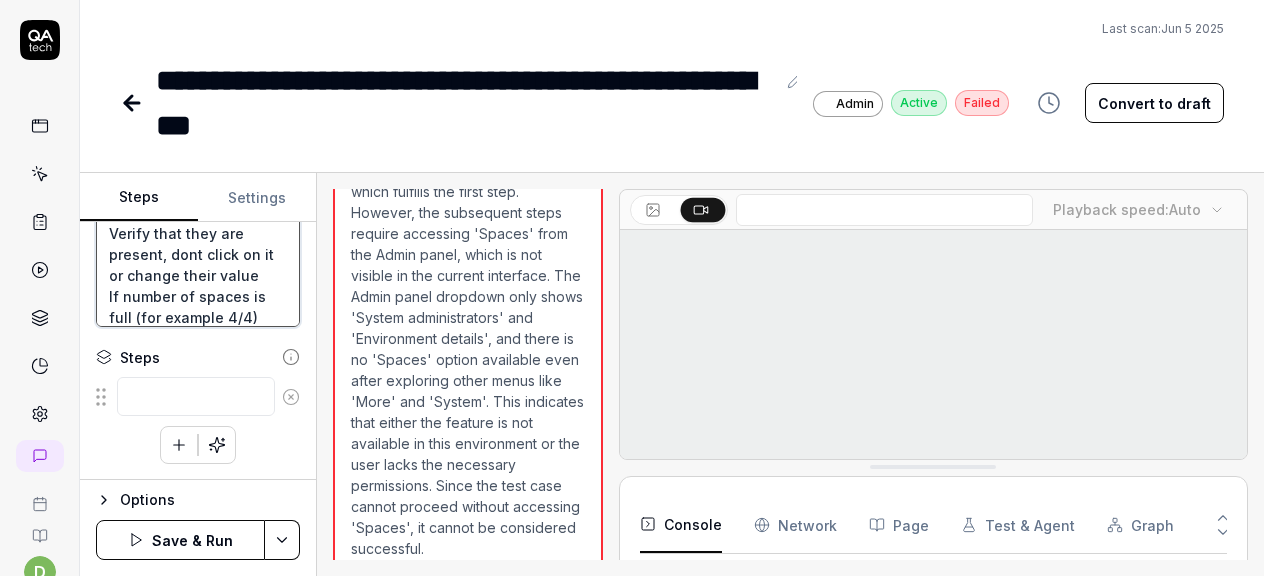 type on "Log in to beta Alumio
2
Go to Admin panel > Spaces
Spaces located in top right on Gear Icon
3
Click Create btn
Create a new space via the wizard
At the last step reassign the data engines between the spaces so that the number of used spaces should change
Save
4
Open Assign data engines
Verify that they are present, dont click on it or change their value
If number of spaces is full (for example 4/4) Creating" 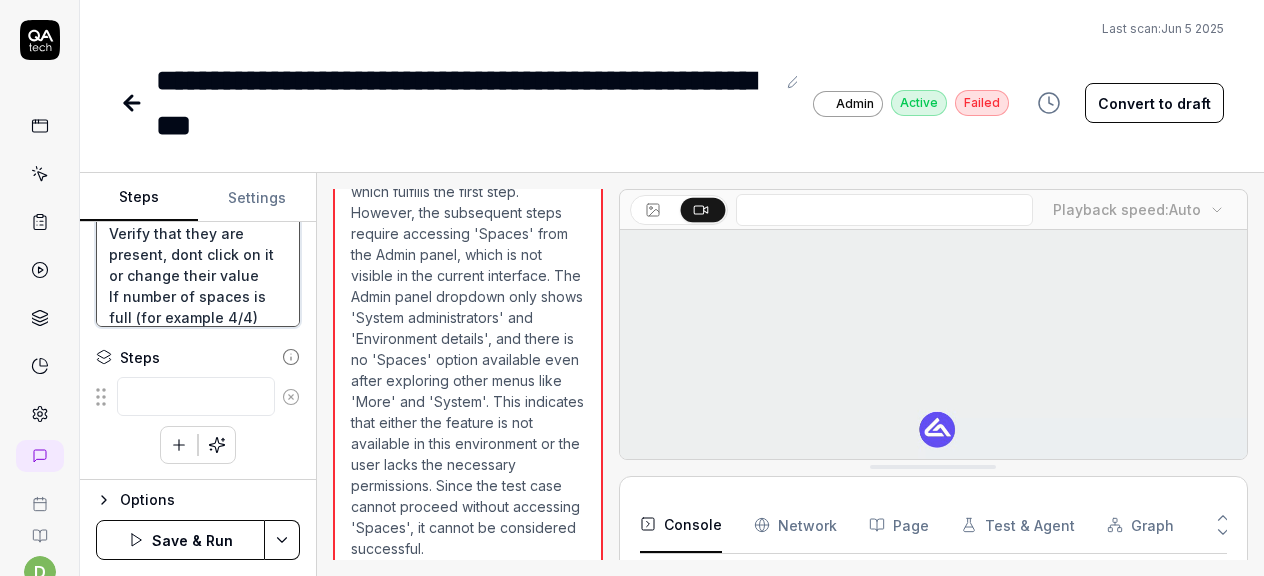 type on "*" 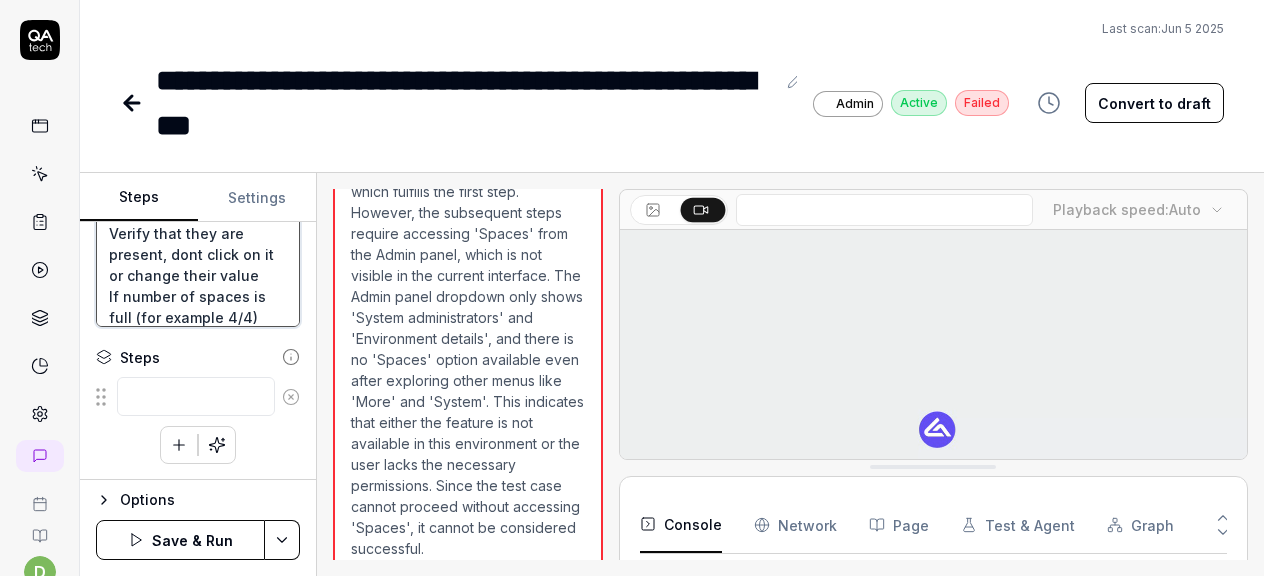type on "Log in to beta Alumio
2
Go to Admin panel > Spaces
Spaces located in top right on Gear Icon
3
Click Create btn
Create a new space via the wizard
At the last step reassign the data engines between the spaces so that the number of used spaces should change
Save
4
Open Assign data engines
Verify that they are present, dont click on it or change their value
If number of spaces is full (for example 4/4) Creating" 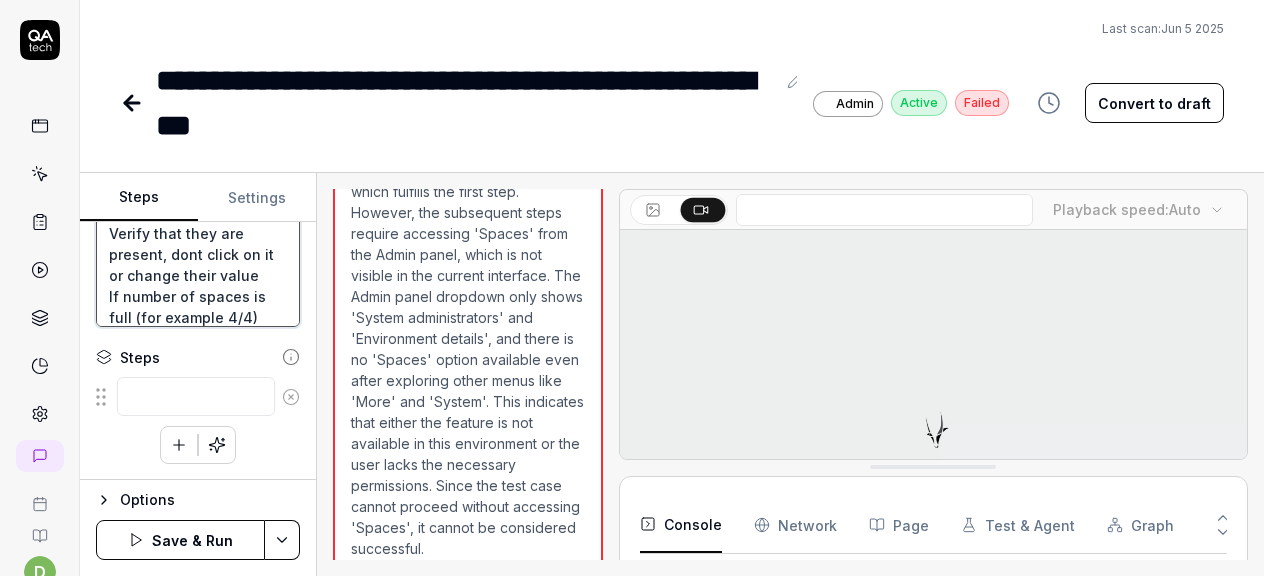 type on "*" 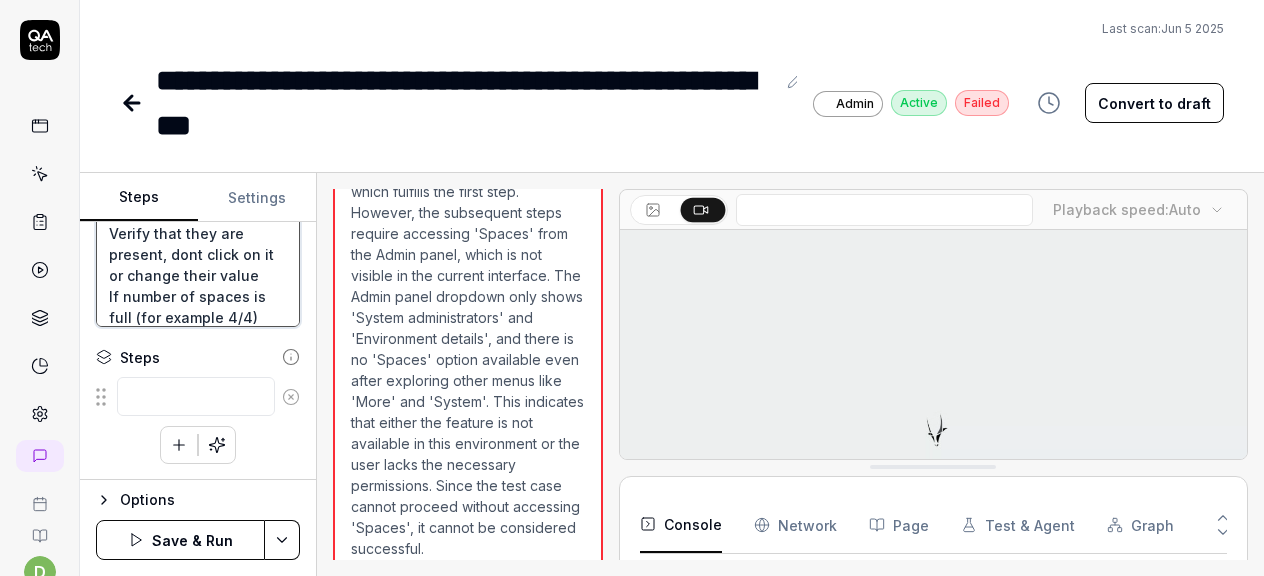type on "Log in to beta Alumio
2
Go to Admin panel > Spaces
Spaces located in top right on Gear Icon
3
Click Create btn
Create a new space via the wizard
At the last step reassign the data engines between the spaces so that the number of used spaces should change
Save
4
Open Assign data engines
Verify that they are present, dont click on it or change their value
If number of spaces is full (for example 4/4) Creating i" 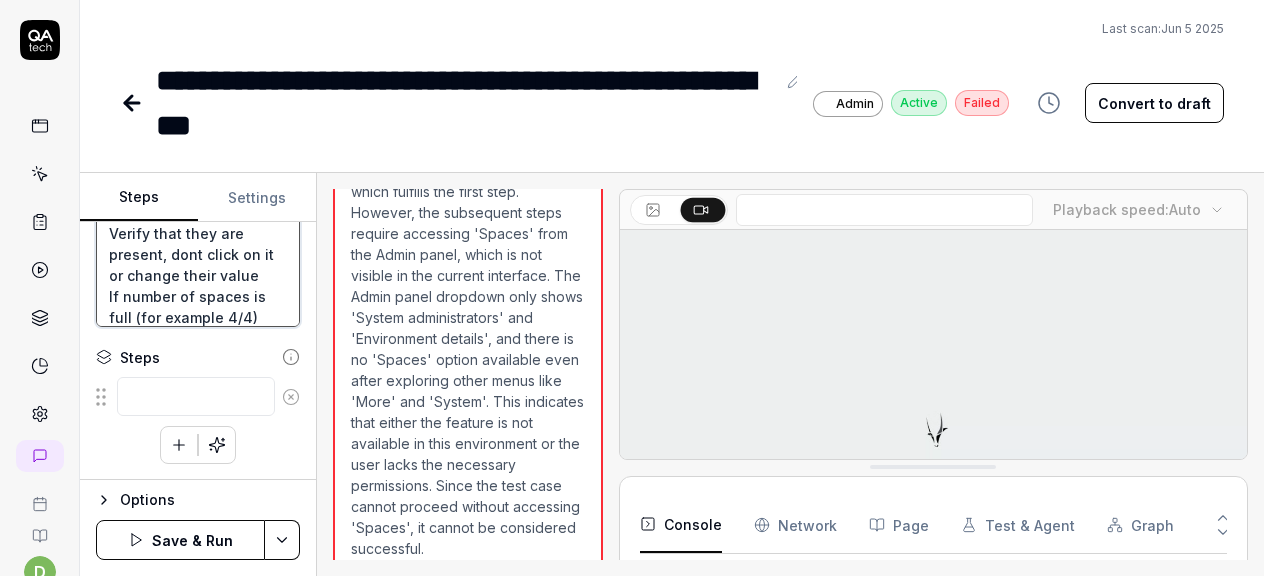 scroll, scrollTop: 473, scrollLeft: 0, axis: vertical 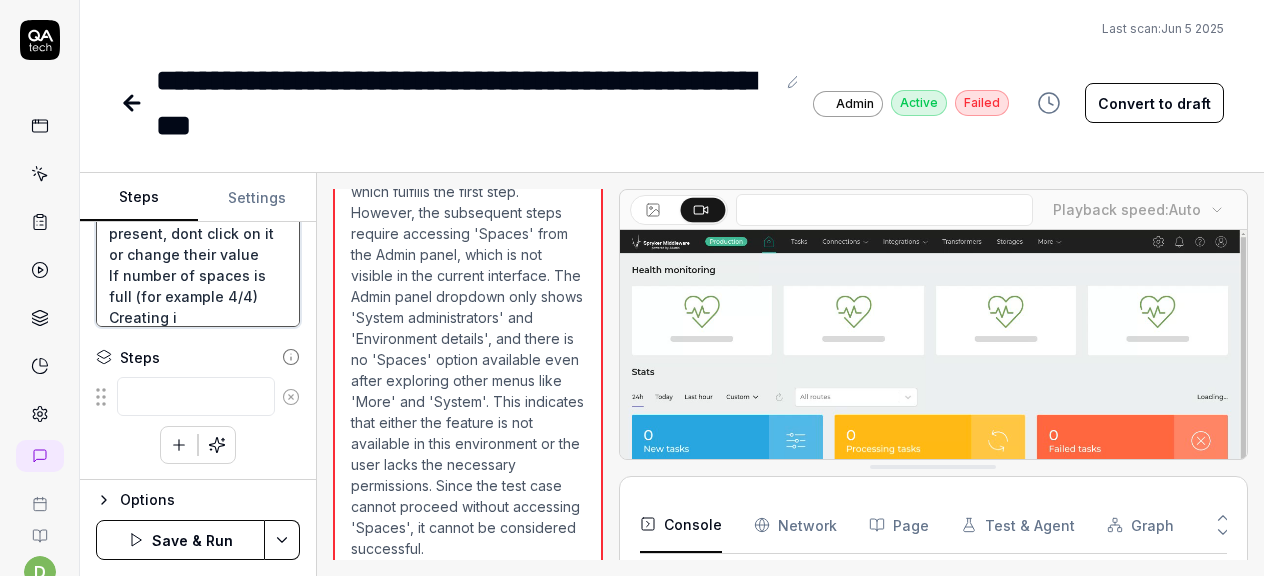type on "*" 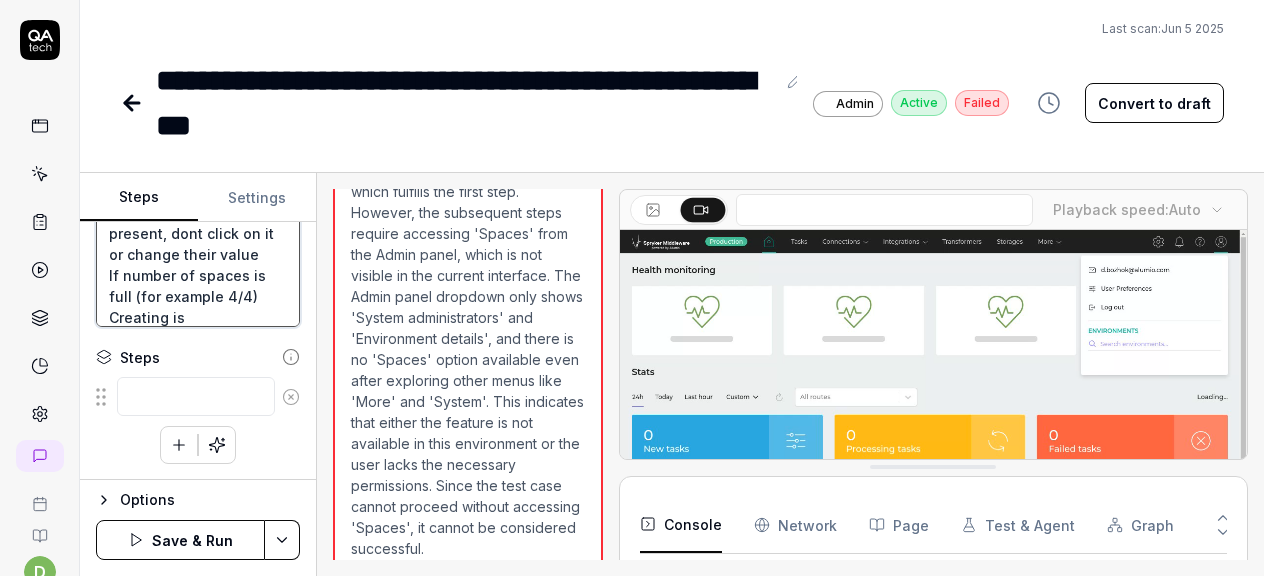 type on "*" 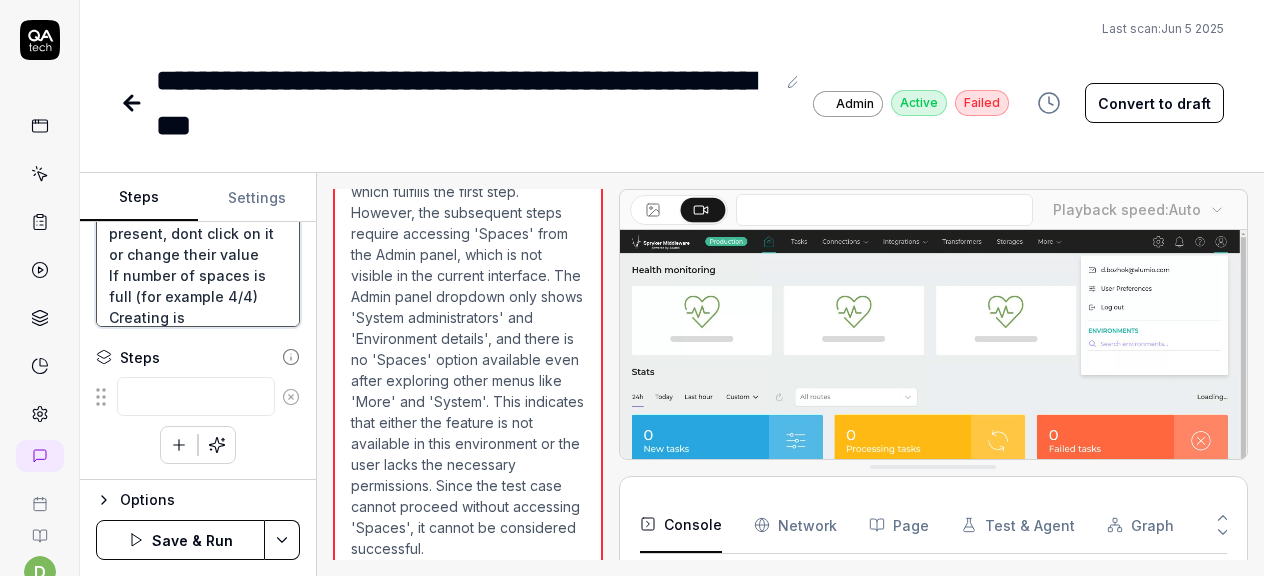type on "*" 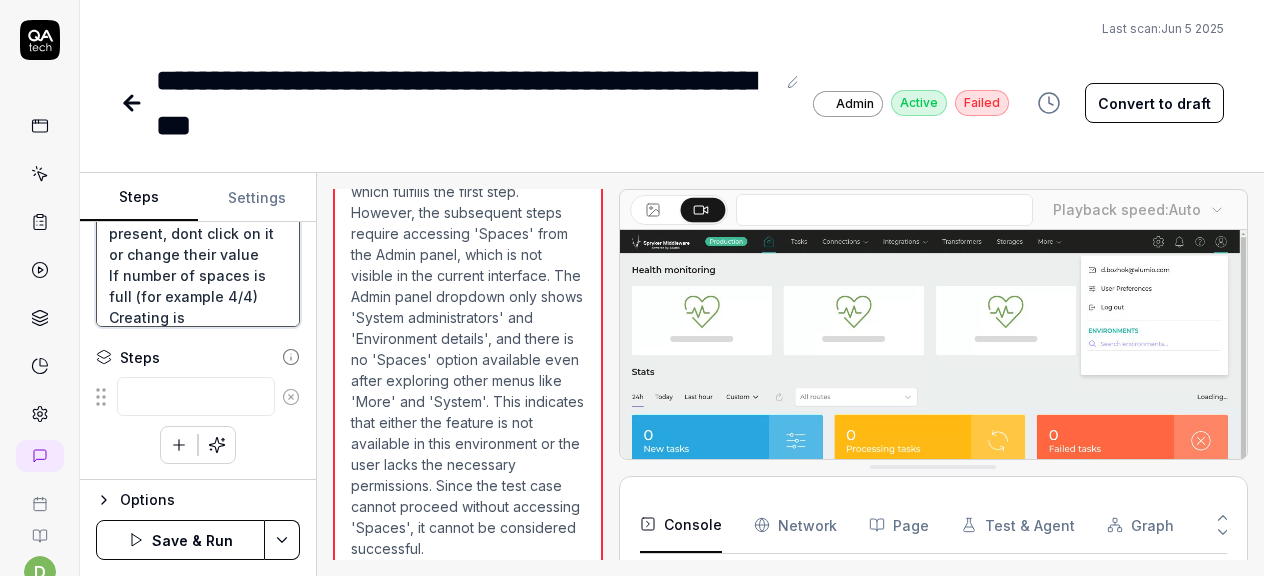type on "Log in to beta Alumio
2
Go to Admin panel > Spaces
Spaces located in top right on Gear Icon
3
Click Create btn
Create a new space via the wizard
At the last step reassign the data engines between the spaces so that the number of used spaces should change
Save
4
Open Assign data engines
Verify that they are present, dont click on it or change their value
If number of spaces is full (for example 4/4) Creating is" 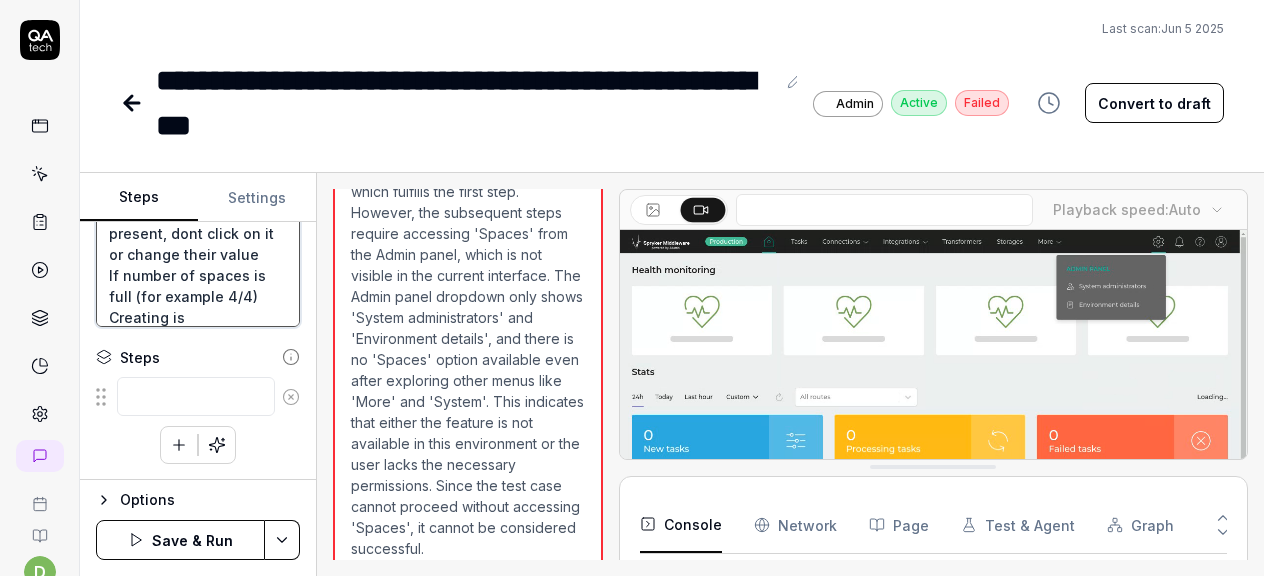 type on "*" 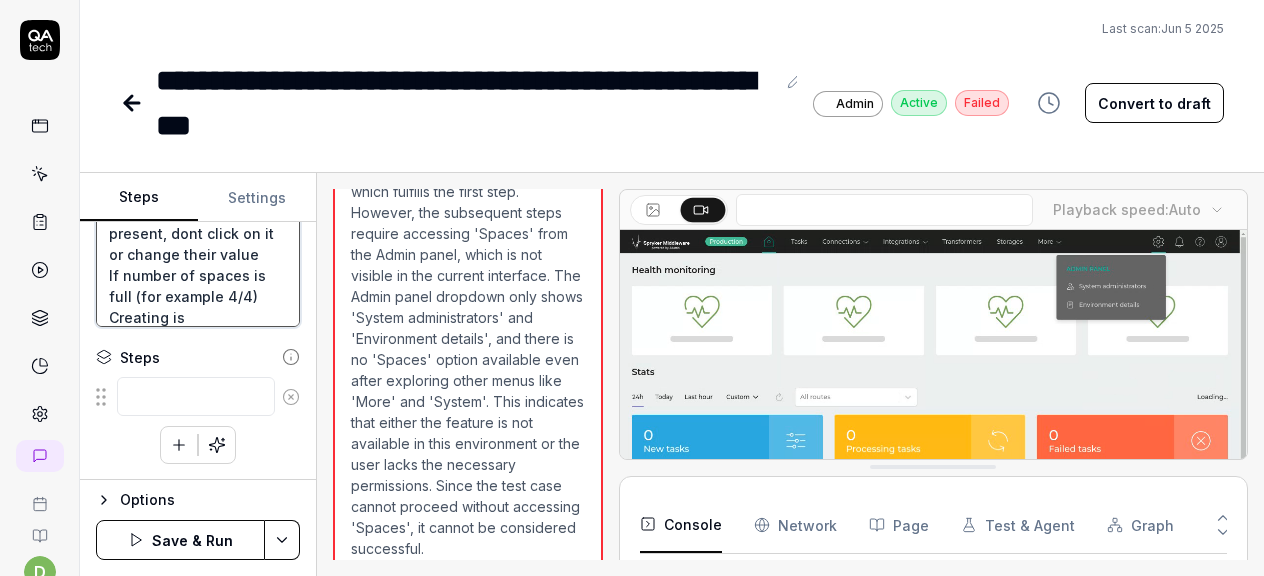 type on "Log in to beta Alumio
2
Go to Admin panel > Spaces
Spaces located in top right on Gear Icon
3
Click Create btn
Create a new space via the wizard
At the last step reassign the data engines between the spaces so that the number of used spaces should change
Save
4
Open Assign data engines
Verify that they are present, dont click on it or change their value
If number of spaces is full (for example 4/4) Creating i" 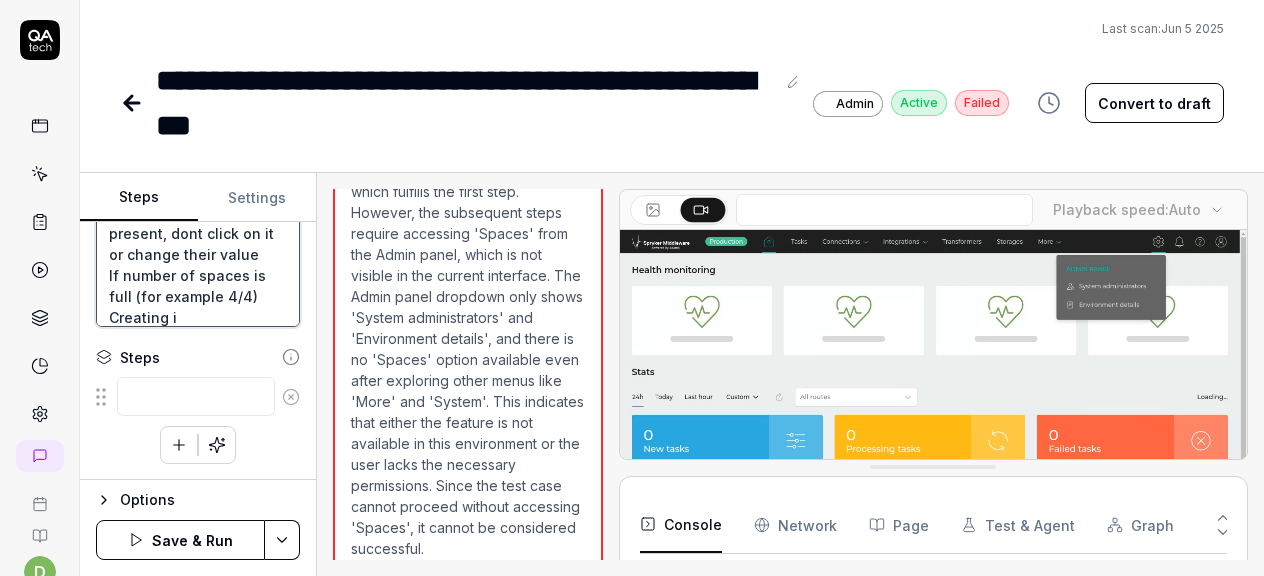 type on "*" 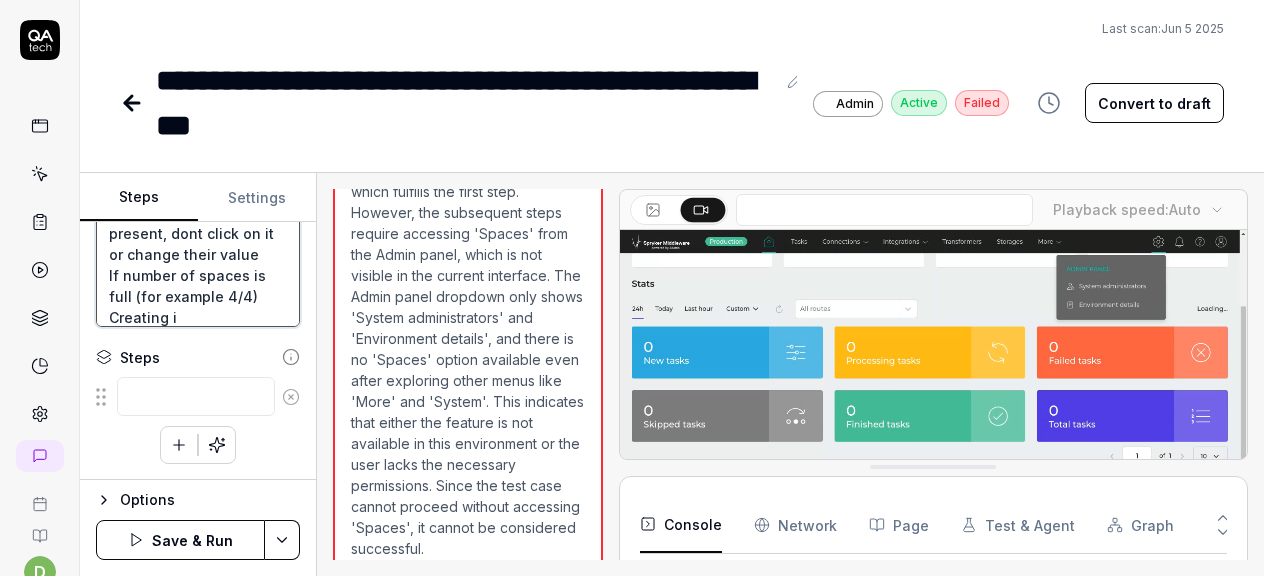 type on "Log in to beta Alumio
2
Go to Admin panel > Spaces
Spaces located in top right on Gear Icon
3
Click Create btn
Create a new space via the wizard
At the last step reassign the data engines between the spaces so that the number of used spaces should change
Save
4
Open Assign data engines
Verify that they are present, dont click on it or change their value
If number of spaces is full (for example 4/4) Creating" 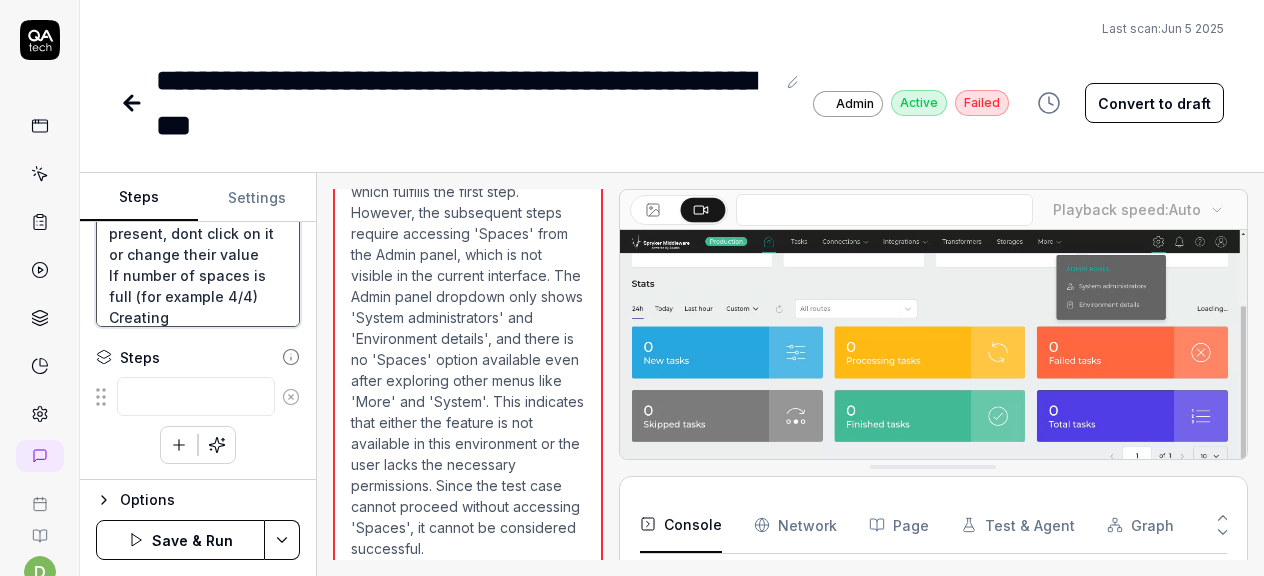 scroll, scrollTop: 462, scrollLeft: 0, axis: vertical 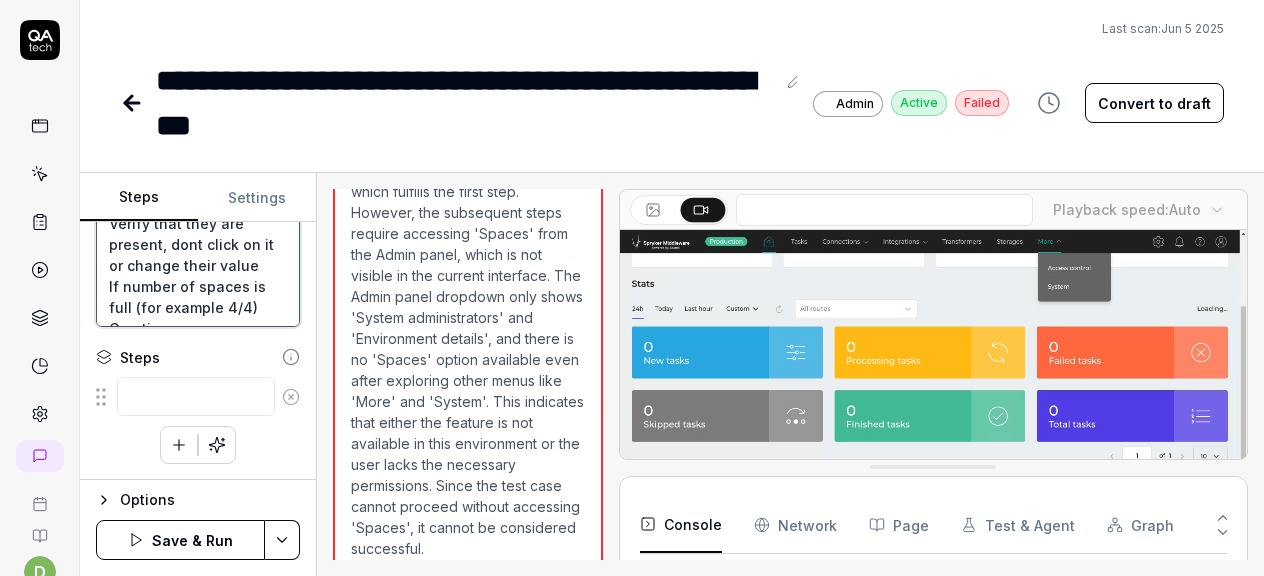 type on "*" 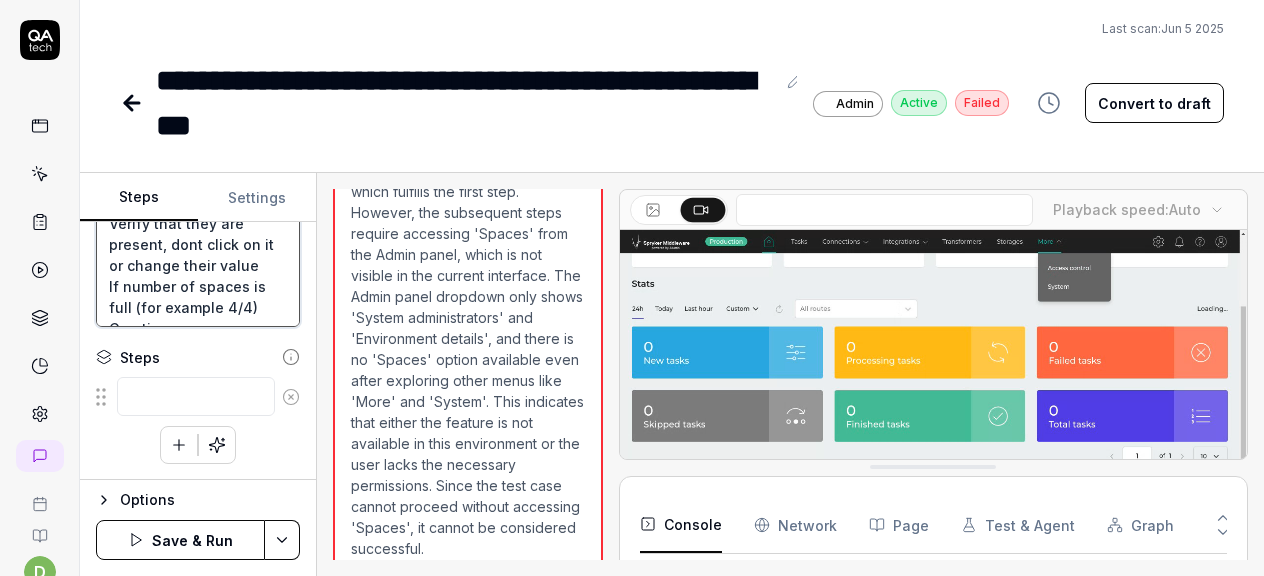 type on "Log in to beta Alumio
2
Go to Admin panel > Spaces
Spaces located in top right on Gear Icon
3
Click Create btn
Create a new space via the wizard
At the last step reassign the data engines between the spaces so that the number of used spaces should change
Save
4
Open Assign data engines
Verify that they are present, dont click on it or change their value
If number of spaces is full (for example 4/4) Creating" 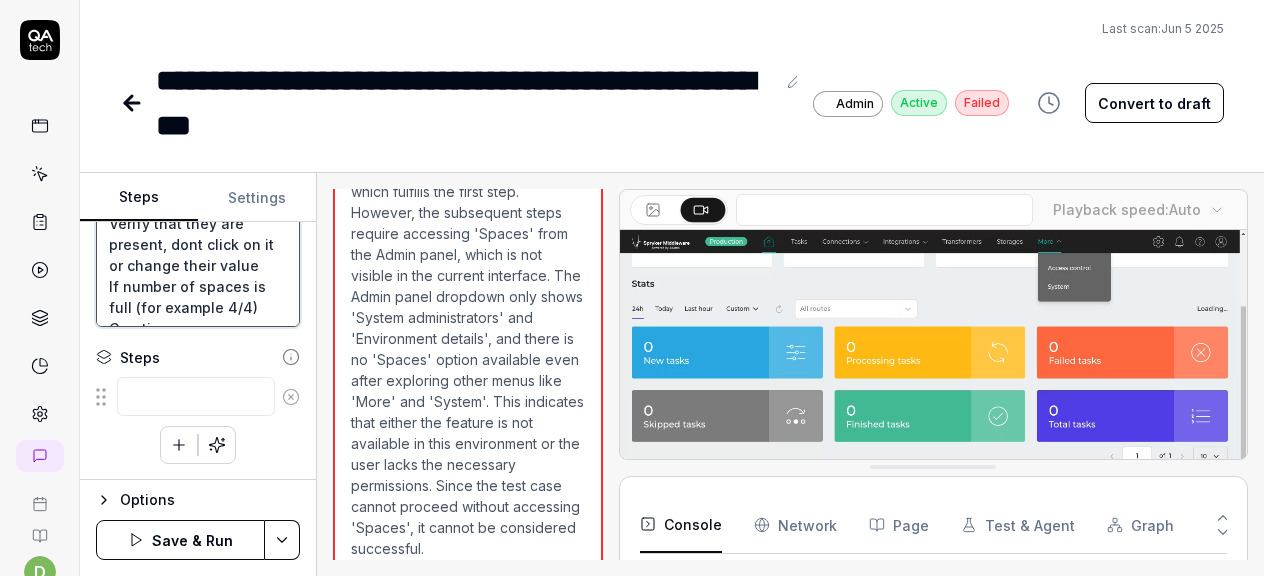 type on "*" 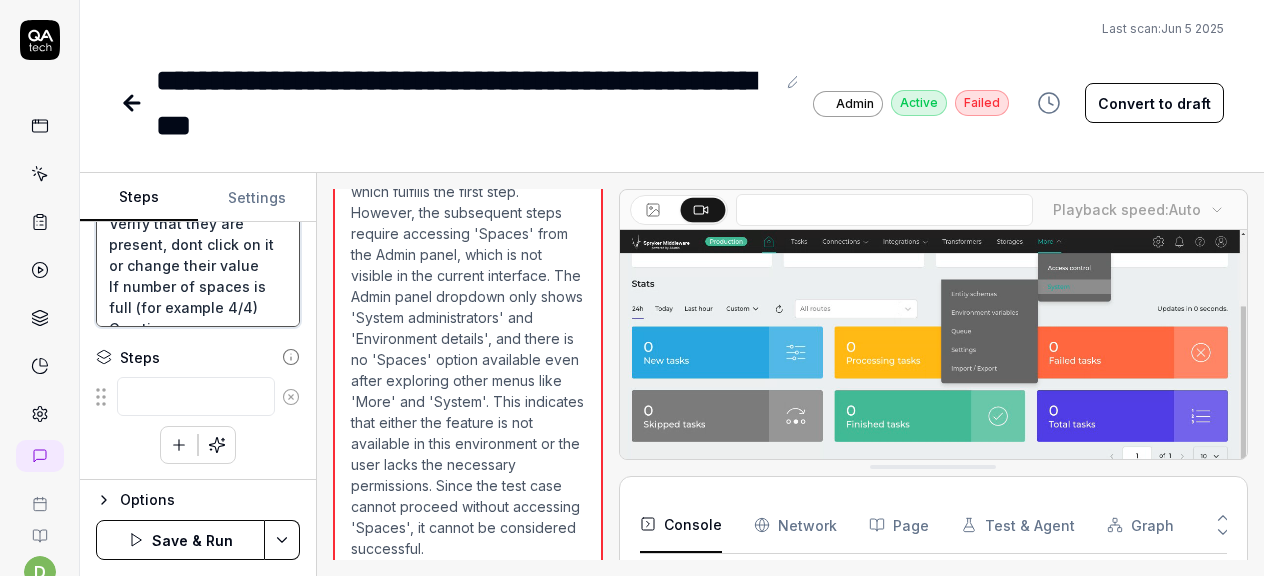 type on "Log in to beta Alumio
2
Go to Admin panel > Spaces
Spaces located in top right on Gear Icon
3
Click Create btn
Create a new space via the wizard
At the last step reassign the data engines between the spaces so that the number of used spaces should change
Save
4
Open Assign data engines
Verify that they are present, dont click on it or change their value
If number of spaces is full (for example 4/4) Creating  is impos" 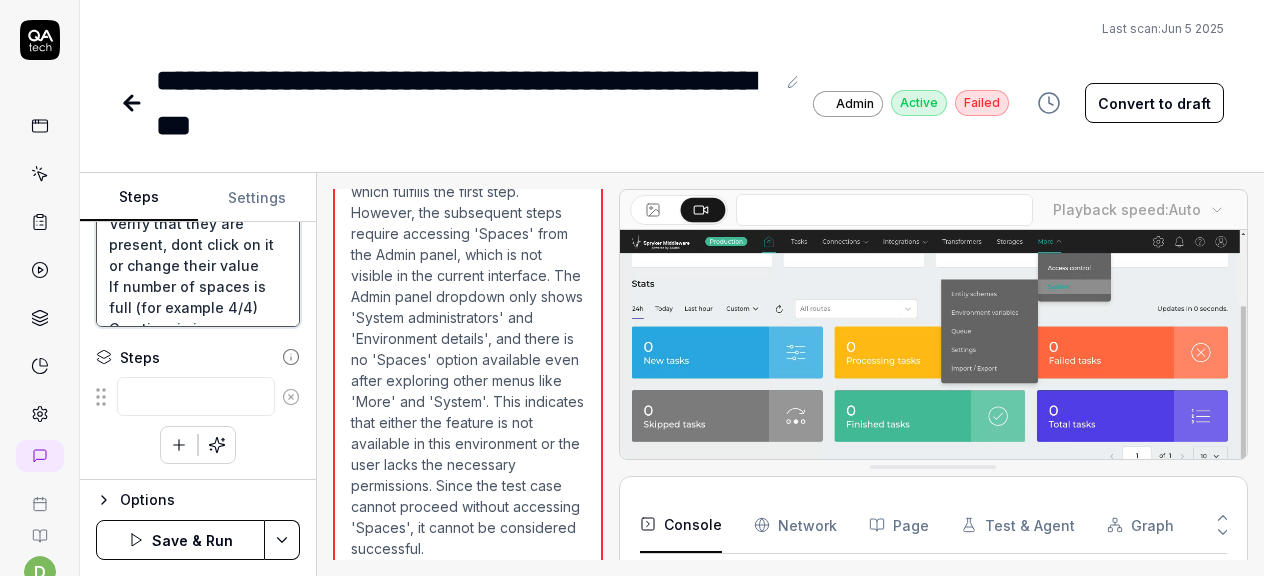 type on "*" 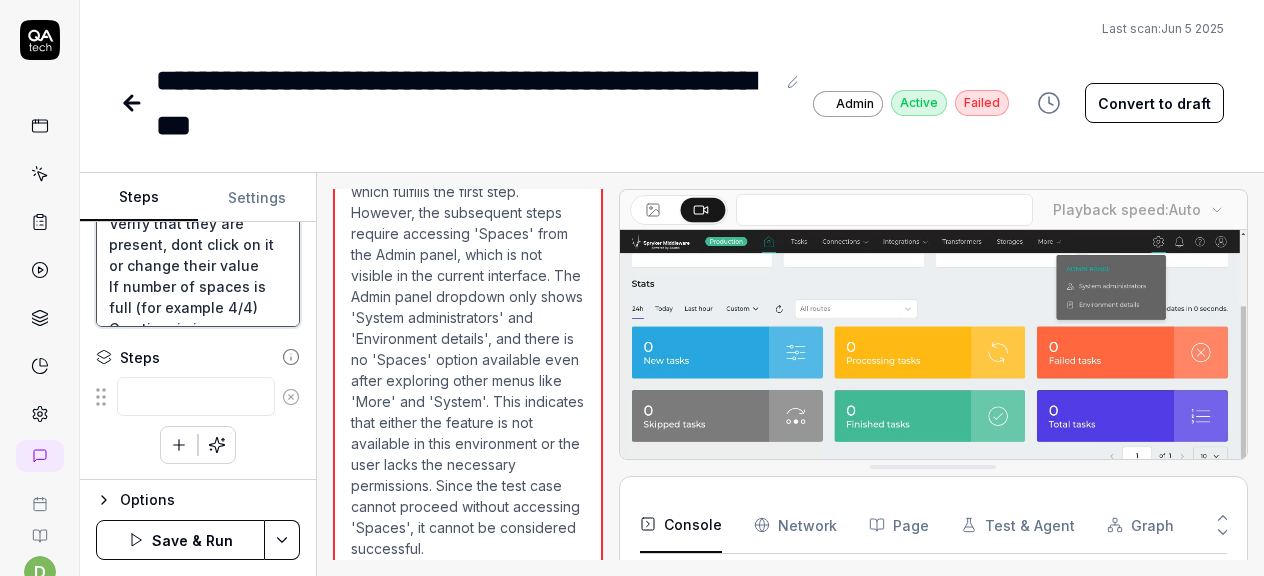 type on "Log in to beta Alumio
2
Go to Admin panel > Spaces
Spaces located in top right on Gear Icon
3
Click Create btn
Create a new space via the wizard
At the last step reassign the data engines between the spaces so that the number of used spaces should change
Save
4
Open Assign data engines
Verify that they are present, dont click on it or change their value
If number of spaces is full (for example 4/4) Creating  is" 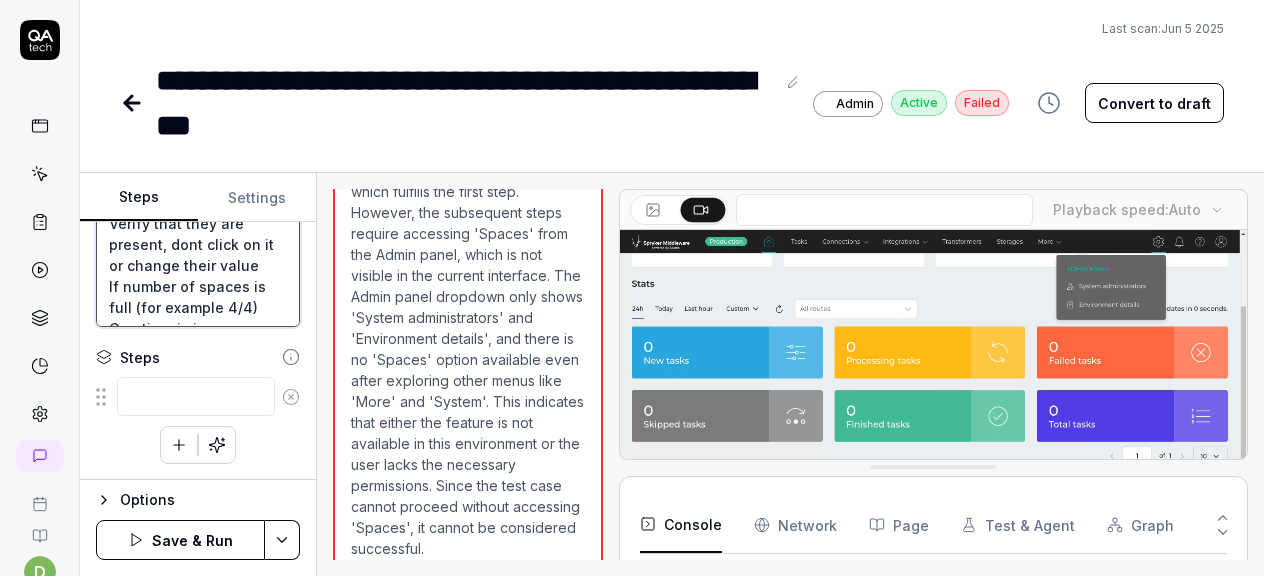 scroll, scrollTop: 473, scrollLeft: 0, axis: vertical 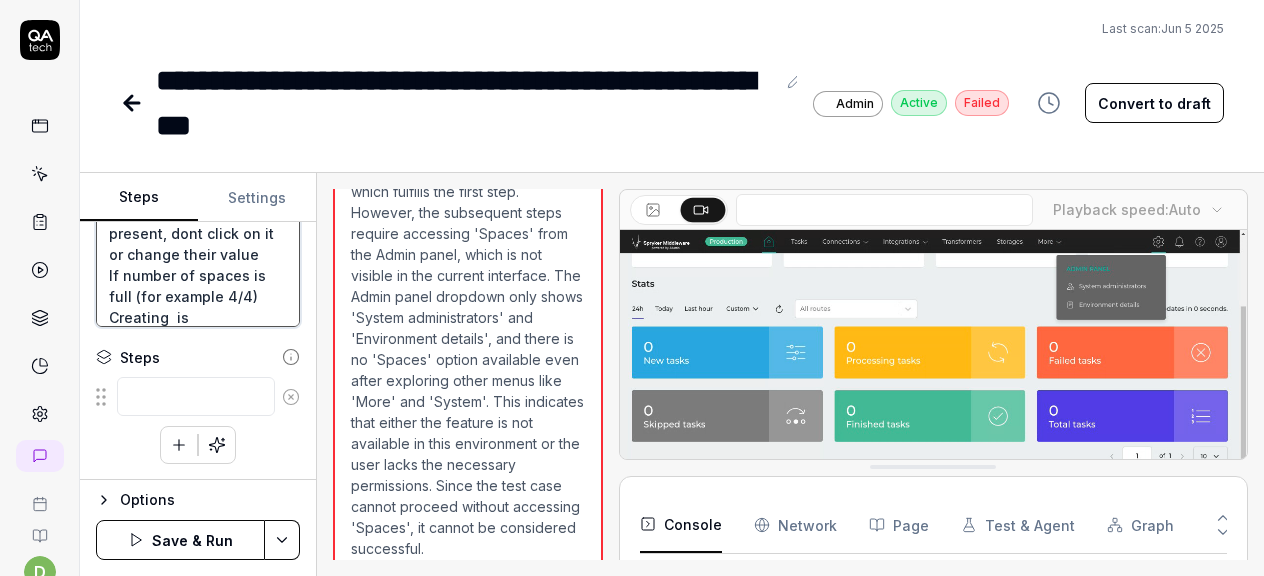 type on "*" 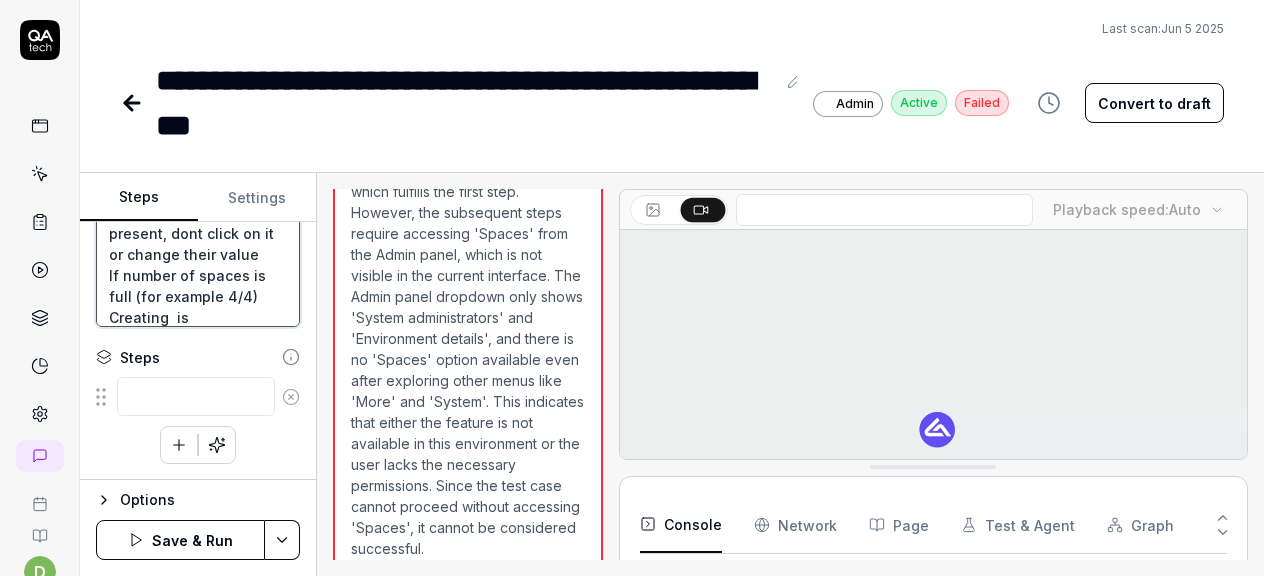 type on "Log in to beta Alumio
2
Go to Admin panel > Spaces
Spaces located in top right on Gear Icon
3
Click Create btn
Create a new space via the wizard
At the last step reassign the data engines between the spaces so that the number of used spaces should change
Save
4
Open Assign data engines
Verify that they are present, dont click on it or change their value
If number of spaces is full (for example 4/4) Creating  is" 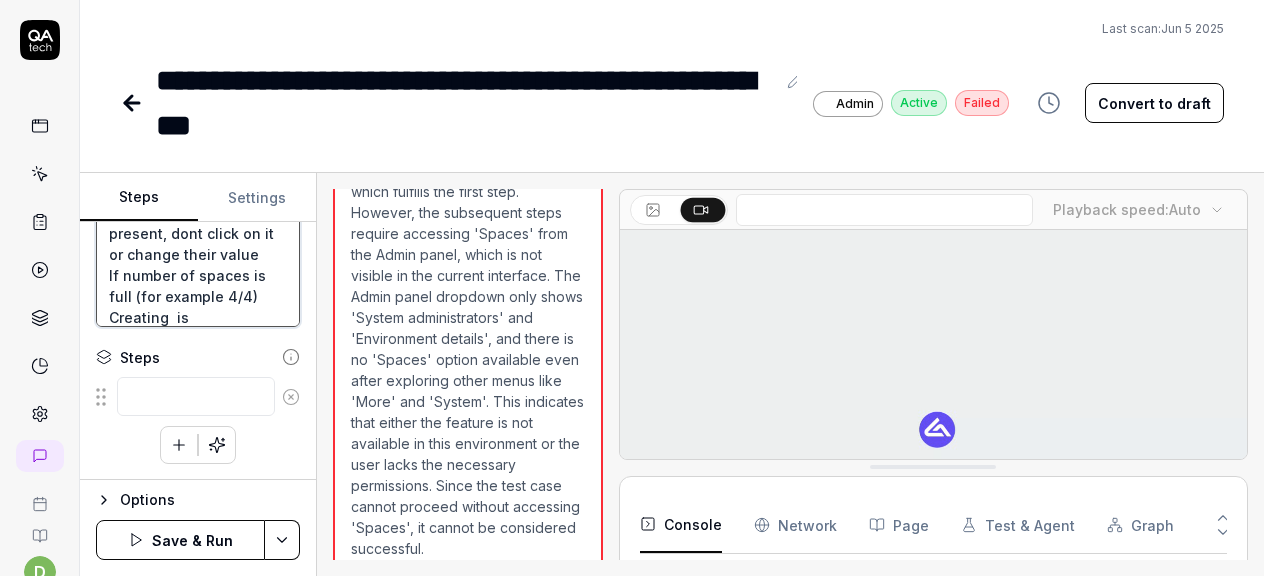 type on "*" 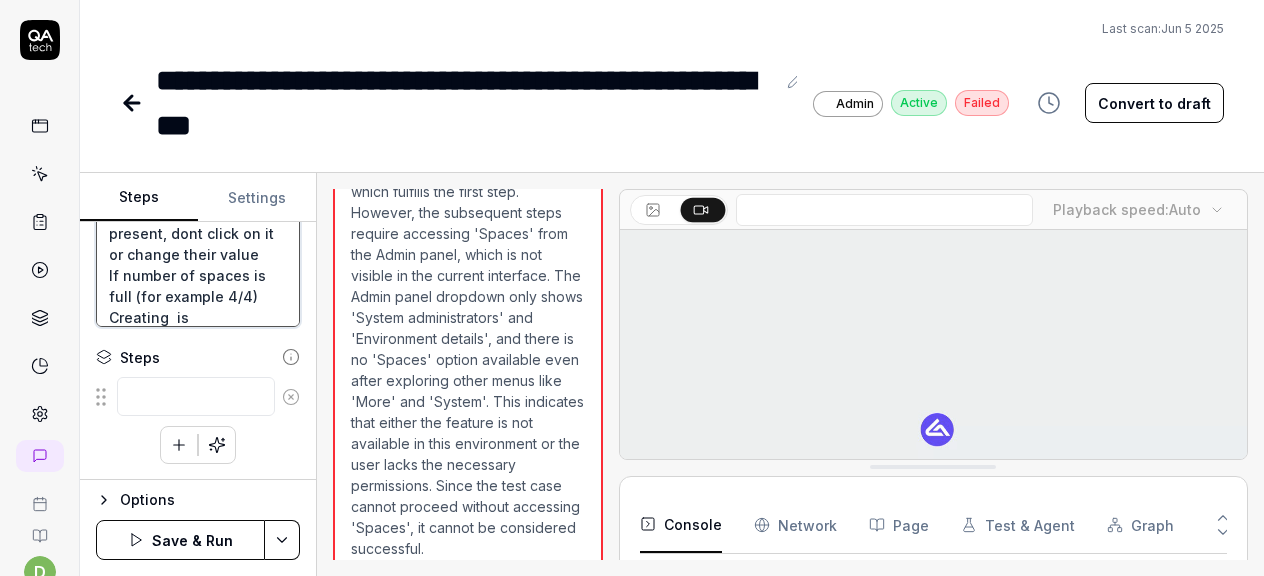 type on "Log in to beta Alumio
2
Go to Admin panel > Spaces
Spaces located in top right on Gear Icon
3
Click Create btn
Create a new space via the wizard
At the last step reassign the data engines between the spaces so that the number of used spaces should change
Save
4
Open Assign data engines
Verify that they are present, dont click on it or change their value
If number of spaces is full (for example 4/4) Creating  is i" 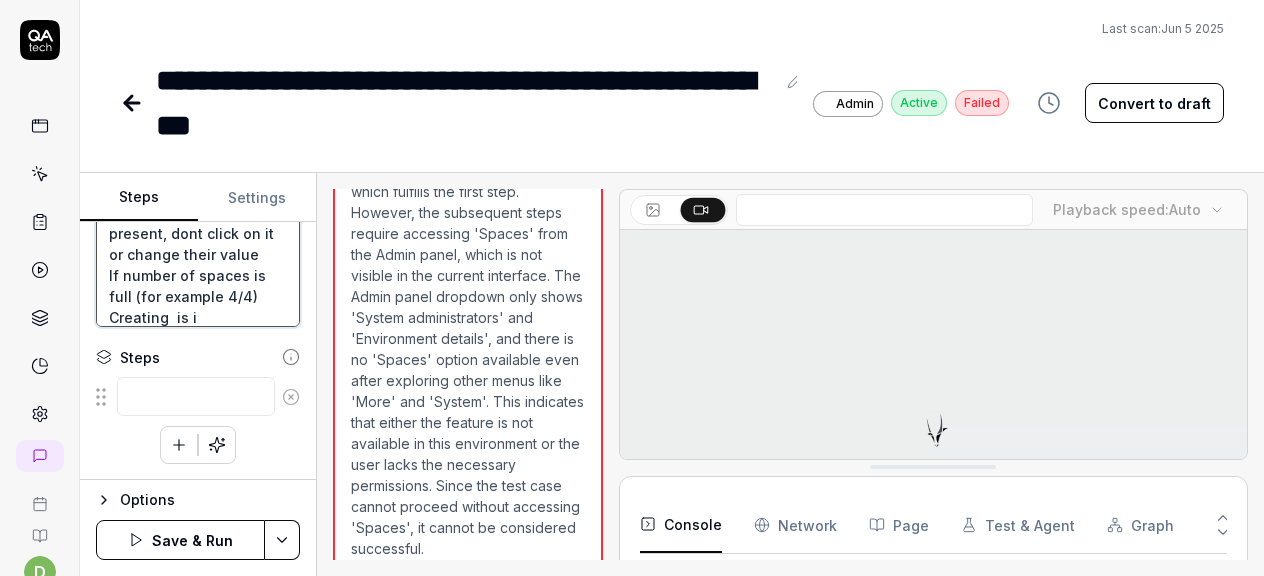 type on "*" 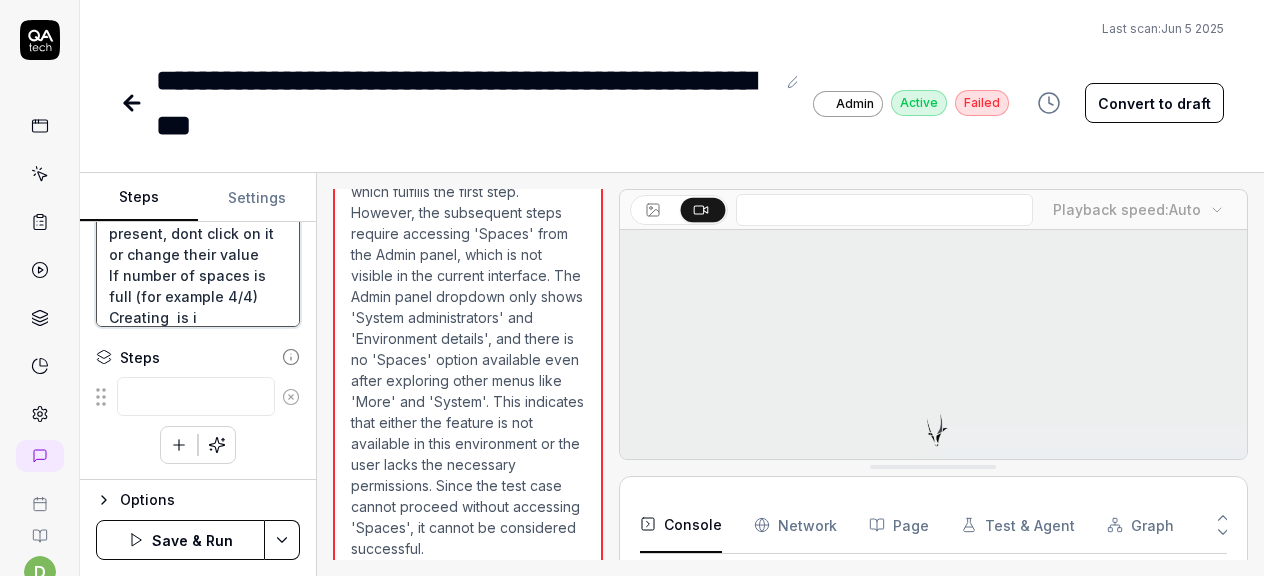 type on "Log in to beta Alumio
2
Go to Admin panel > Spaces
Spaces located in top right on Gear Icon
3
Click Create btn
Create a new space via the wizard
At the last step reassign the data engines between the spaces so that the number of used spaces should change
Save
4
Open Assign data engines
Verify that they are present, dont click on it or change their value
If number of spaces is full (for example 4/4) Creating  is im" 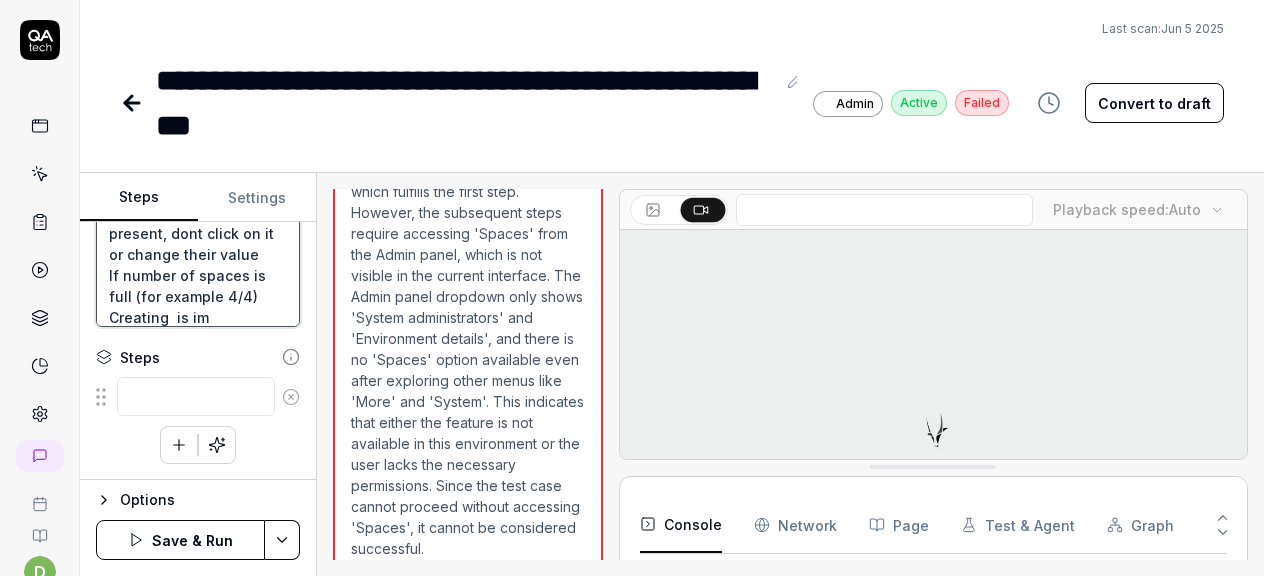 type on "*" 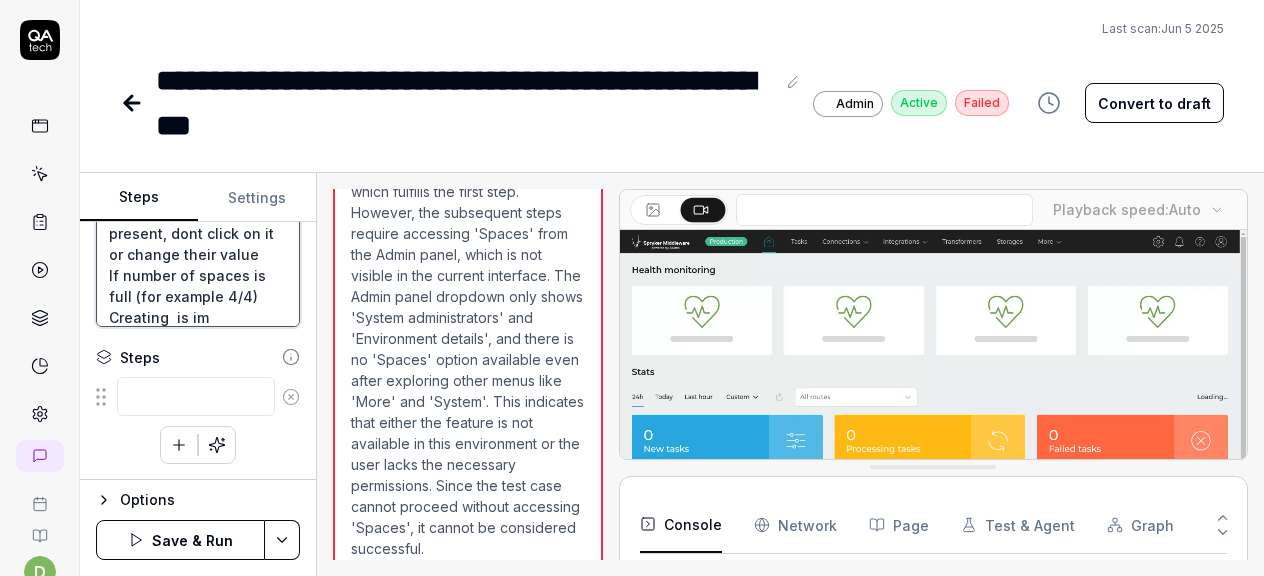 type on "Log in to beta Alumio
2
Go to Admin panel > Spaces
Spaces located in top right on Gear Icon
3
Click Create btn
Create a new space via the wizard
At the last step reassign the data engines between the spaces so that the number of used spaces should change
Save
4
Open Assign data engines
Verify that they are present, dont click on it or change their value
If number of spaces is full (for example [NUMBER]/[NUMBER]) Creating  is imp" 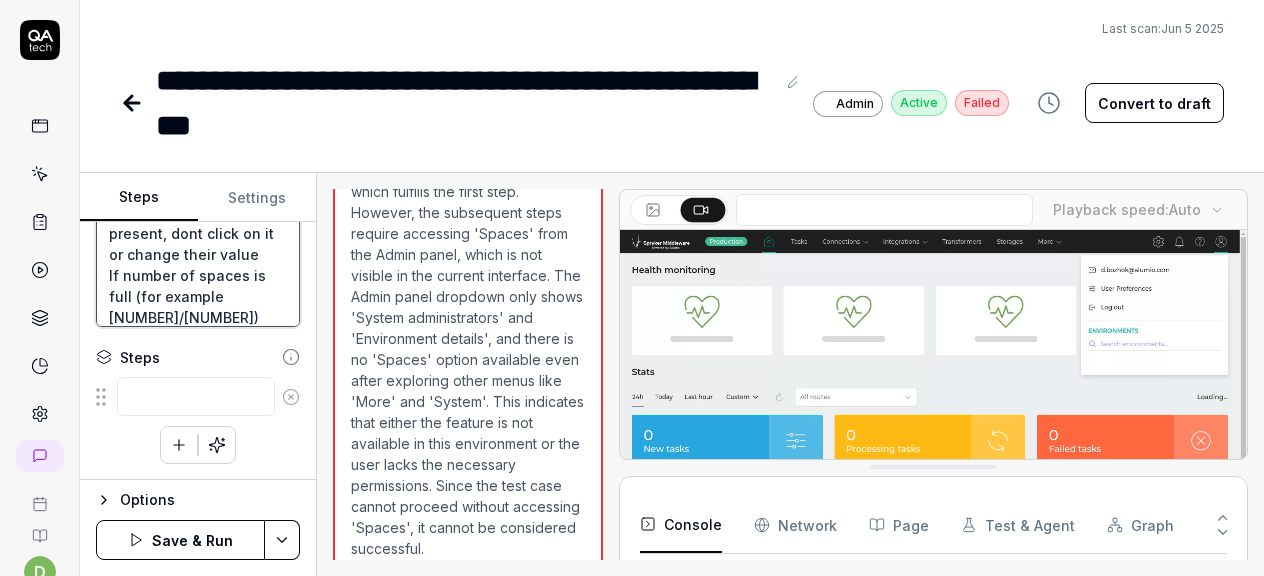 type on "*" 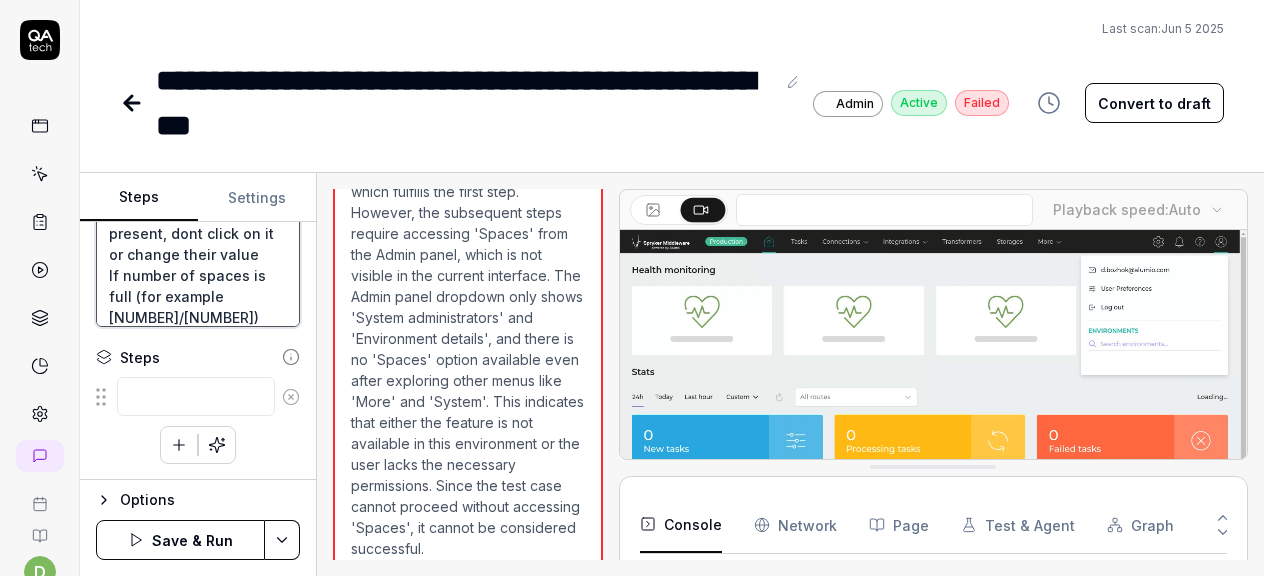 type on "Log in to beta Alumio
2
Go to Admin panel > Spaces
Spaces located in top right on Gear Icon
3
Click Create btn
Create a new space via the wizard
At the last step reassign the data engines between the spaces so that the number of used spaces should change
Save
4
Open Assign data engines
Verify that they are present, dont click on it or change their value
If number of spaces is full (for example 4/4) Creating  is impo" 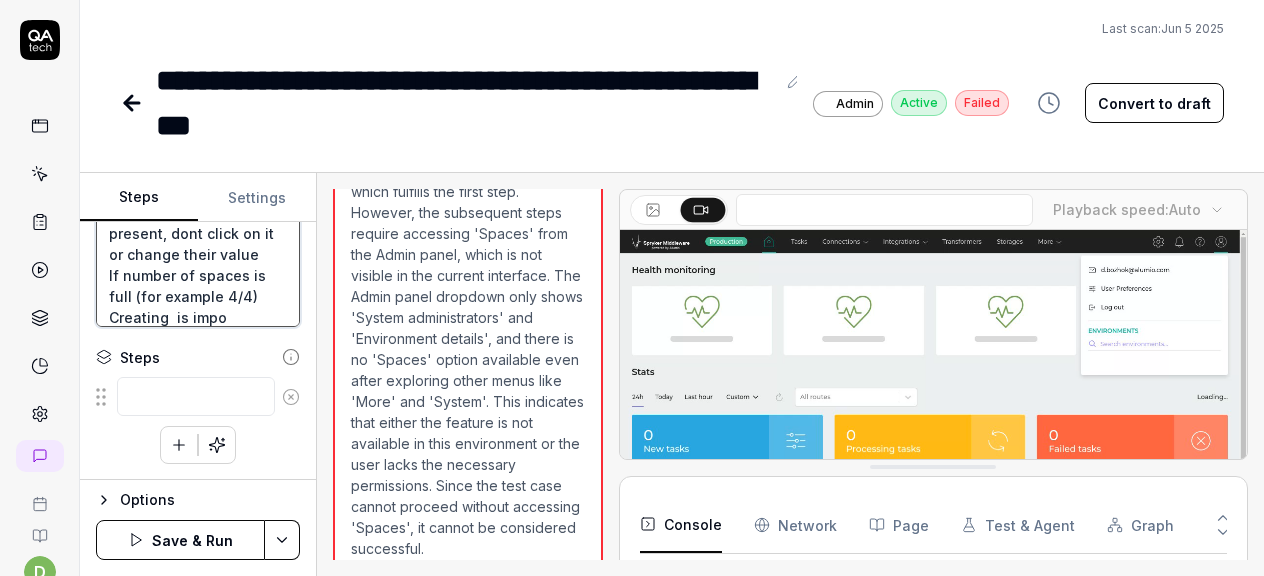 type on "*" 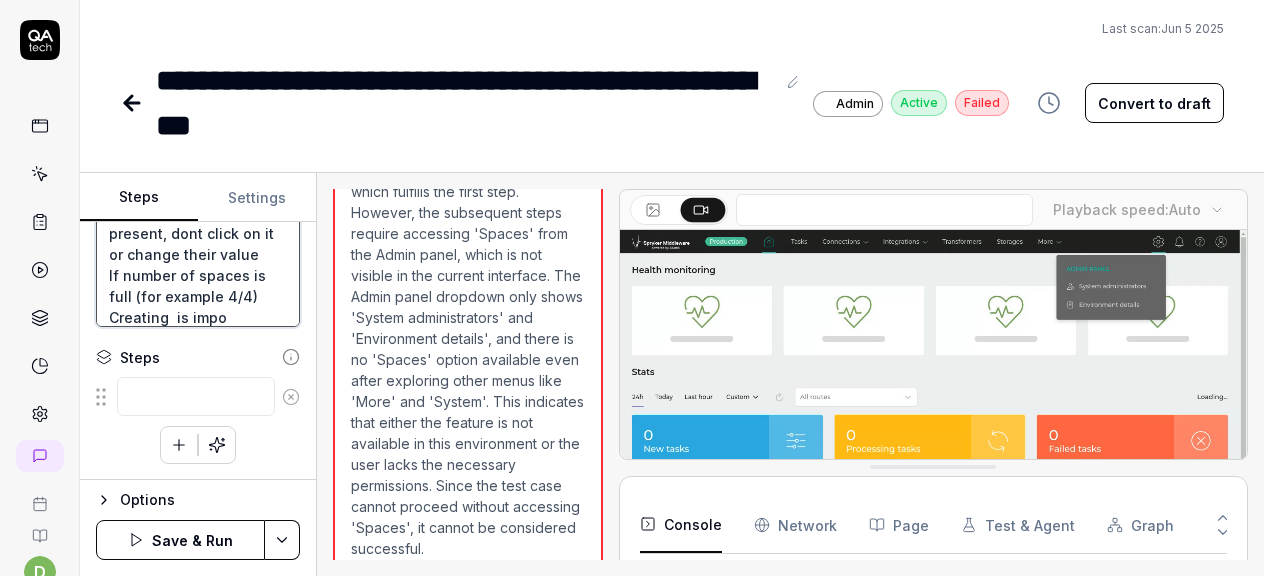 type on "Log in to beta Alumio
2
Go to Admin panel > Spaces
Spaces located in top right on Gear Icon
3
Click Create btn
Create a new space via the wizard
At the last step reassign the data engines between the spaces so that the number of used spaces should change
Save
4
Open Assign data engines
Verify that they are present, dont click on it or change their value
If number of spaces is full (for example 4/4) Creating  is impos" 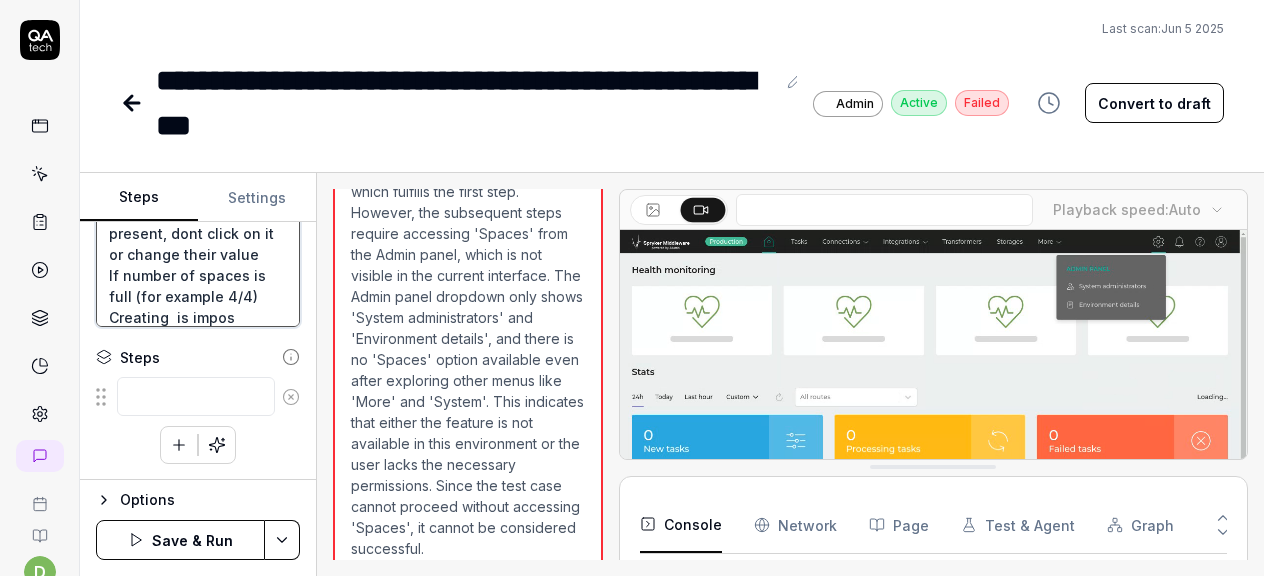 type on "*" 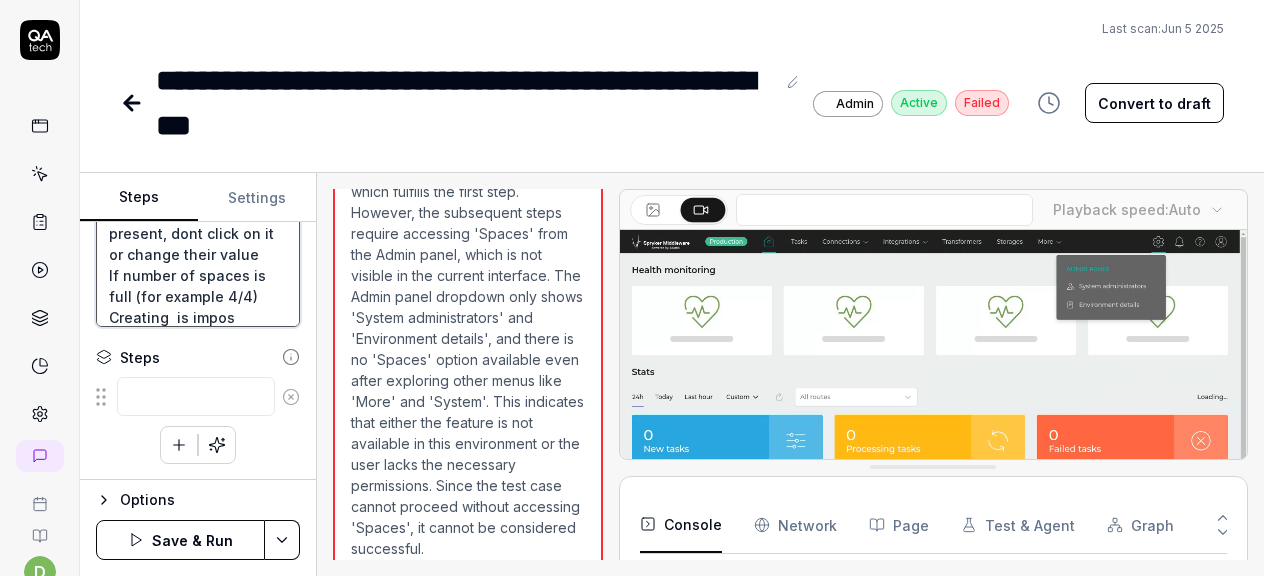 type on "Log in to beta Alumio
2
Go to Admin panel > Spaces
Spaces located in top right on Gear Icon
3
Click Create btn
Create a new space via the wizard
At the last step reassign the data engines between the spaces so that the number of used spaces should change
Save
4
Open Assign data engines
Verify that they are present, dont click on it or change their value
If number of spaces is full (for example [NUMBER]/[NUMBER]) Creating  is imposs" 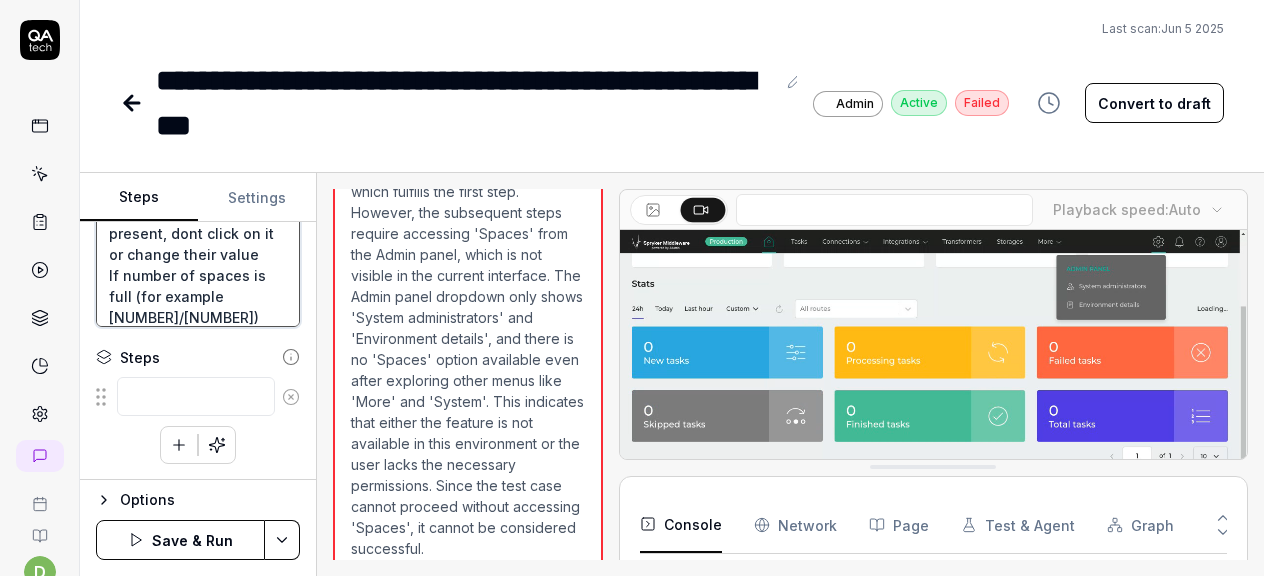 type on "*" 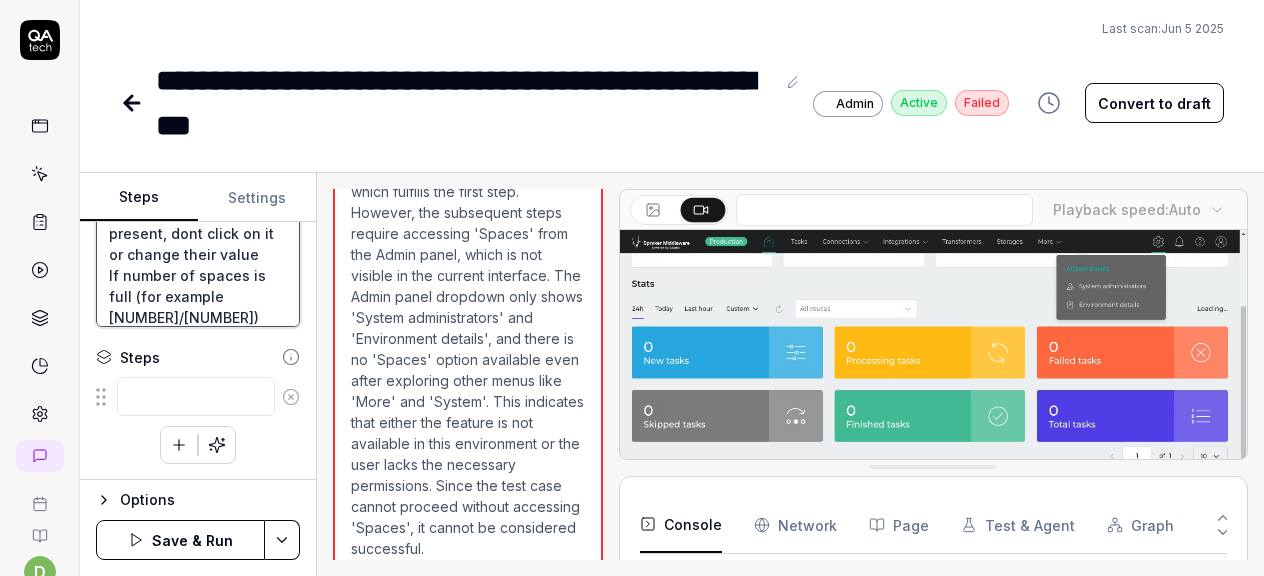 type on "Log in to beta Alumio
2
Go to Admin panel > Spaces
Spaces located in top right on Gear Icon
3
Click Create btn
Create a new space via the wizard
At the last step reassign the data engines between the spaces so that the number of used spaces should change
Save
4
Open Assign data engines
Verify that they are present, dont click on it or change their value
If number of spaces is full (for example 4/4) Creating  is impossi" 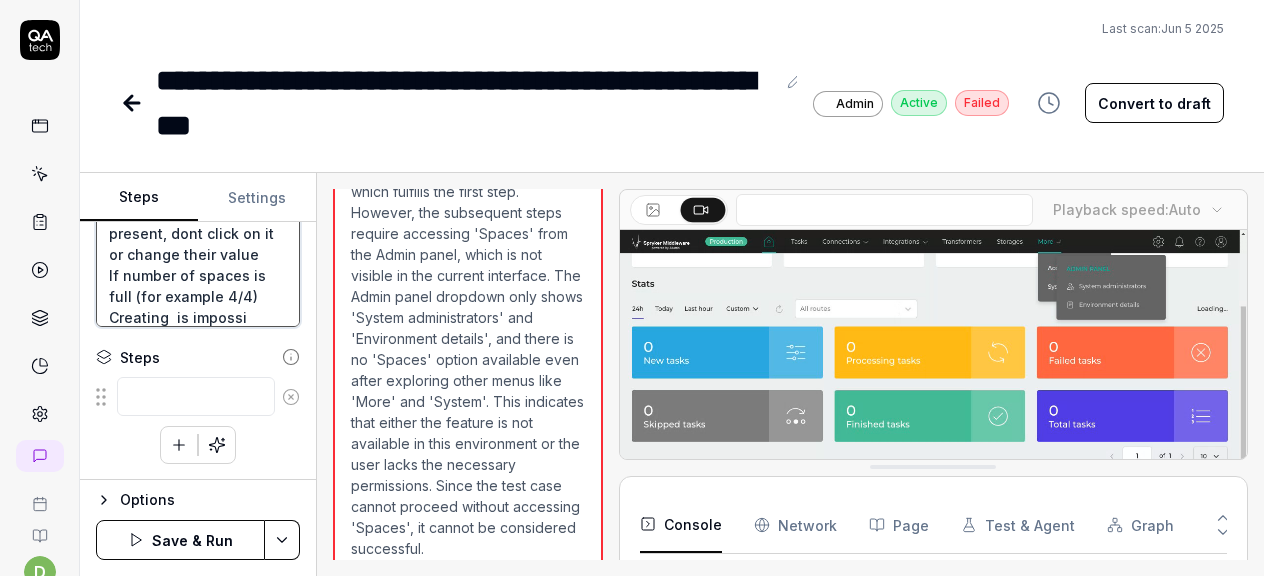 type on "*" 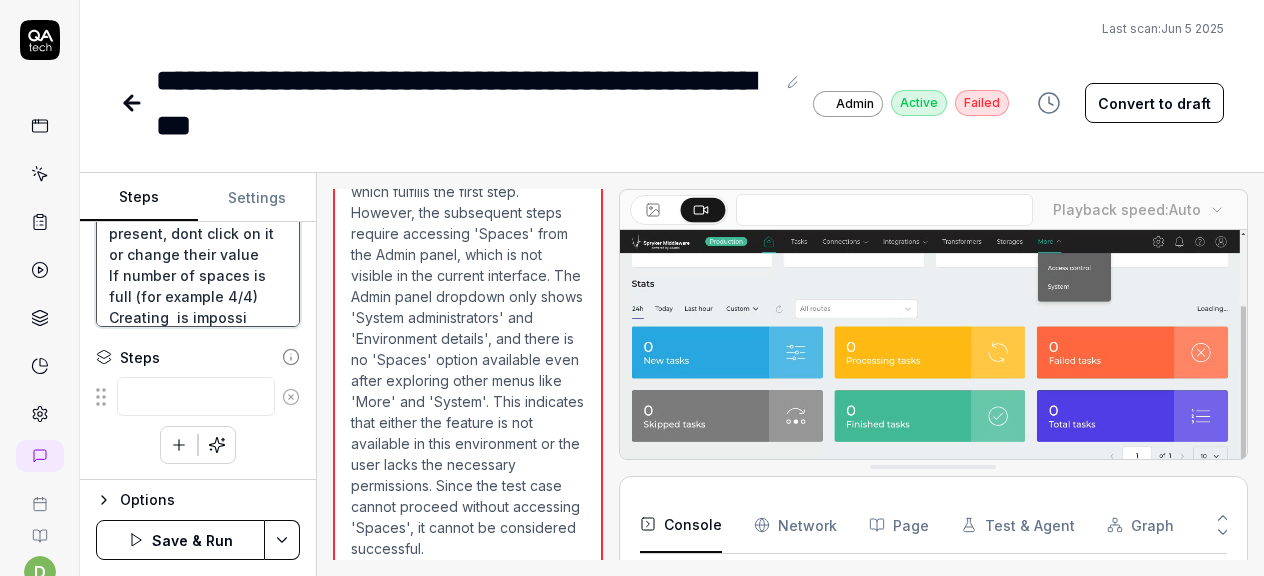 type on "Log in to beta Alumio
2
Go to Admin panel > Spaces
Spaces located in top right on Gear Icon
3
Click Create btn
Create a new space via the wizard
At the last step reassign the data engines between the spaces so that the number of used spaces should change
Save
4
Open Assign data engines
Verify that they are present, dont click on it or change their value
If number of spaces is full (for example [NUMBER]/[NUMBER]) Creating  is impossib" 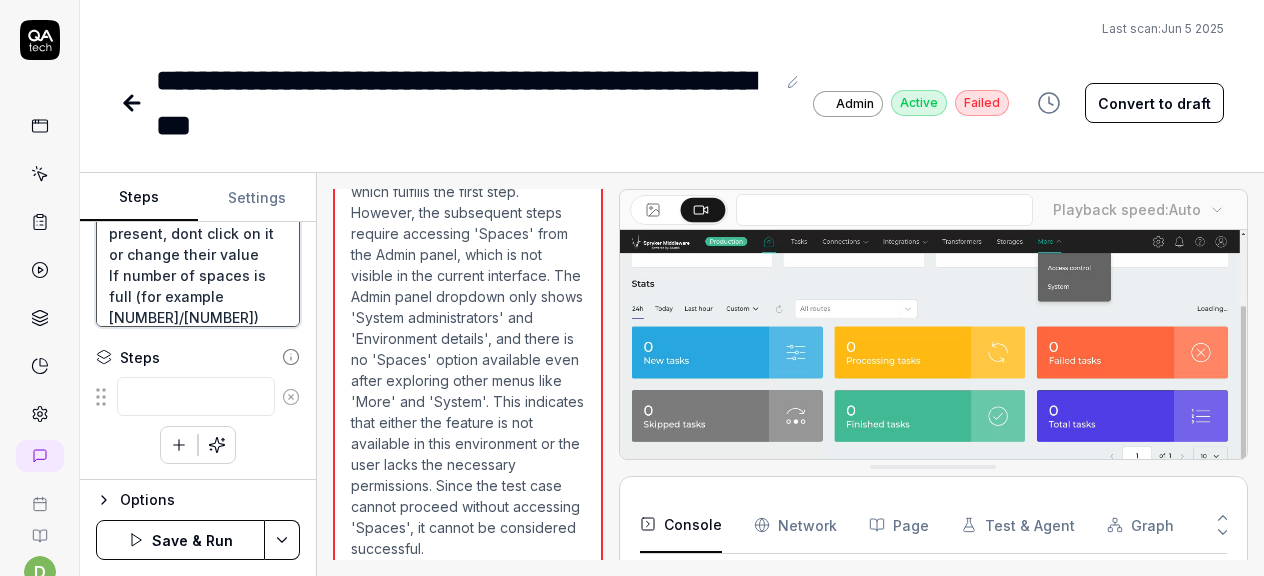 type on "*" 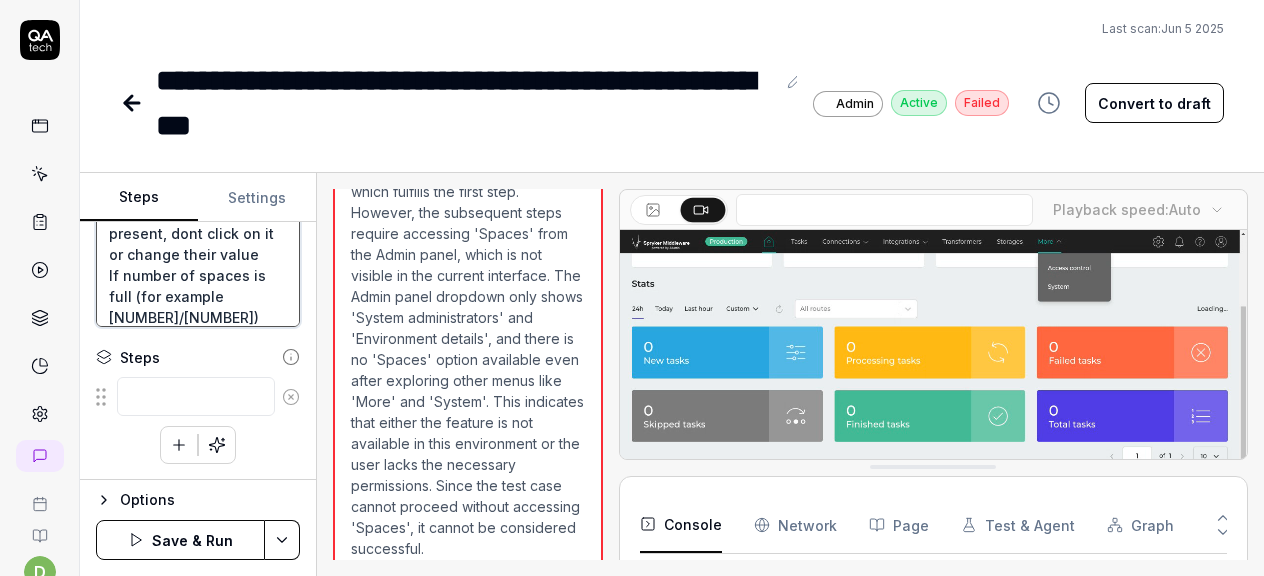 type on "Log in to beta Alumio
2
Go to Admin panel > Spaces
Spaces located in top right on Gear Icon
3
Click Create btn
Create a new space via the wizard
At the last step reassign the data engines between the spaces so that the number of used spaces should change
Save
4
Open Assign data engines
Verify that they are present, dont click on it or change their value
If number of spaces is full (for example 4/4) Creating  is impossibl" 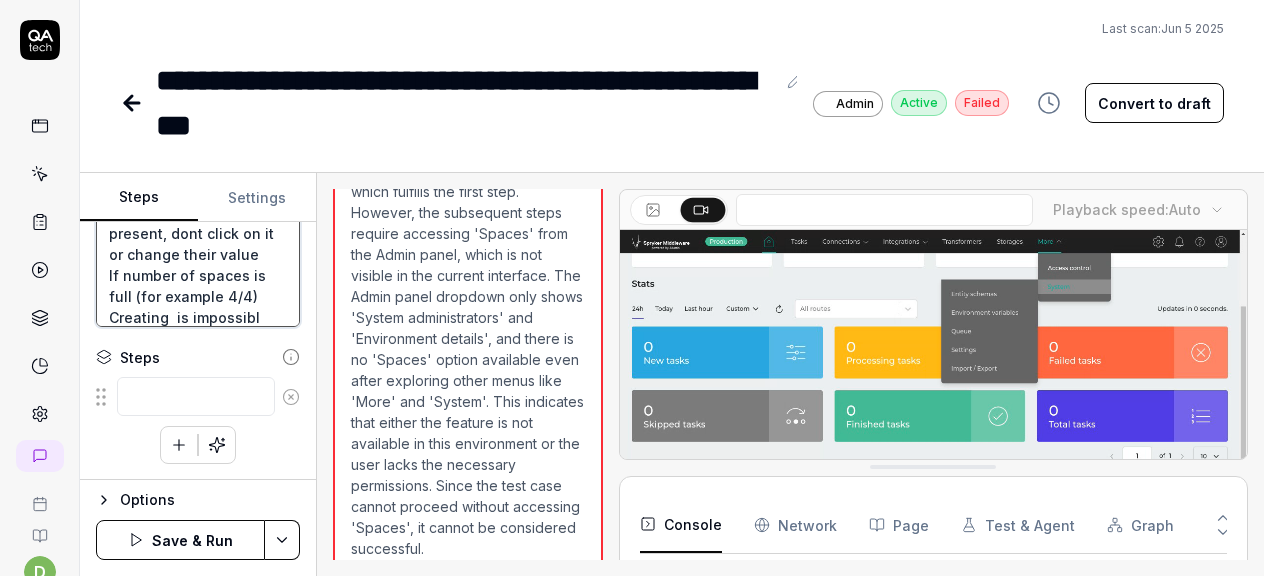 type on "*" 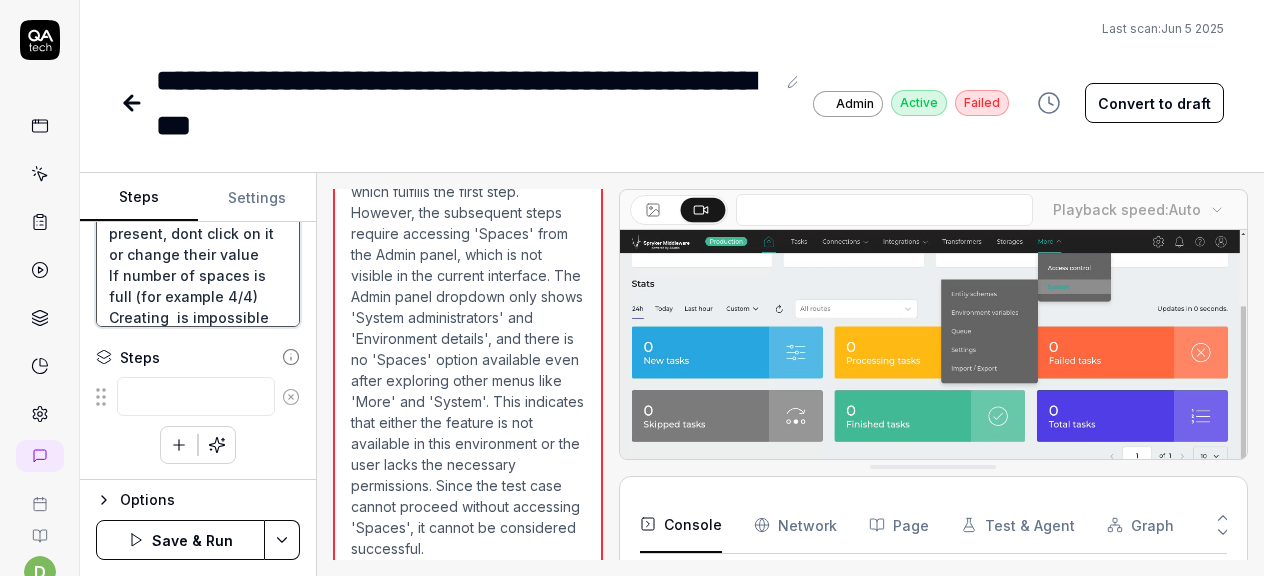 type on "Log in to beta Alumio
2
Go to Admin panel > Spaces
Spaces located in top right on Gear Icon
3
Click Create btn
Create a new space via the wizard
At the last step reassign the data engines between the spaces so that the number of used spaces should change
Save
4
Open Assign data engines
Verify that they are present, dont click on it or change their value
If number of spaces is full (for example 4/4) Creating  is impossible" 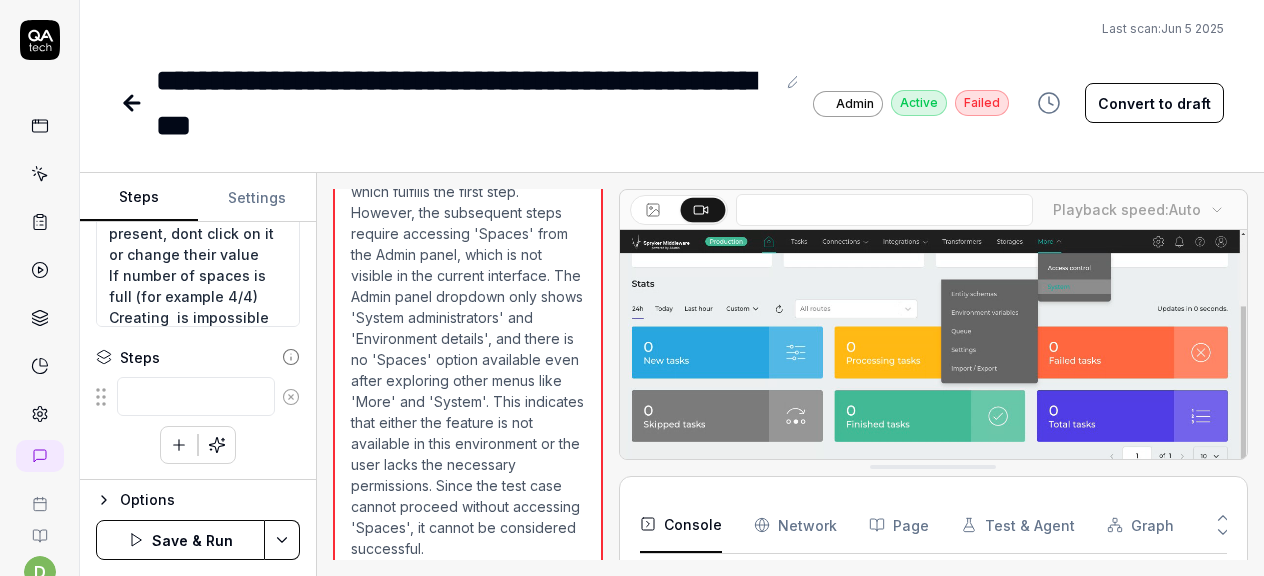 click on "**********" at bounding box center (632, 288) 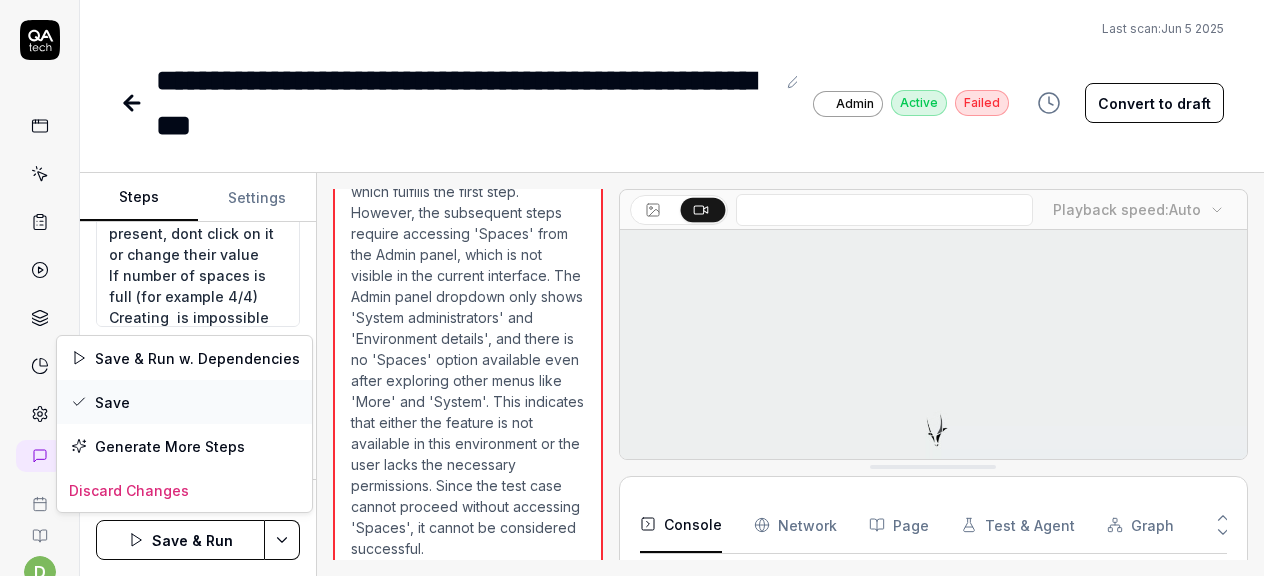 click on "Save" at bounding box center [184, 402] 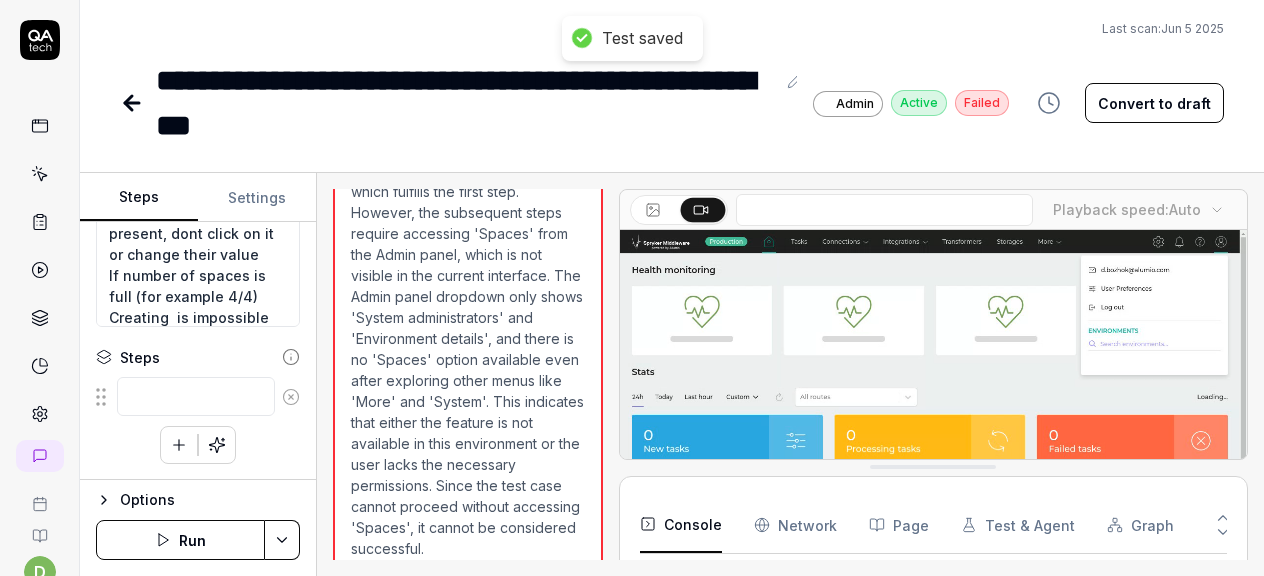 click on "Run" at bounding box center (180, 540) 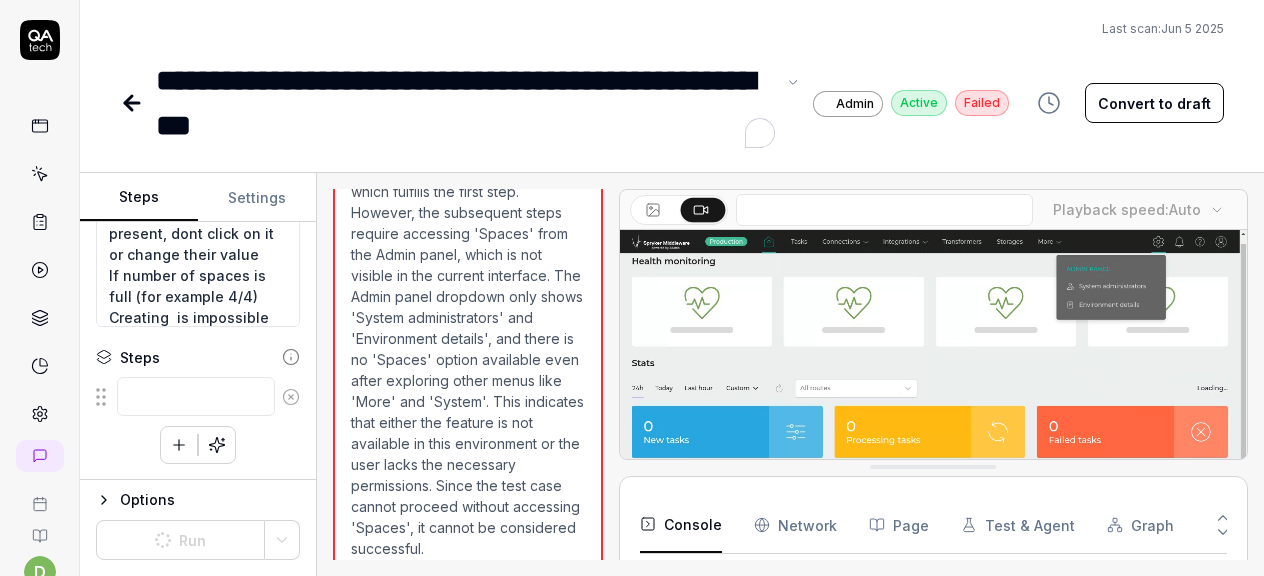 click on "**********" at bounding box center (564, 103) 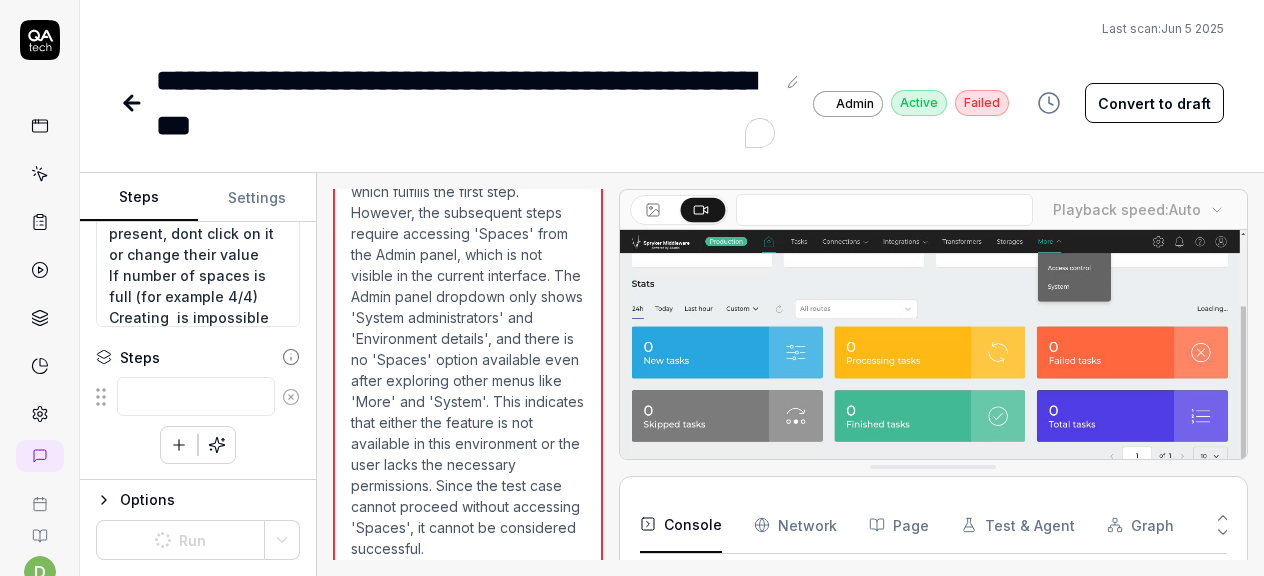 click 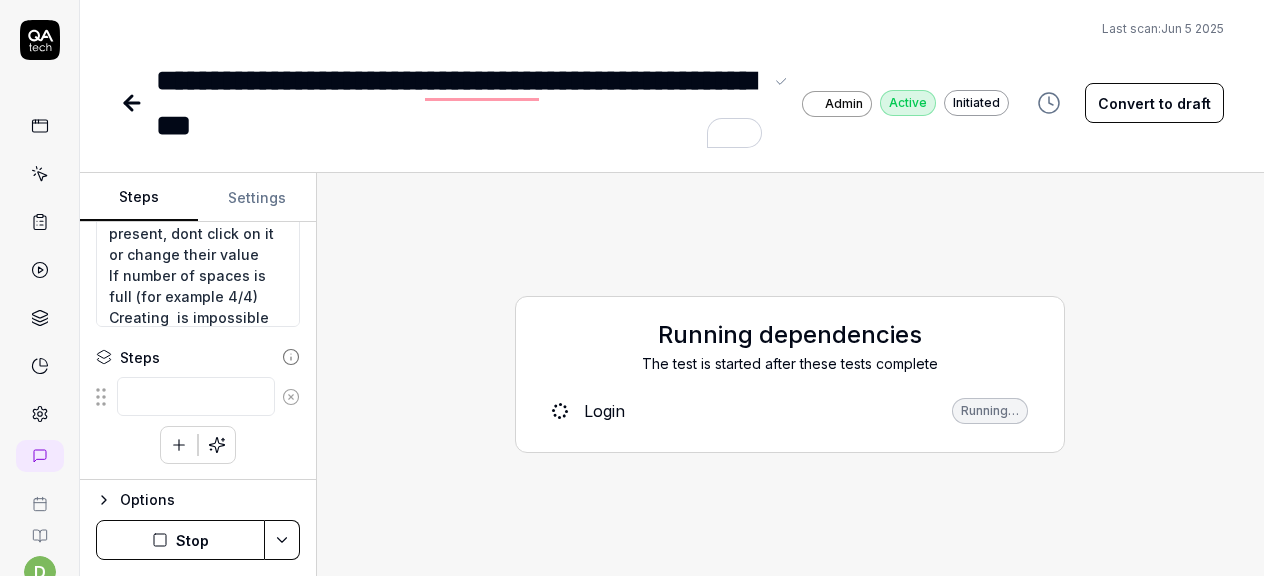 click on "**********" at bounding box center [564, 103] 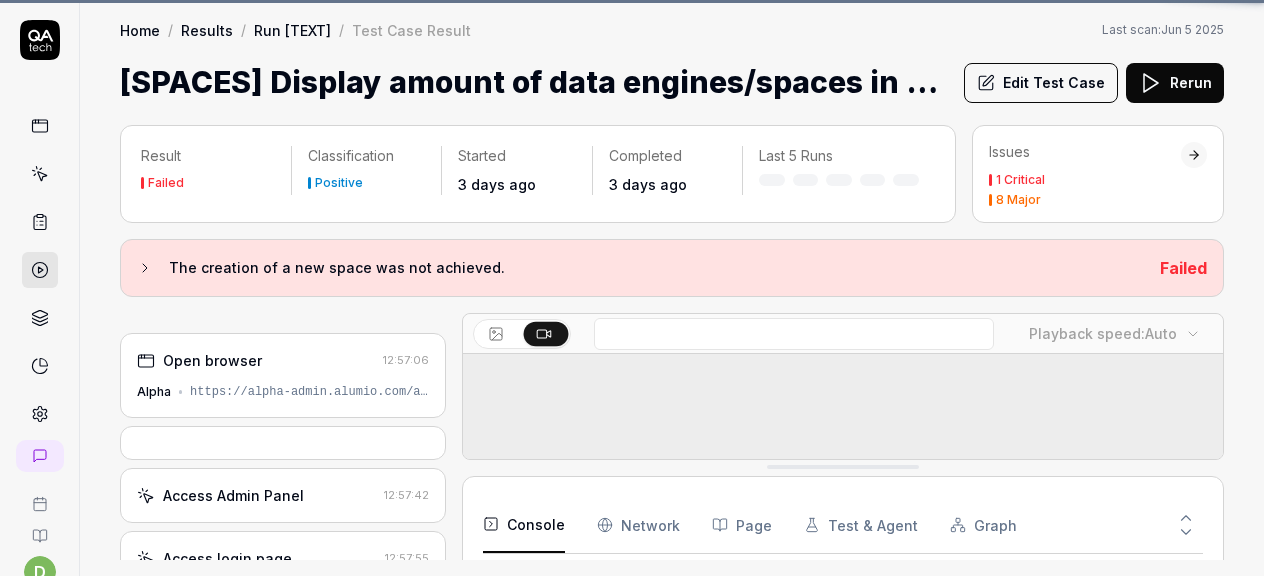 scroll, scrollTop: 779, scrollLeft: 0, axis: vertical 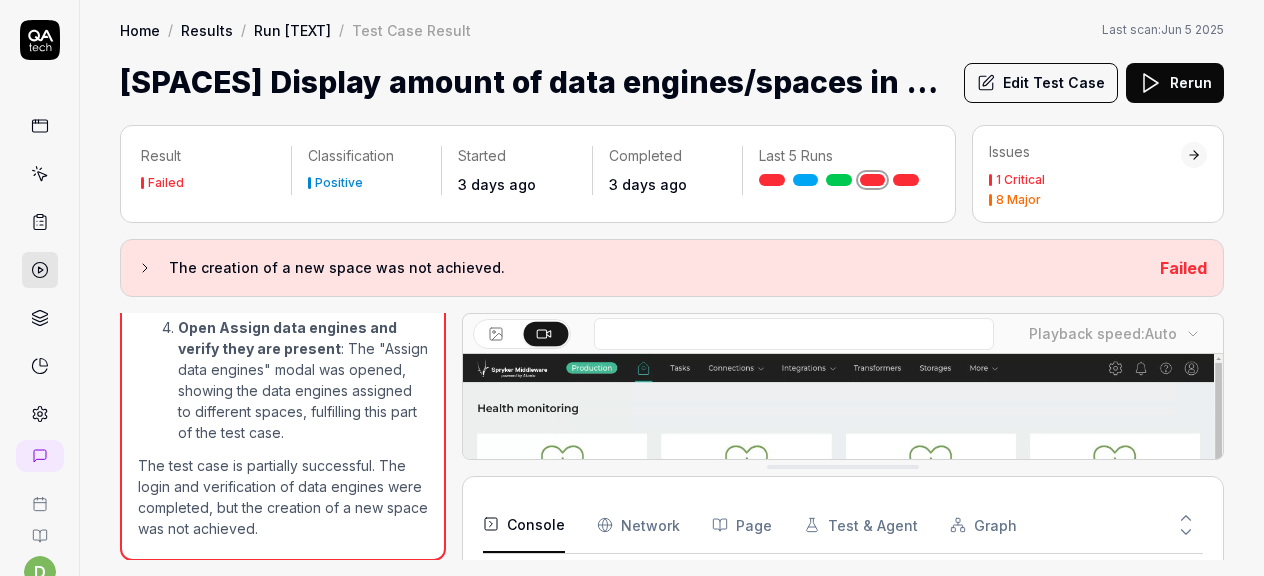 click 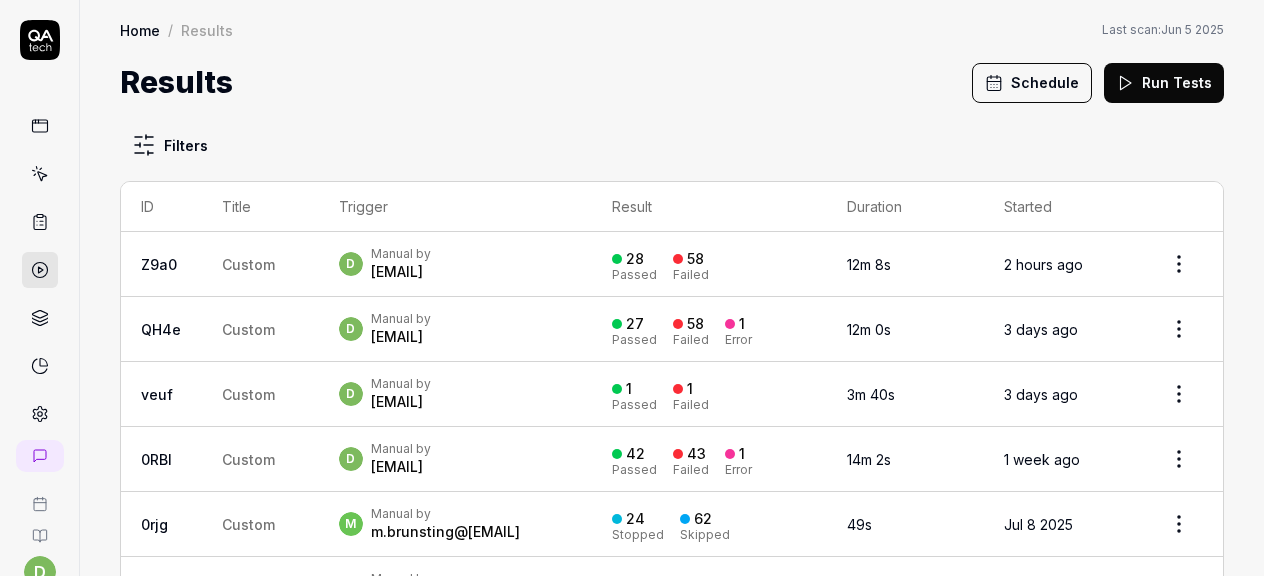 click on "Manual by" at bounding box center (401, 254) 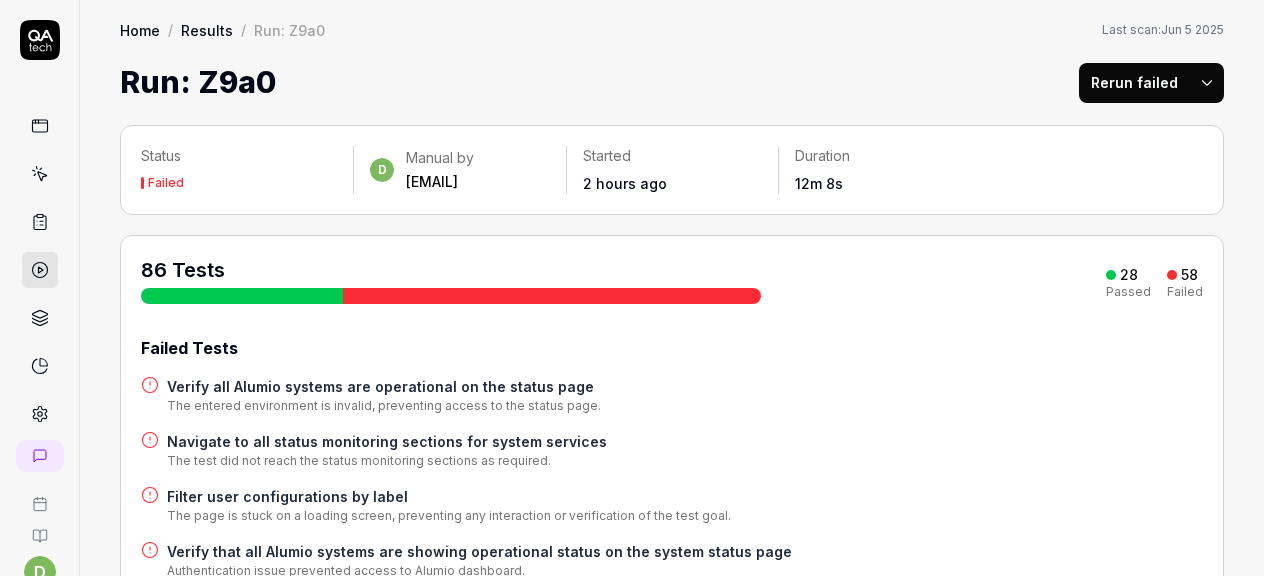 click at bounding box center [552, 296] 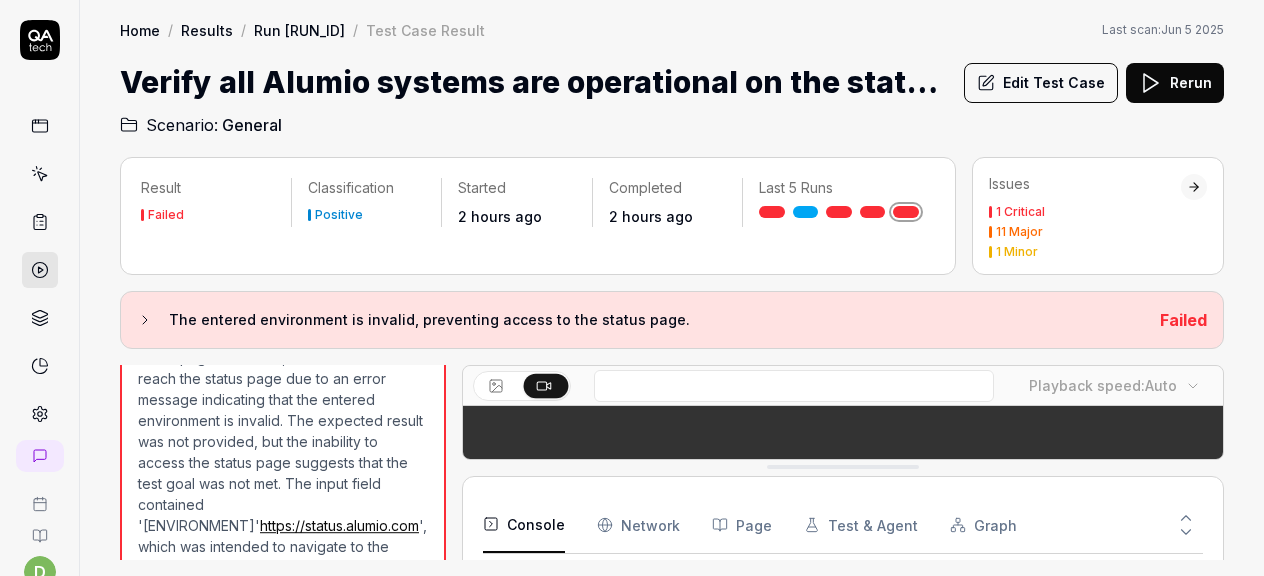 scroll, scrollTop: 466, scrollLeft: 0, axis: vertical 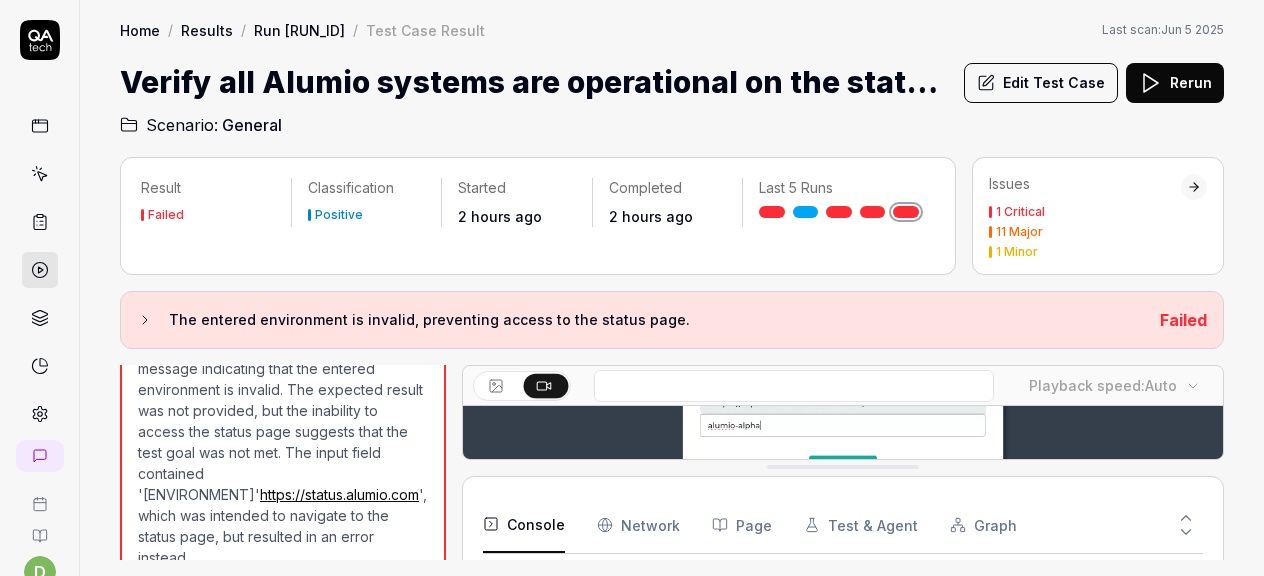 click at bounding box center (40, 126) 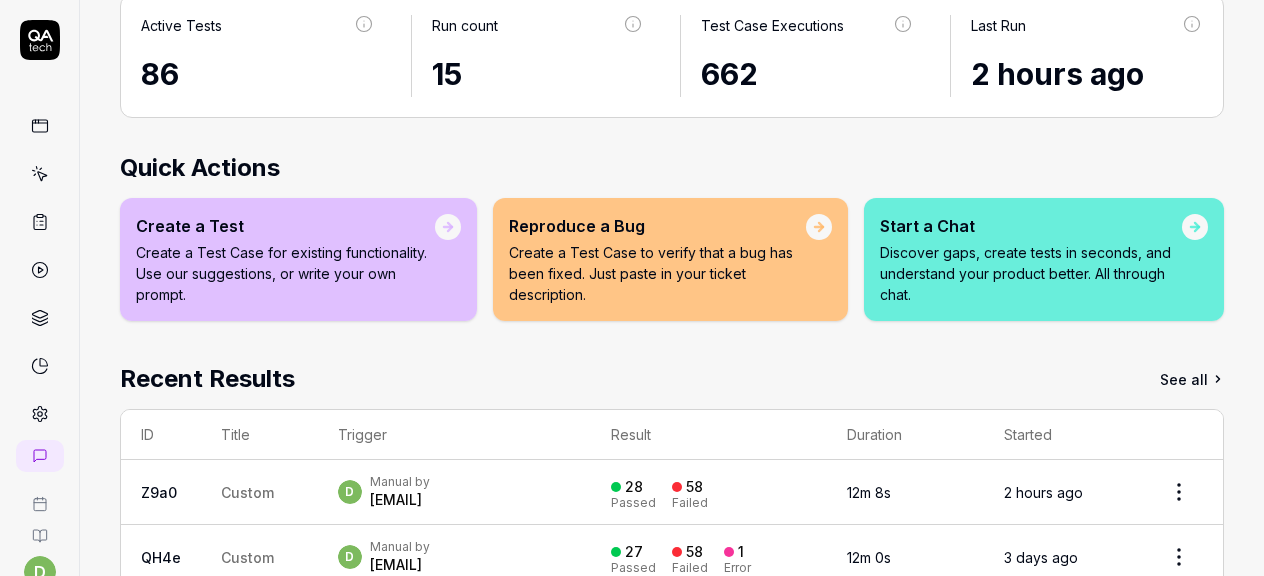 scroll, scrollTop: 383, scrollLeft: 0, axis: vertical 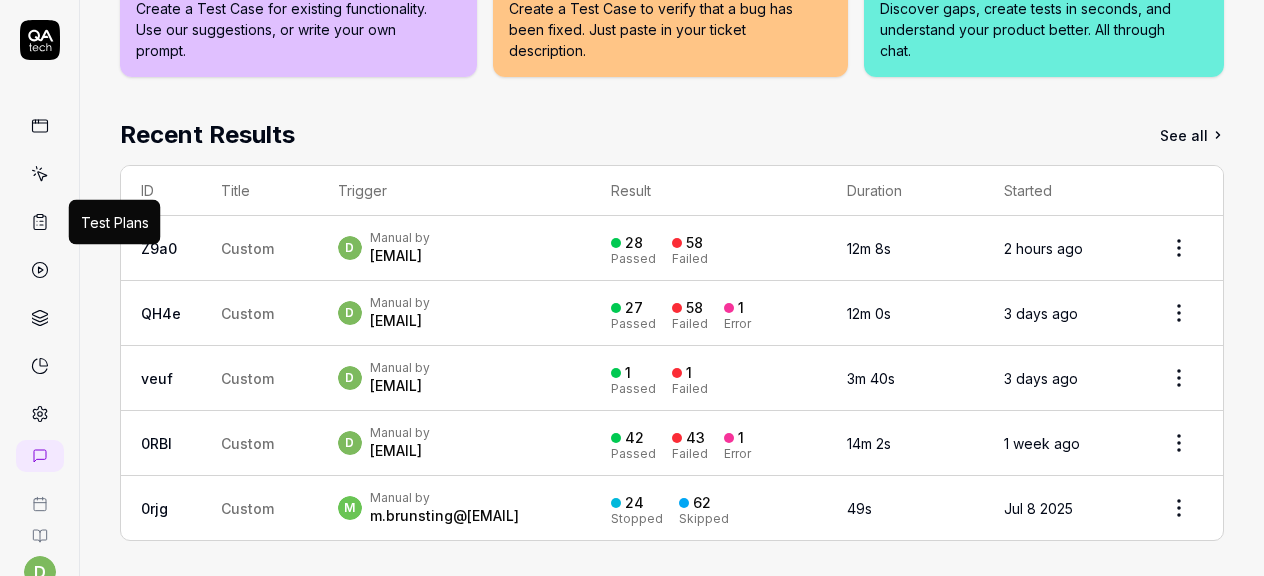 click 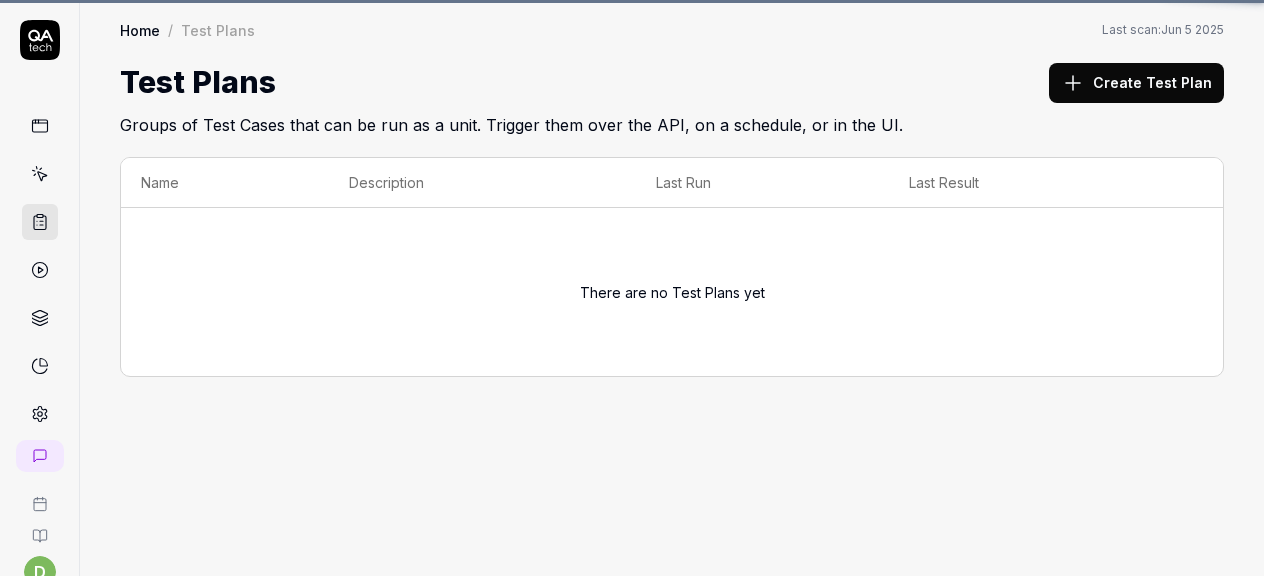 scroll, scrollTop: 0, scrollLeft: 0, axis: both 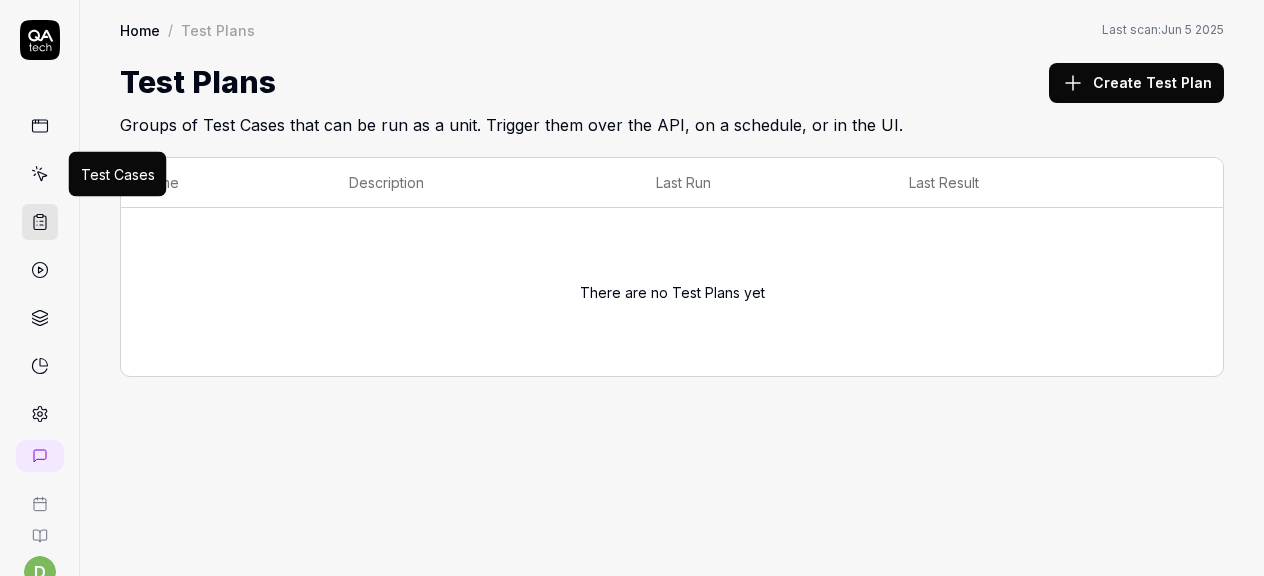 click 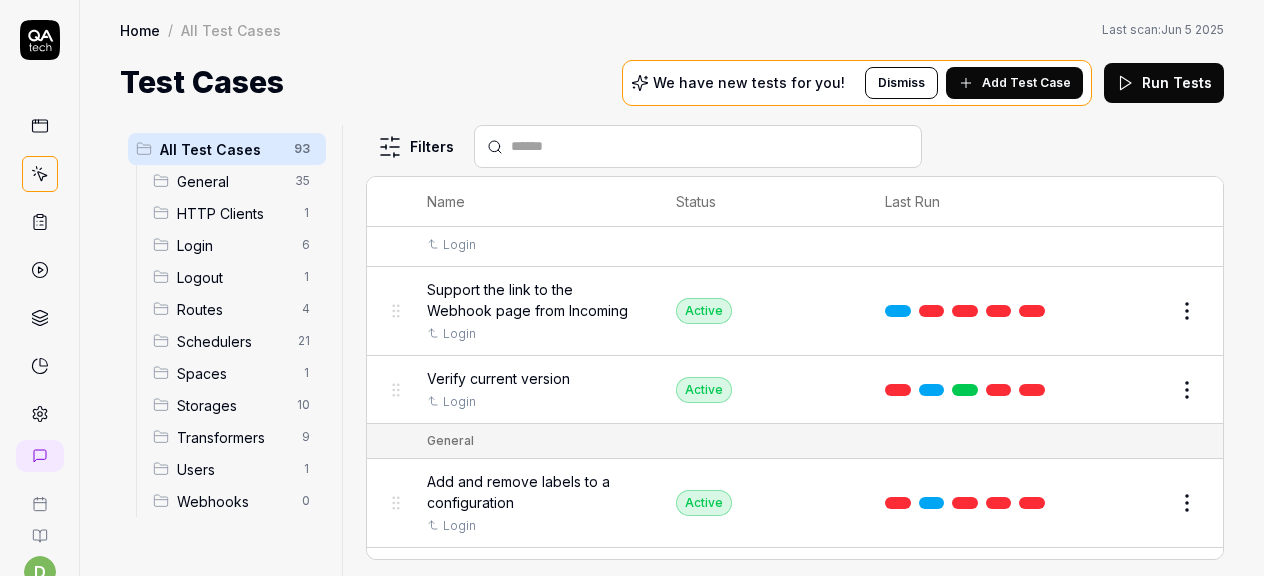 scroll, scrollTop: 160, scrollLeft: 0, axis: vertical 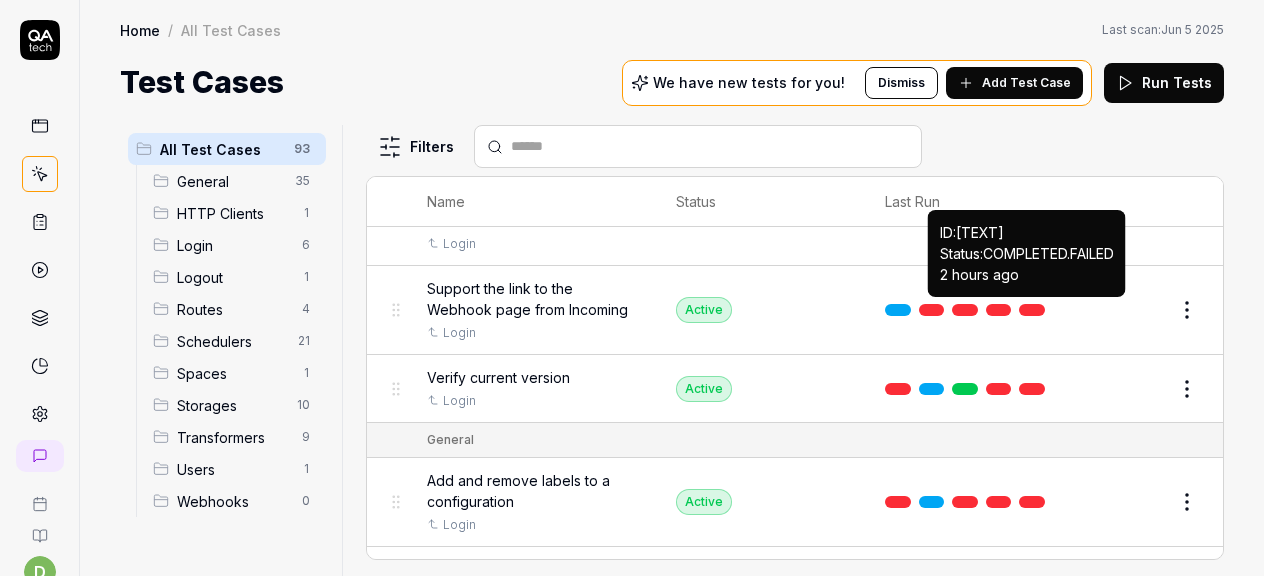 click at bounding box center (1032, 310) 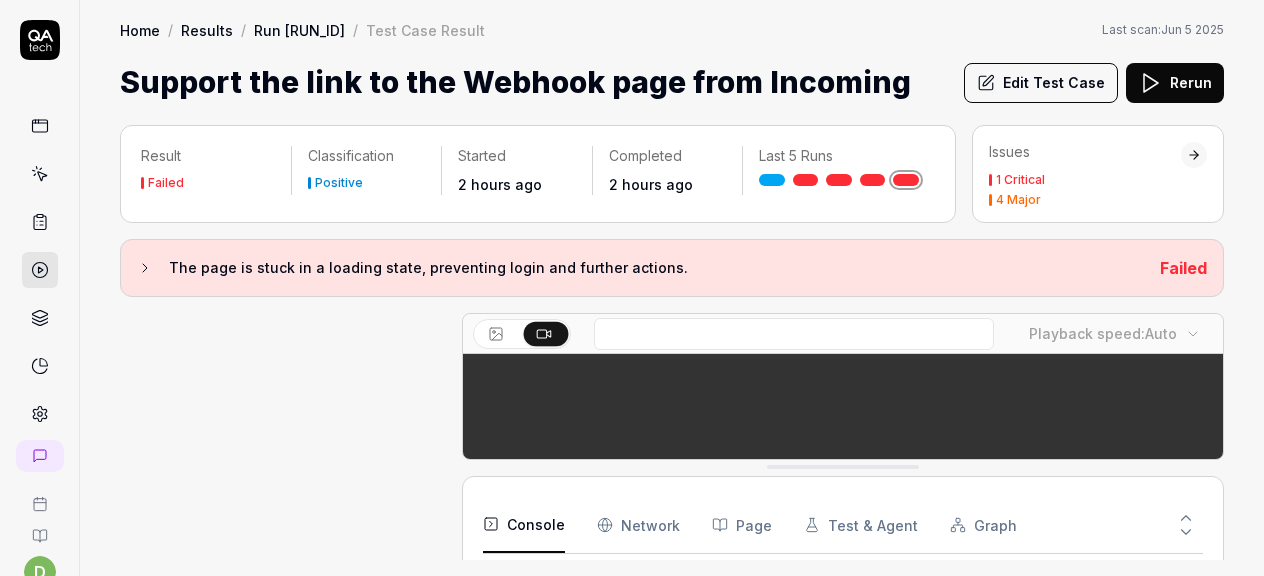 scroll, scrollTop: 254, scrollLeft: 0, axis: vertical 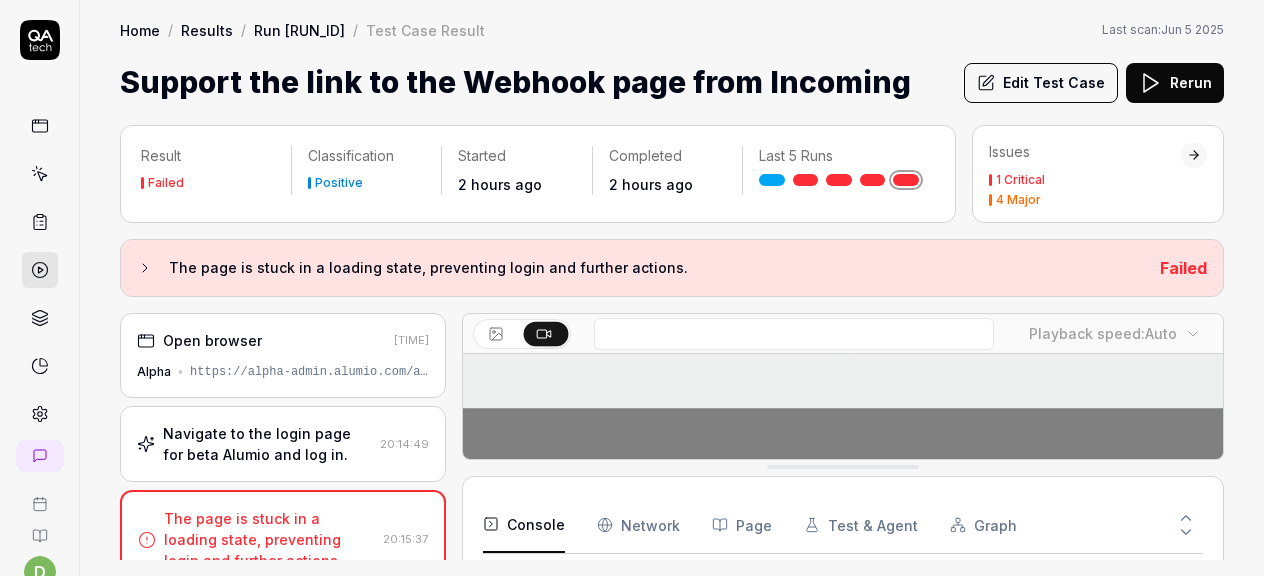 click on "Navigate to the login page for beta Alumio and log in." at bounding box center [267, 444] 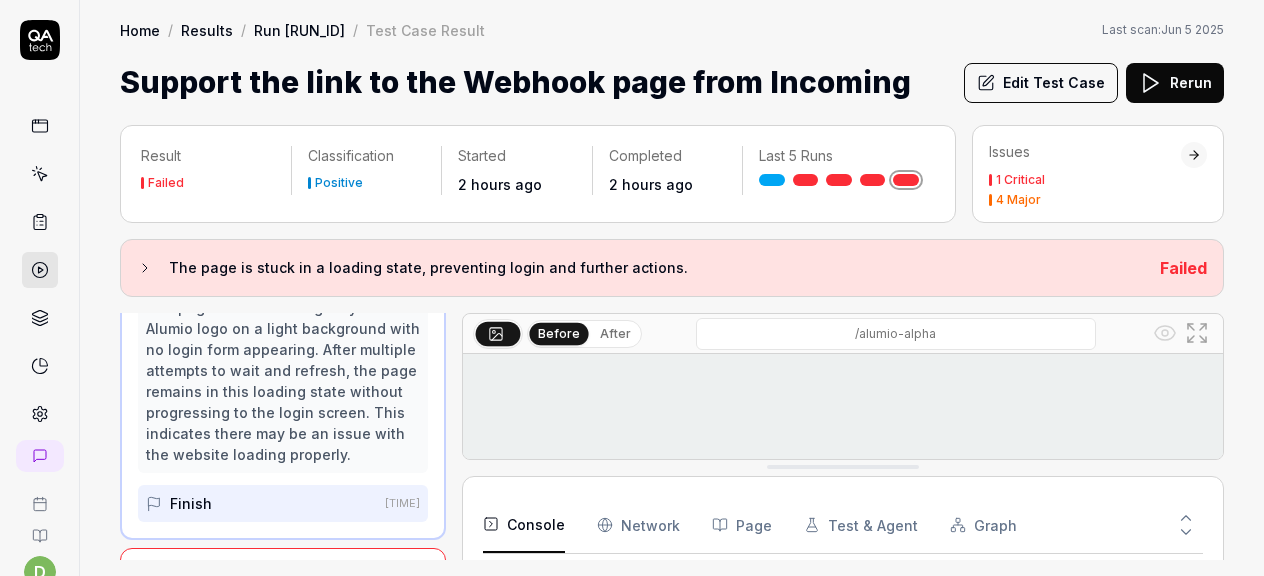 scroll, scrollTop: 1225, scrollLeft: 0, axis: vertical 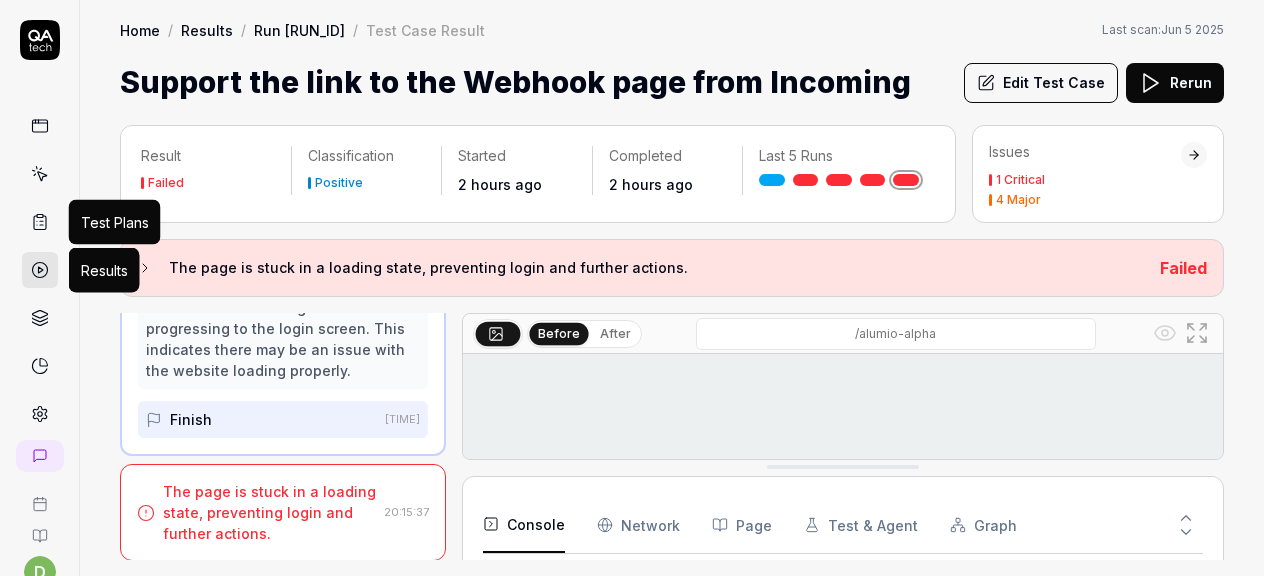 click 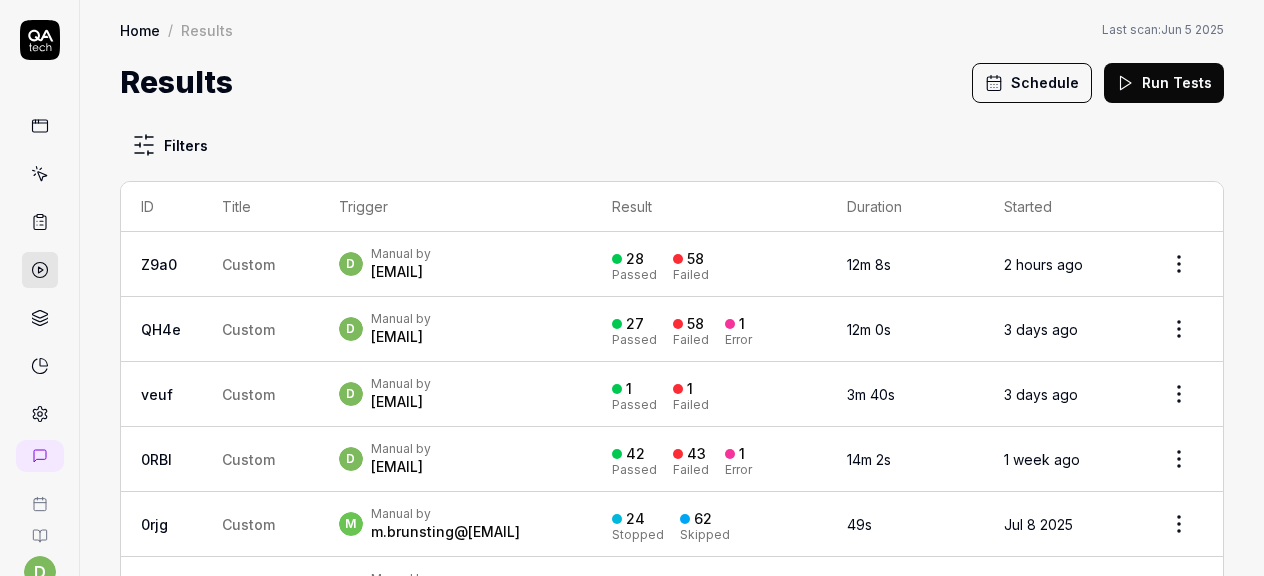 click 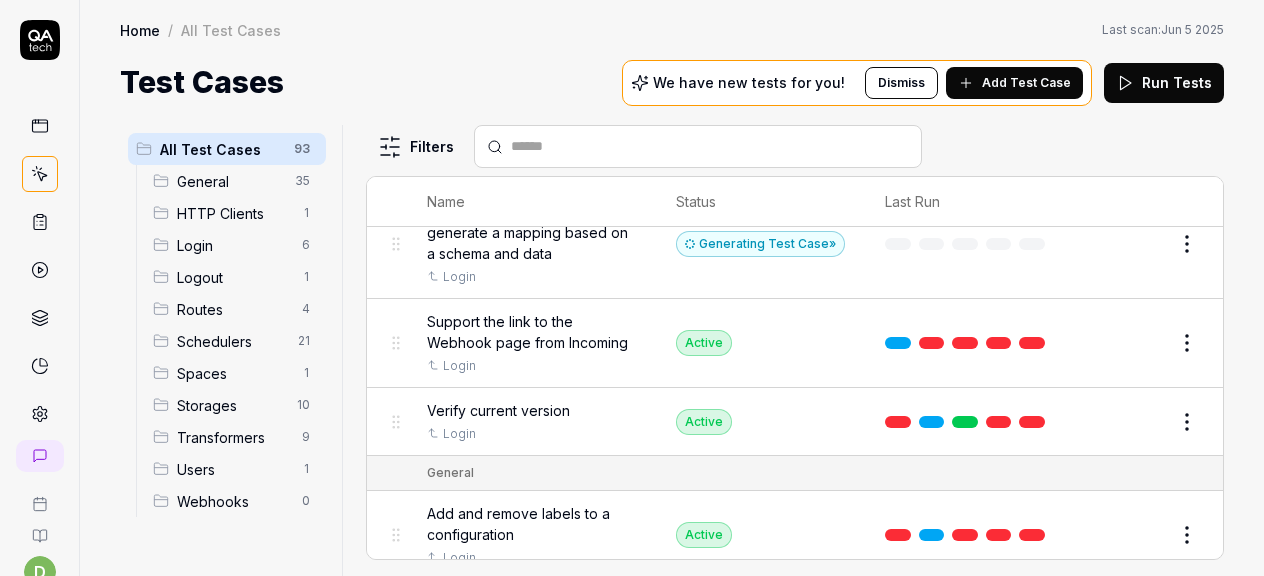 scroll, scrollTop: 155, scrollLeft: 0, axis: vertical 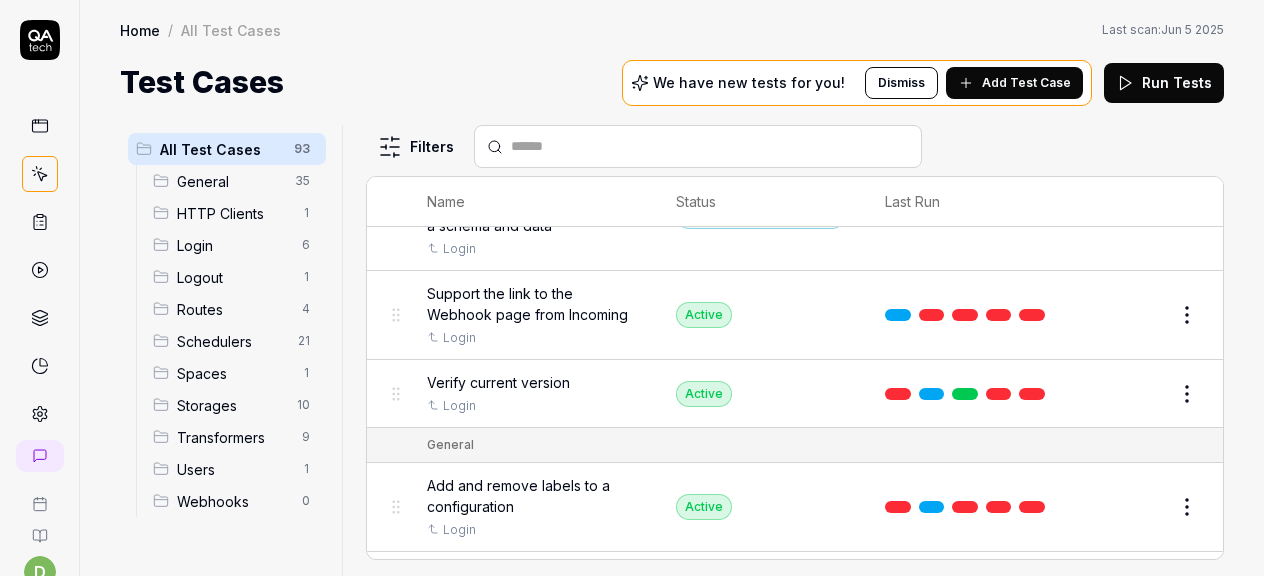 click on "d A Home / All Test Cases Home / All Test Cases Last scan:  Jun [NUMBER] [YEAR] Test Cases We have new tests for you! Dismiss Add Test Case Run Tests All Test Cases [NUMBER] General [NUMBER] HTTP Clients [NUMBER] Login [NUMBER] Logout [NUMBER] Routes [NUMBER] Schedulers [NUMBER] Spaces [NUMBER] Storages [NUMBER] Transformers [NUMBER] Users [NUMBER] Webhooks [NUMBER] Filters Name Status Last Run [SPACES] Display amount of data engines/spaces in use Login Active Edit Create API endpoint to generate a mapping based on a schema and data Login Generating Test Case  » Edit Support the link to the Webhook page from Incoming Login Active Edit Verify current version Login Active Edit Add and remove labels to a configuration Login Active Edit Add multiple labels to a configuration and filter by them Login Active Edit Examine and interact with task statistics on the dashboard Login Active Edit Filter and clear configurations filter Login Active Edit Filter configurations by name in user configurations list Login Active Edit Login Active Edit Filter user configurations by label Login Active Edit" at bounding box center (632, 288) 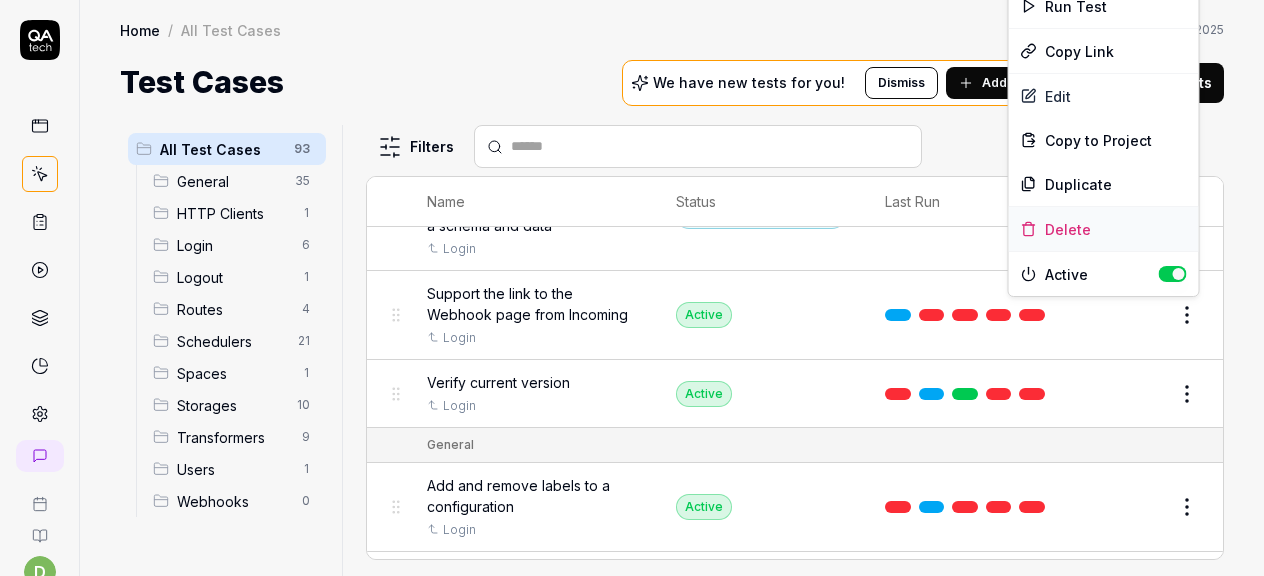 click on "Delete" at bounding box center [1104, 229] 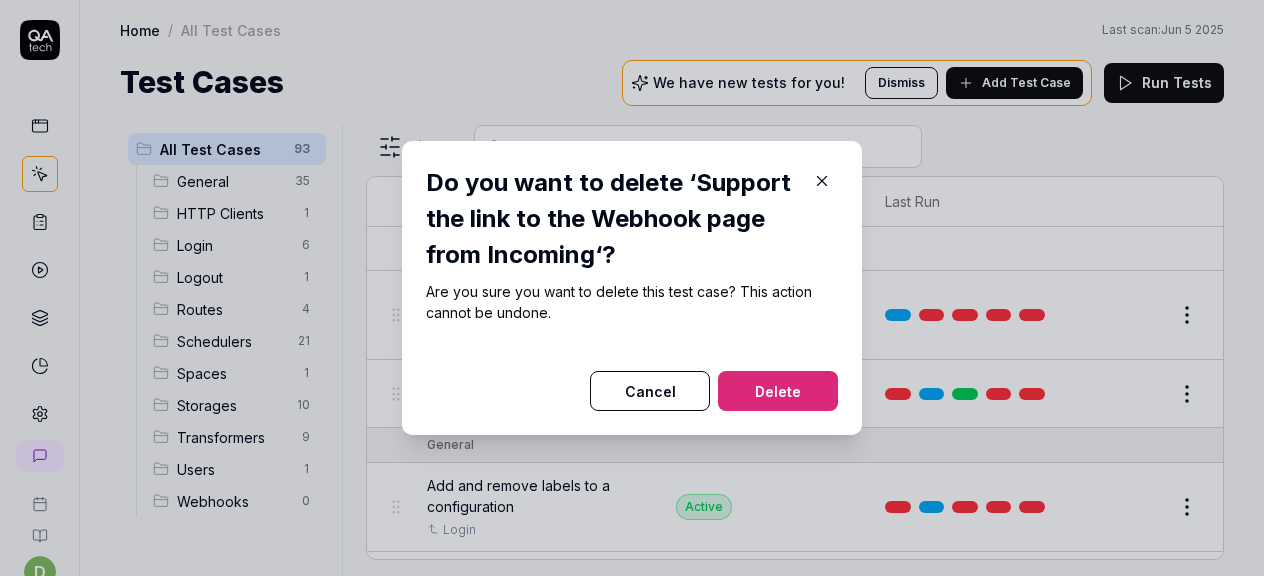 click on "Delete" at bounding box center [778, 391] 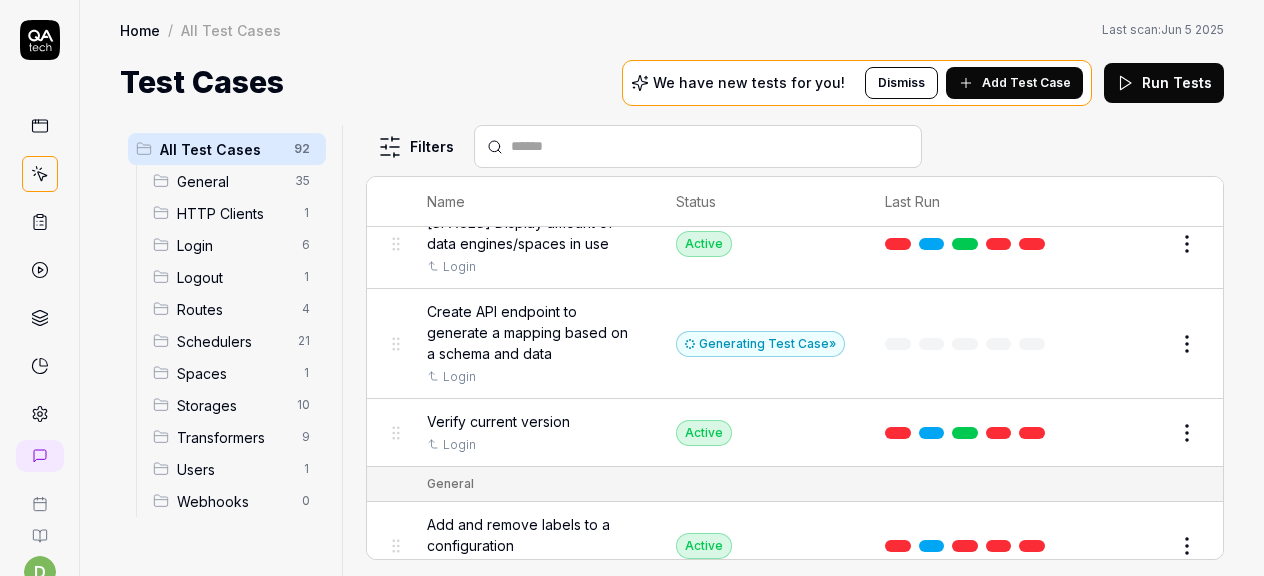 scroll, scrollTop: 30, scrollLeft: 0, axis: vertical 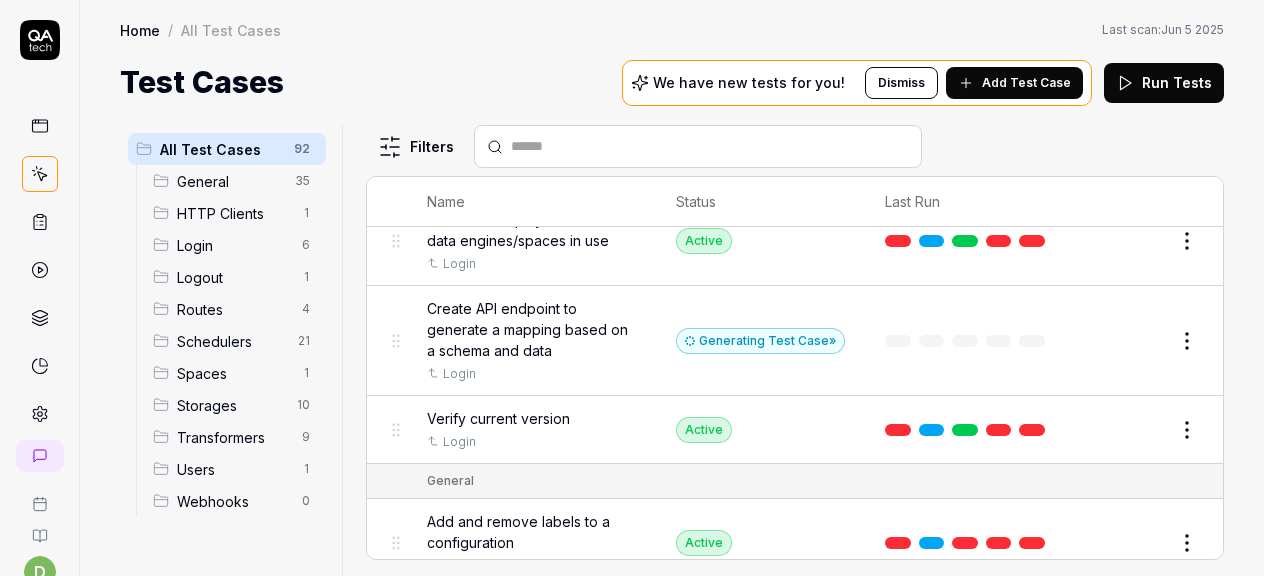 click on "Edit" at bounding box center [1139, 430] 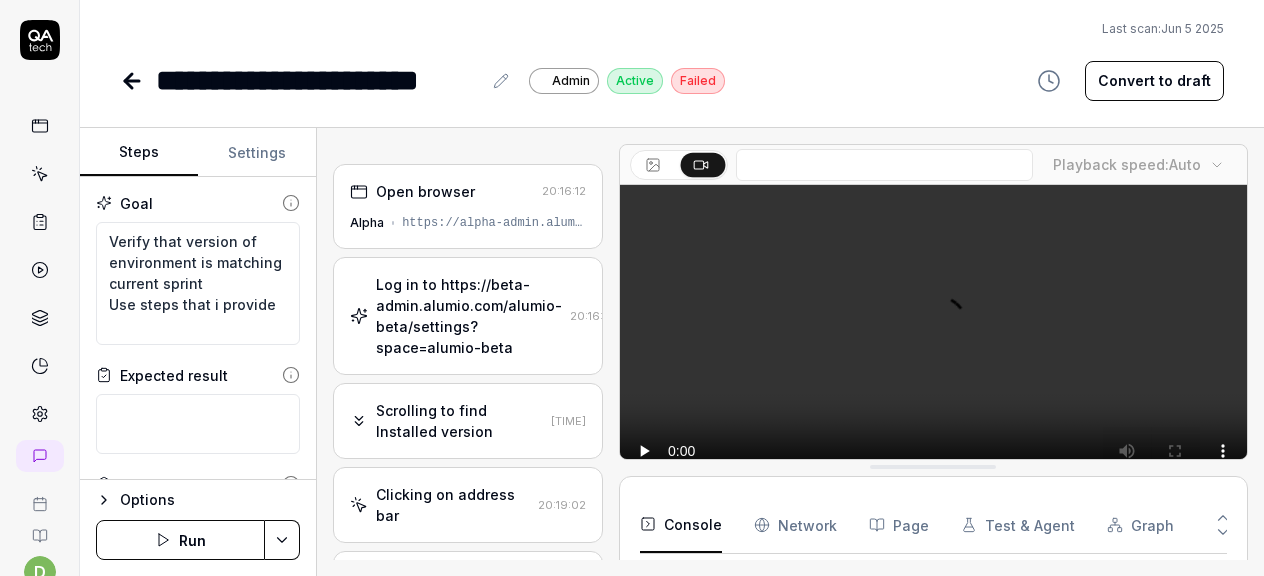 scroll, scrollTop: 67, scrollLeft: 0, axis: vertical 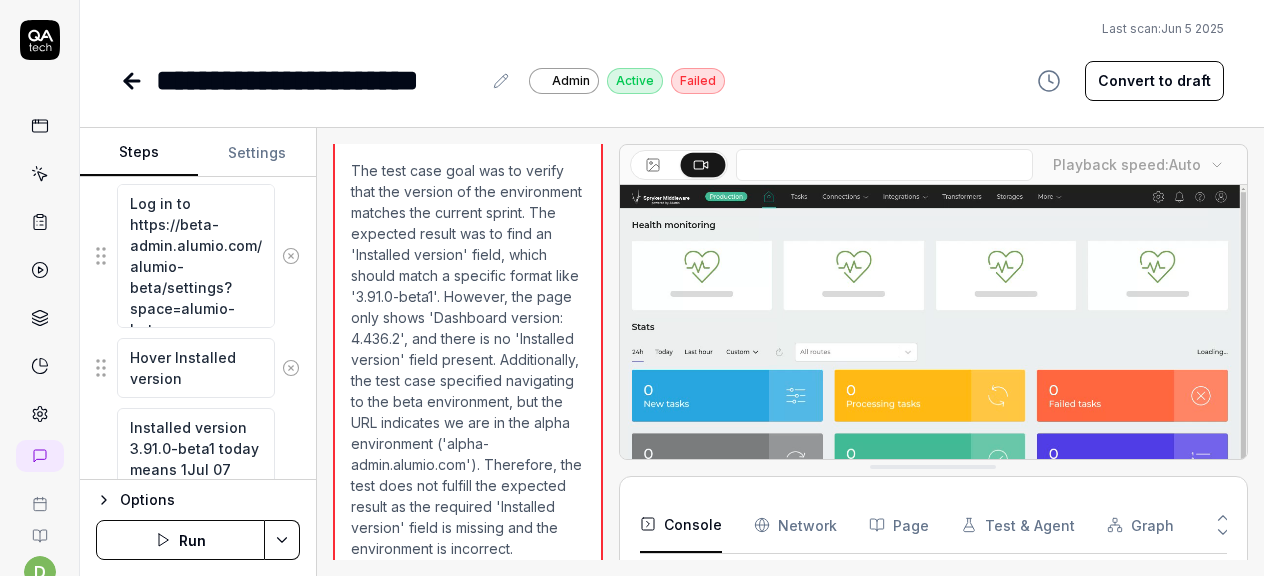 click on "Run" at bounding box center [180, 540] 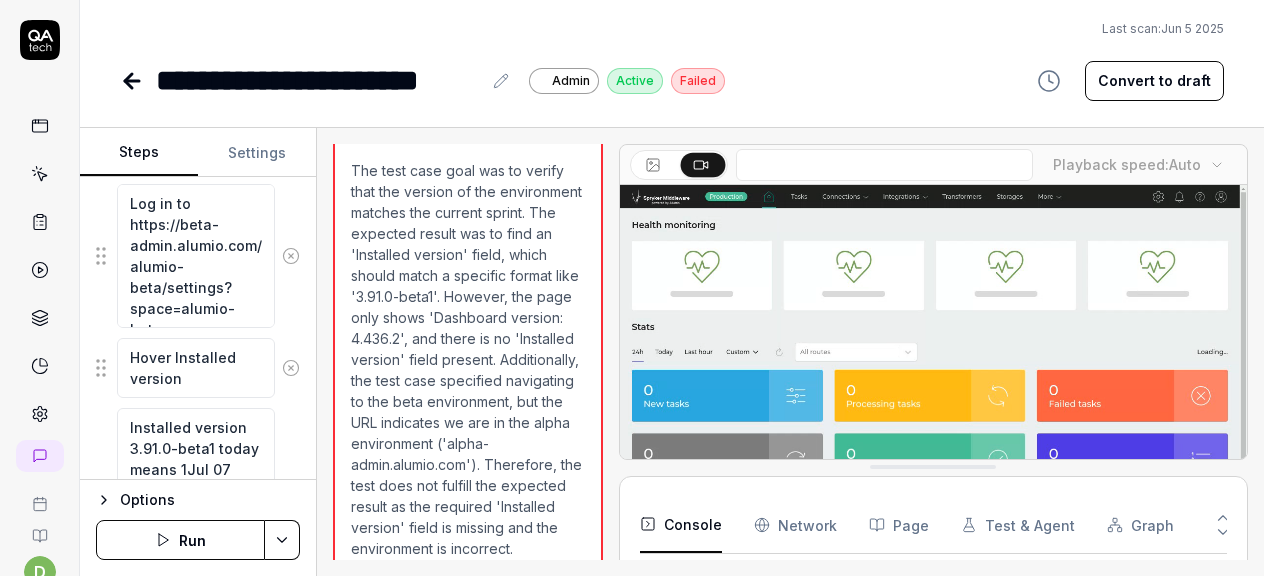 type on "*" 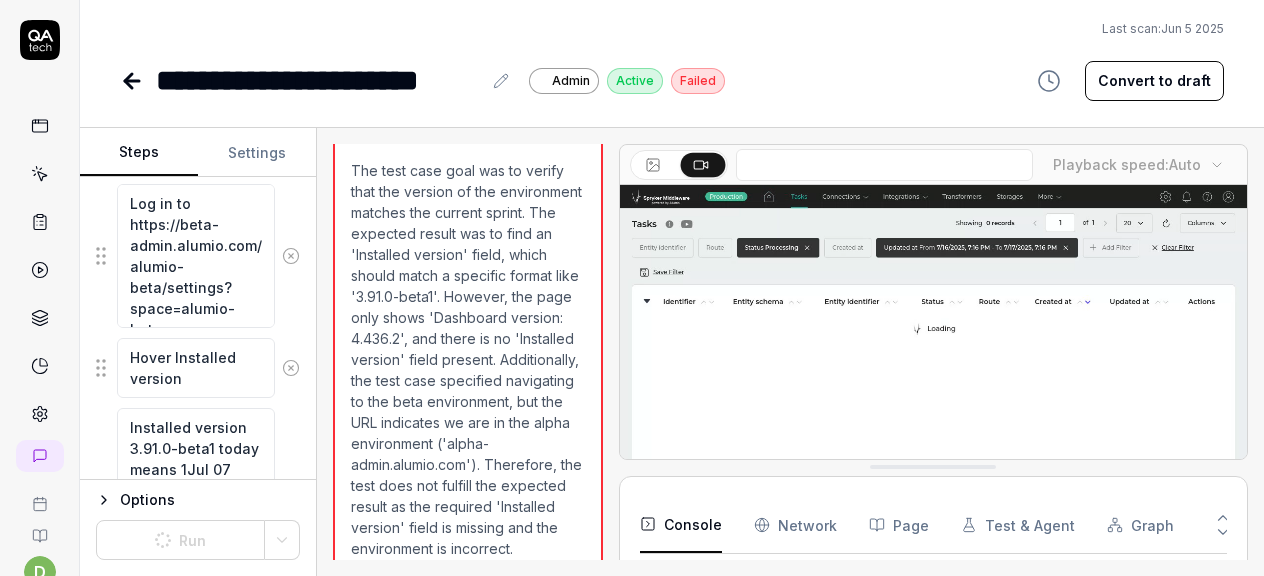click at bounding box center [134, 81] 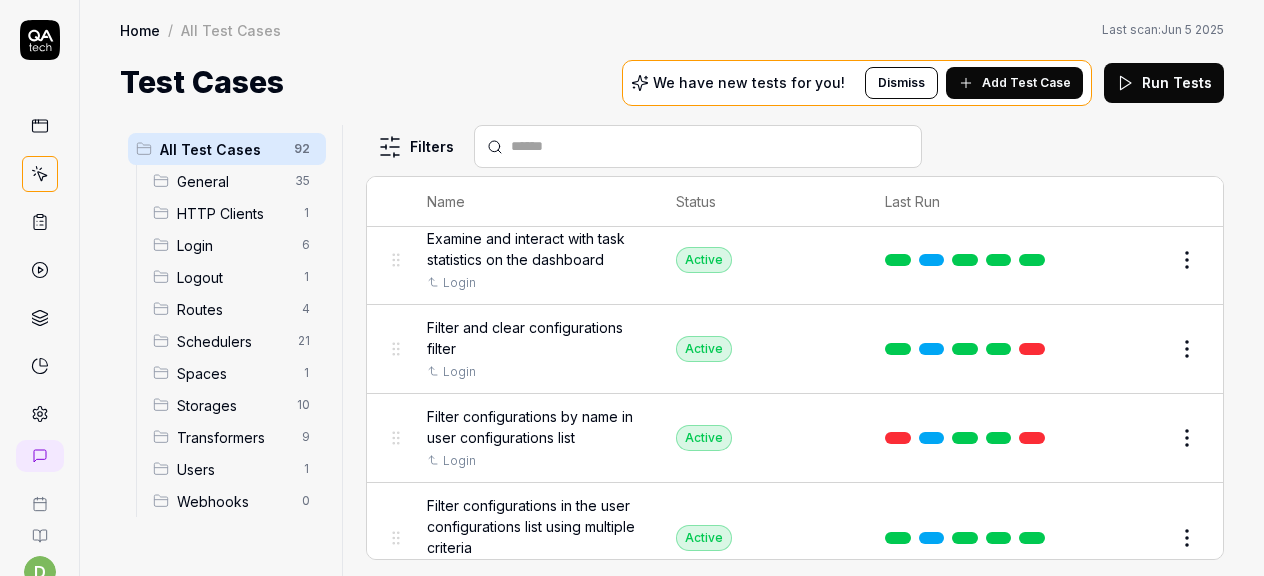 scroll, scrollTop: 494, scrollLeft: 0, axis: vertical 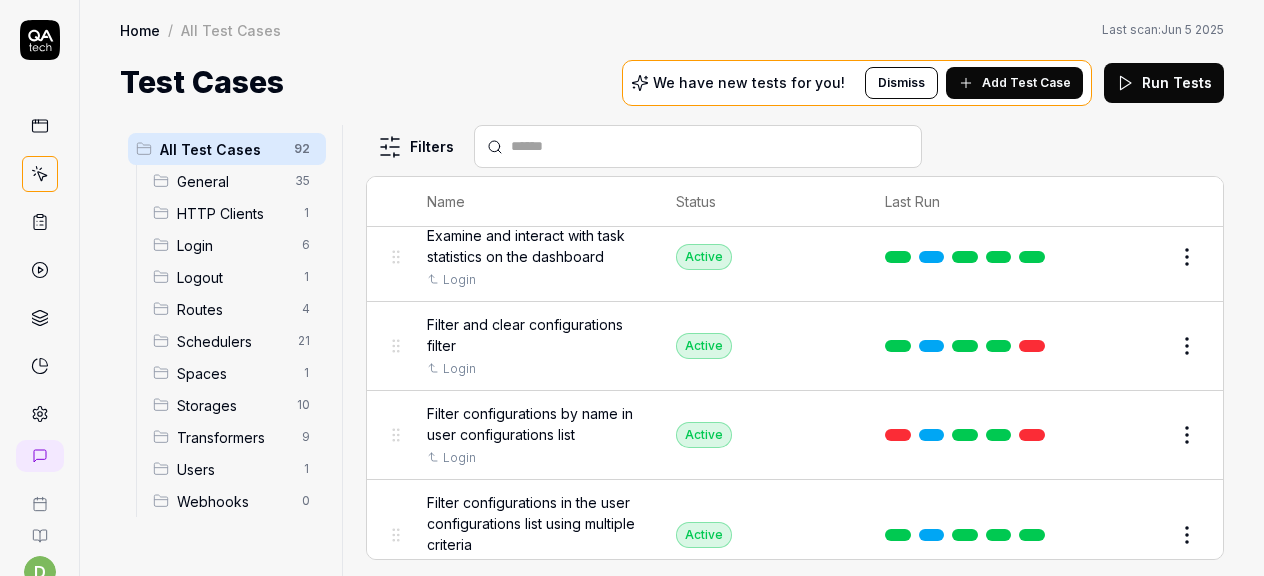 click at bounding box center (1032, 346) 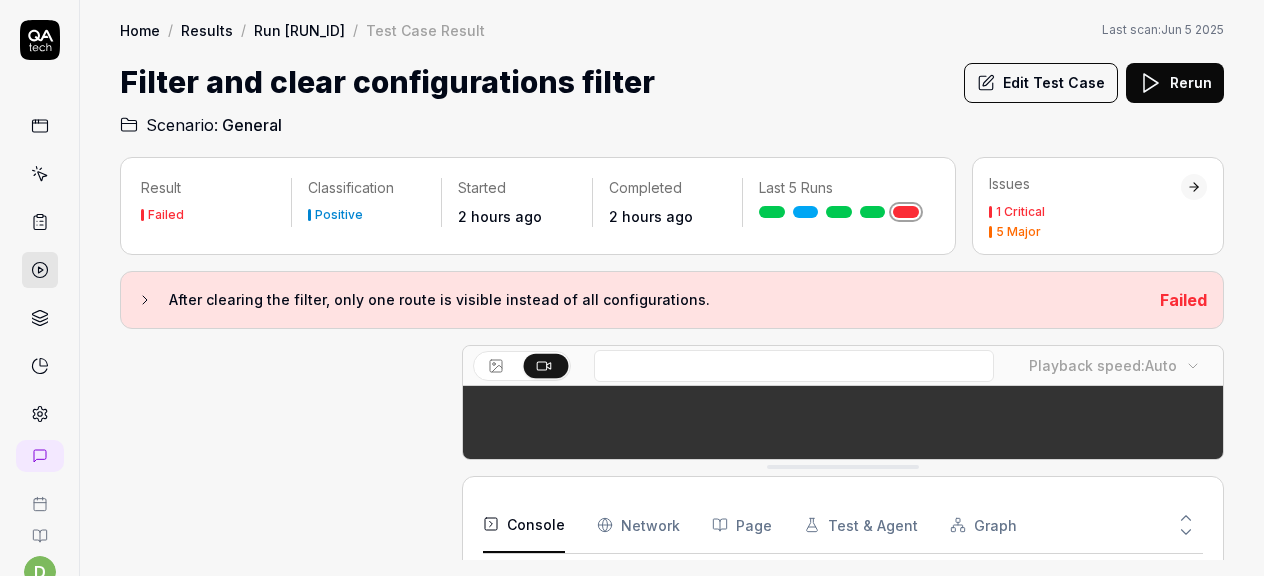 scroll, scrollTop: 748, scrollLeft: 0, axis: vertical 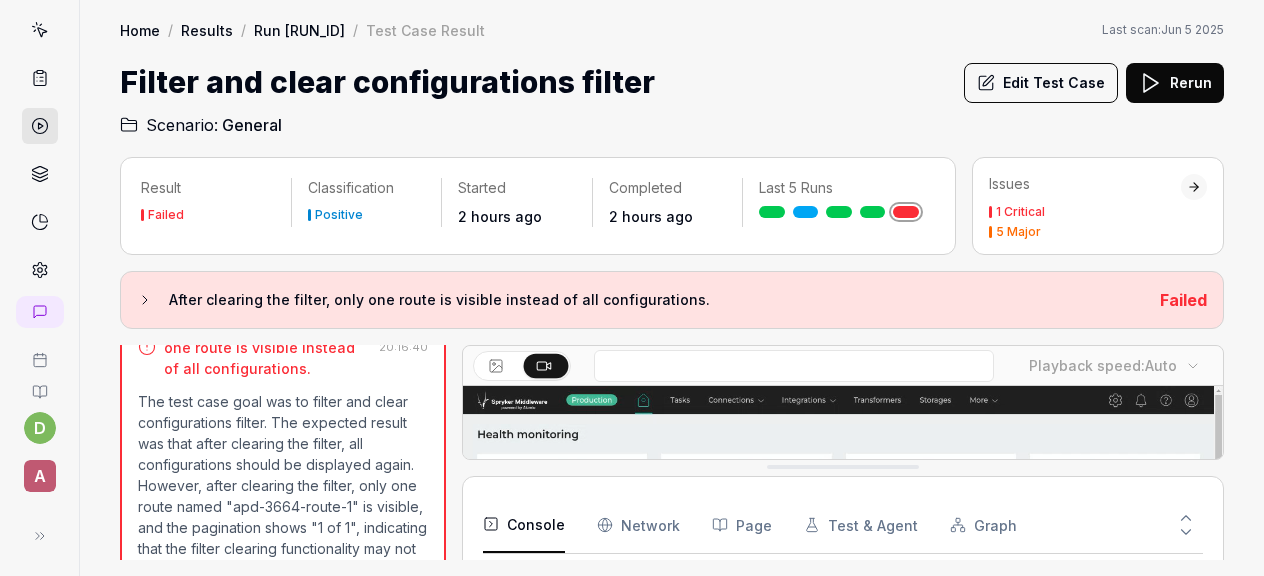 click on "A" at bounding box center (40, 476) 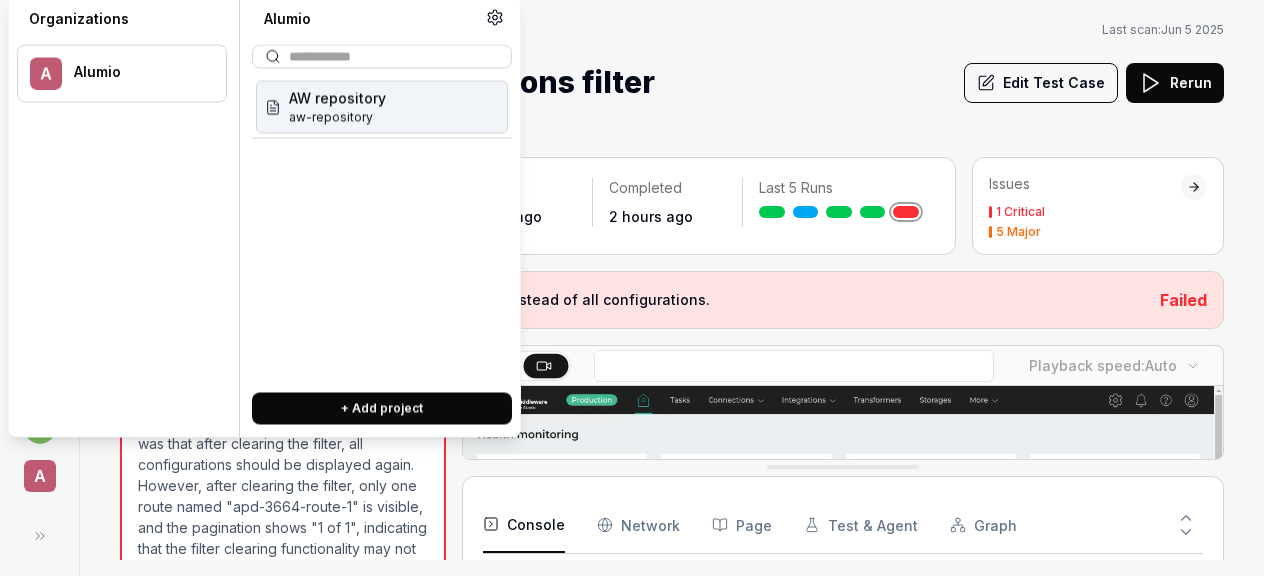 click on "A" at bounding box center [40, 476] 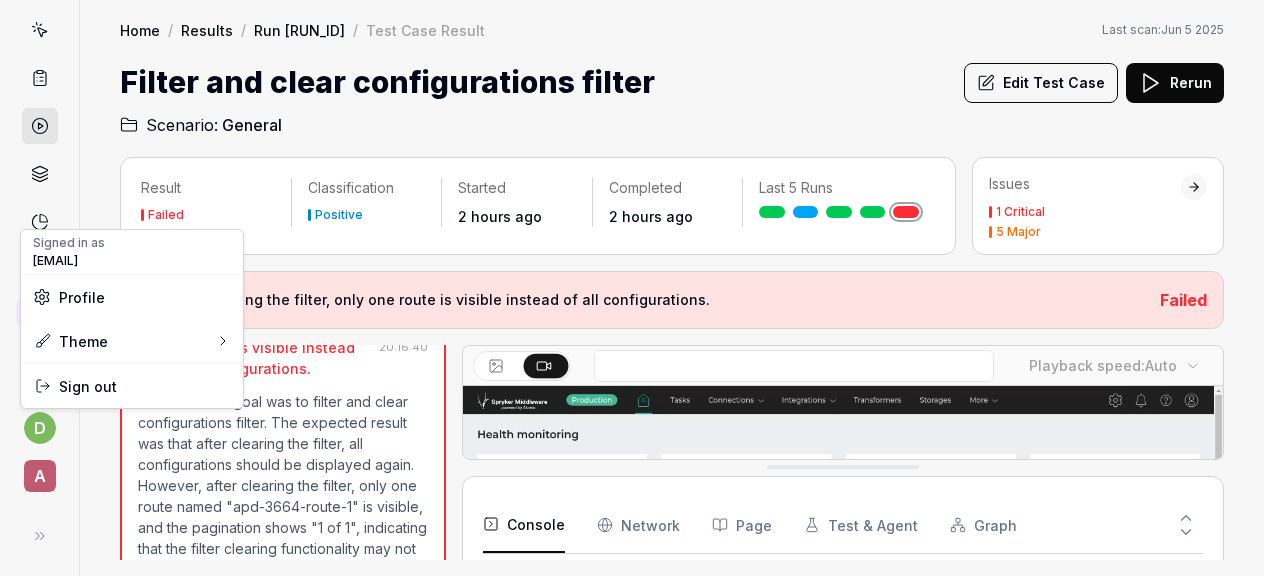 click on "d A Home / Results / Run [TEXT] / Test Case Result Home / Results / Run [TEXT] / Test Case Result Last scan:  Jun [NUMBER] [YEAR] Filter and clear configurations filter Edit Test Case Rerun Scenario: General Result Failed Classification Positive Started [NUMBER] hours ago Completed [NUMBER] hours ago Last [NUMBER] Runs Issues [NUMBER]   Critical [NUMBER]   Major After clearing the filter, only one route is visible instead of all configurations. Failed Open browser [TIME] Alpha https://alpha-admin.alumio.com/alumio-alpha Navigate to the "Routes" page [TIME] Click "Add a filter to the list" [TIME] Select a filter option from the dropdown [TIME] Apply the filter [TIME] Click "Clear the filter" [TIME] Verify all configurations are displayed again [TIME] After clearing the filter, only one route is visible instead of all configurations. [TIME]   Playback speed:  Auto Console Network Page Test & Agent Graph [NUMBER]   Total Deprecated API for given entry type. schema.json Failed to load resource: net::ERR_NAME_NOT_RESOLVED schema.json schema.json : [NUMBER] :" at bounding box center [632, 288] 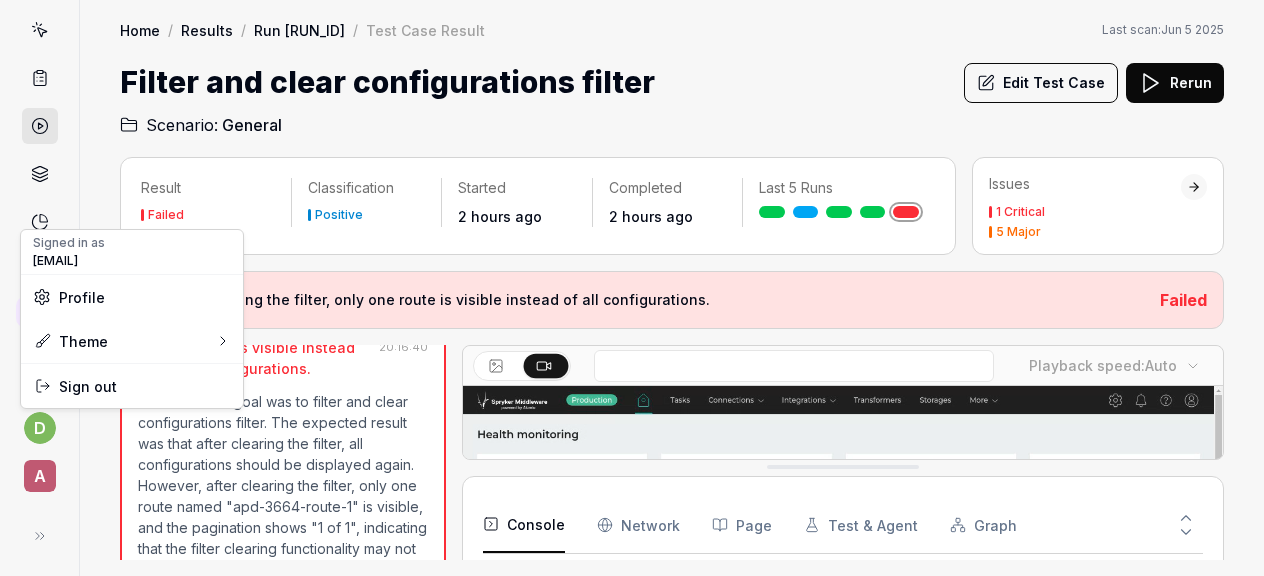 click on "d A Home / Results / Run [TEXT] / Test Case Result Home / Results / Run [TEXT] / Test Case Result Last scan:  Jun [NUMBER] [YEAR] Filter and clear configurations filter Edit Test Case Rerun Scenario: General Result Failed Classification Positive Started [NUMBER] hours ago Completed [NUMBER] hours ago Last [NUMBER] Runs Issues [NUMBER]   Critical [NUMBER]   Major After clearing the filter, only one route is visible instead of all configurations. Failed Open browser [TIME] Alpha https://alpha-admin.alumio.com/alumio-alpha Navigate to the "Routes" page [TIME] Click "Add a filter to the list" [TIME] Select a filter option from the dropdown [TIME] Apply the filter [TIME] Click "Clear the filter" [TIME] Verify all configurations are displayed again [TIME] After clearing the filter, only one route is visible instead of all configurations. [TIME]   Playback speed:  Auto Console Network Page Test & Agent Graph [NUMBER]   Total Deprecated API for given entry type. schema.json Failed to load resource: net::ERR_NAME_NOT_RESOLVED schema.json schema.json : [NUMBER] :" at bounding box center [632, 288] 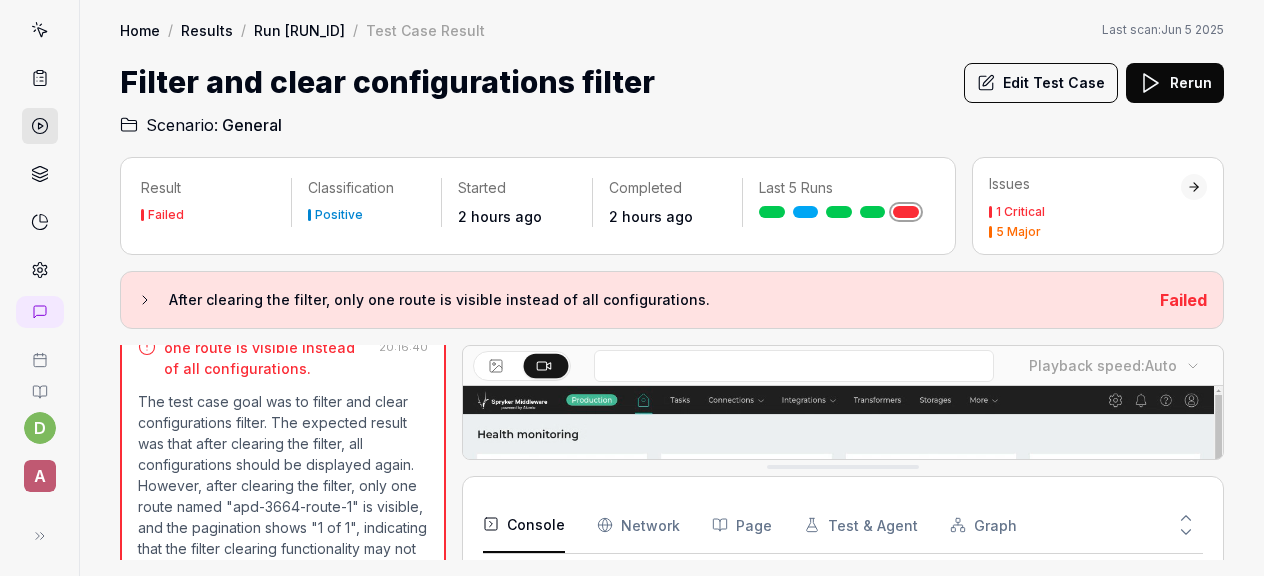 click at bounding box center [40, 536] 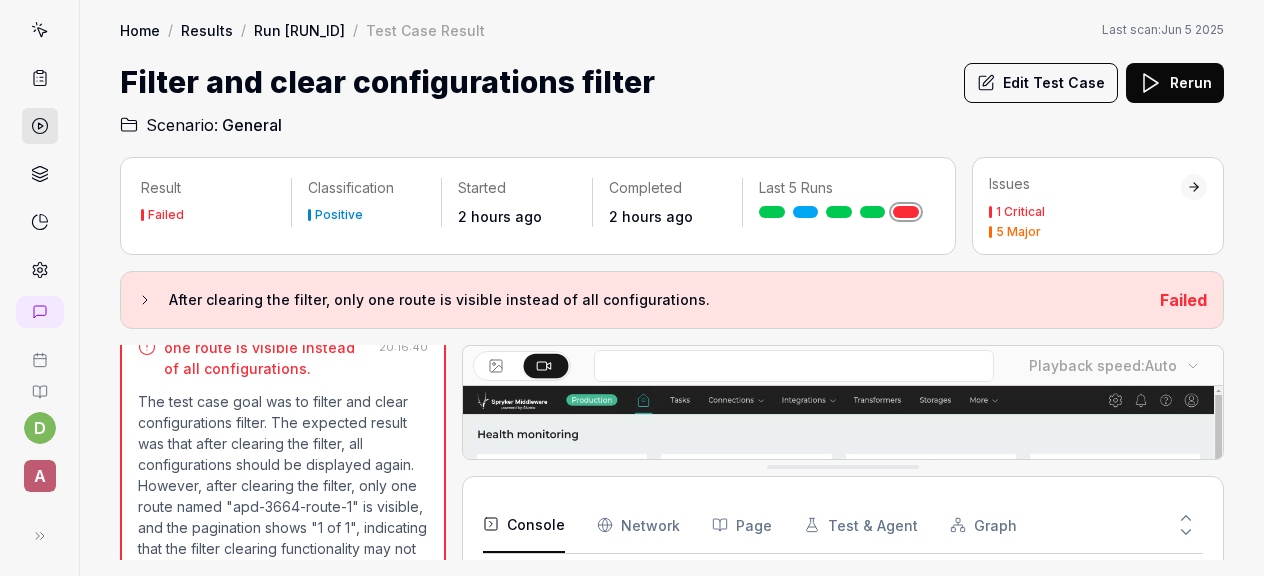 scroll, scrollTop: 147, scrollLeft: 0, axis: vertical 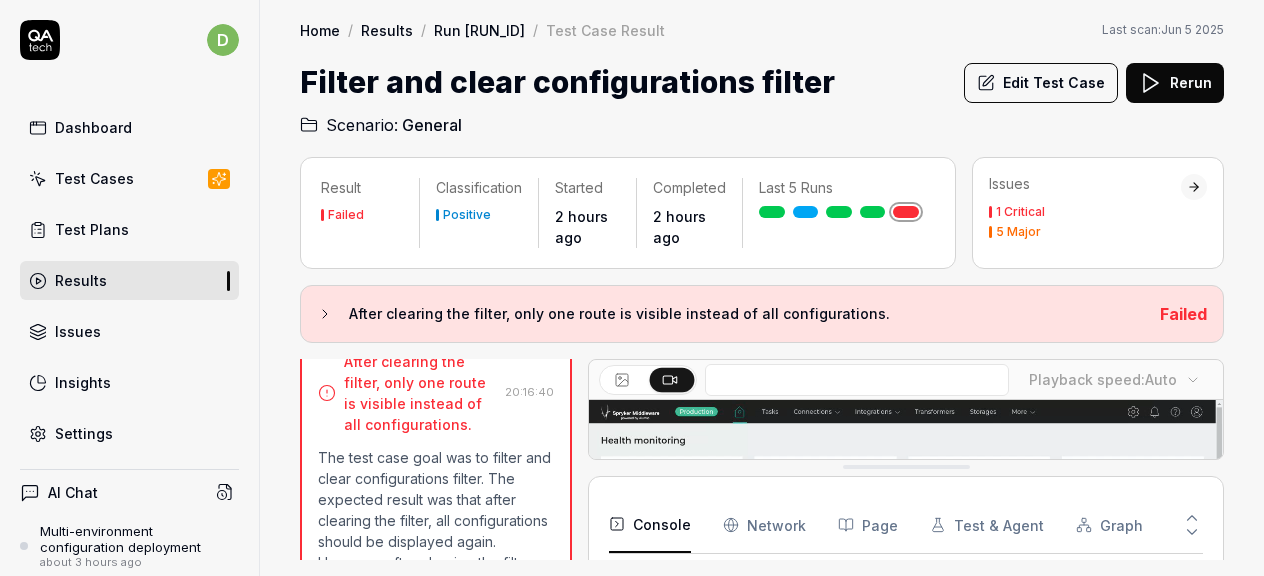 click on "Home / Results / Run Z9a0 / Test Case Result Home / Results / Run Z9a0 / Test Case Result Last scan:  Jun 5 2025 Filter and clear configurations filter Edit Test Case Rerun Scenario: General" at bounding box center (762, 68) 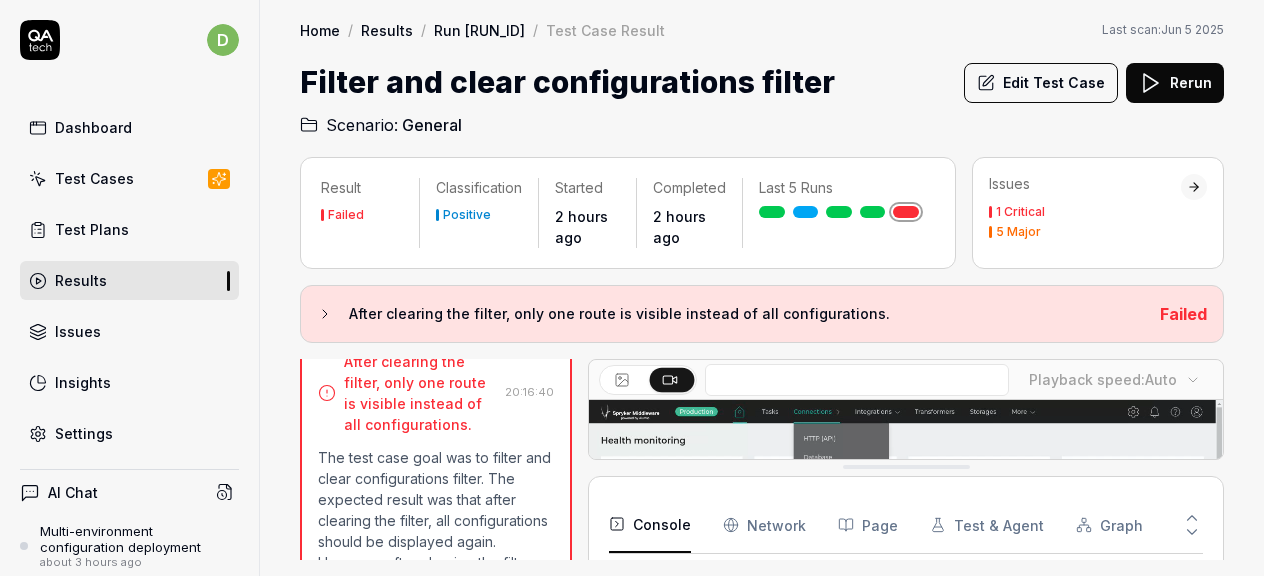scroll, scrollTop: 348, scrollLeft: 0, axis: vertical 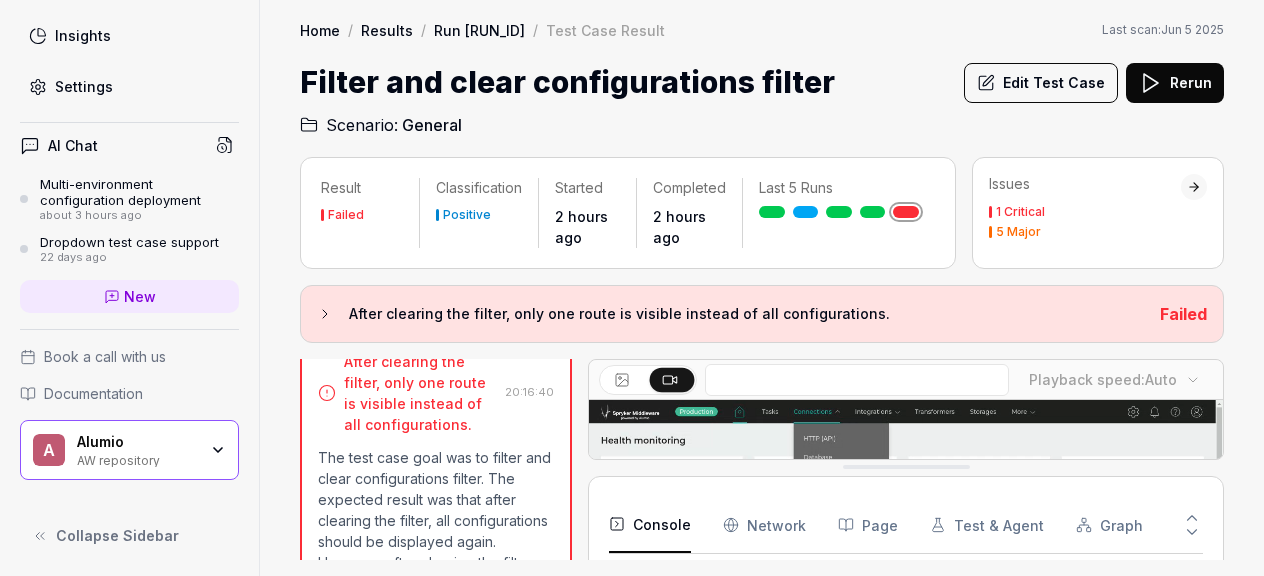 click on "Book a call with us" at bounding box center [105, 356] 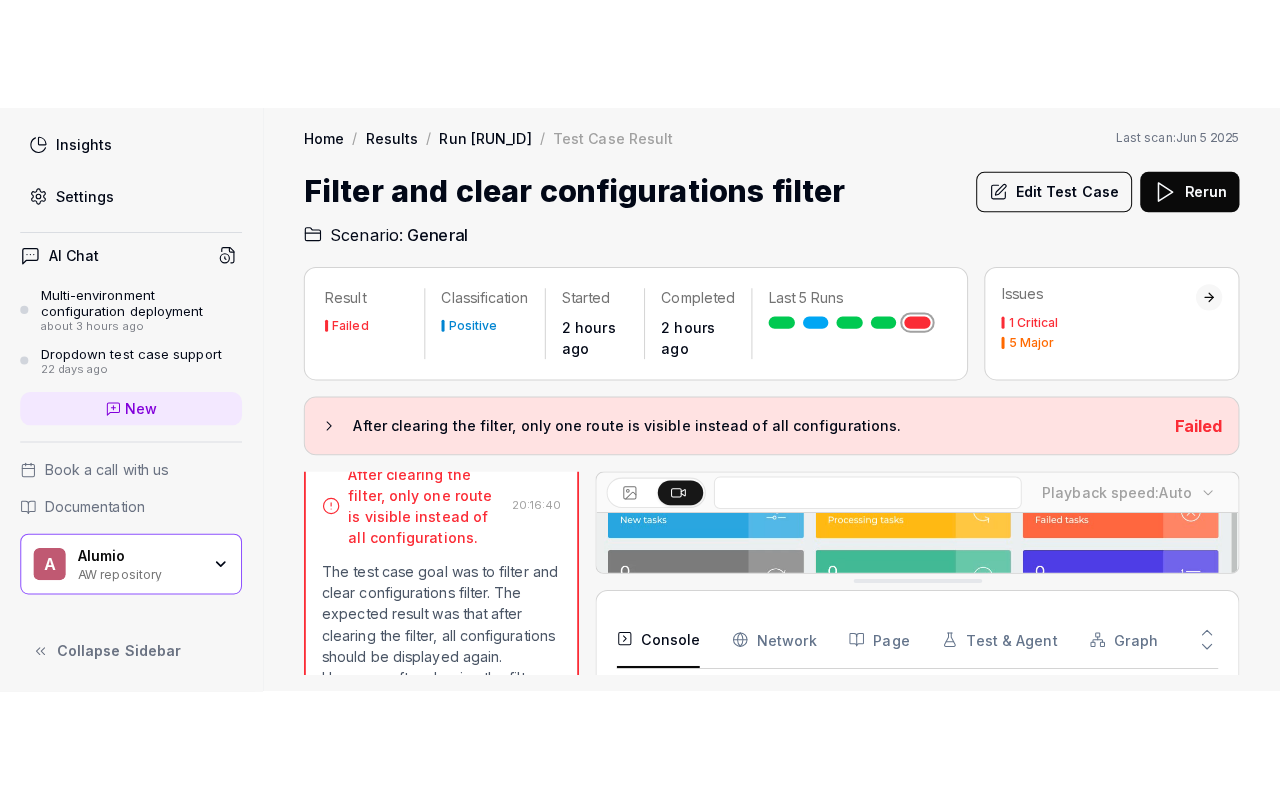 scroll, scrollTop: 335, scrollLeft: 0, axis: vertical 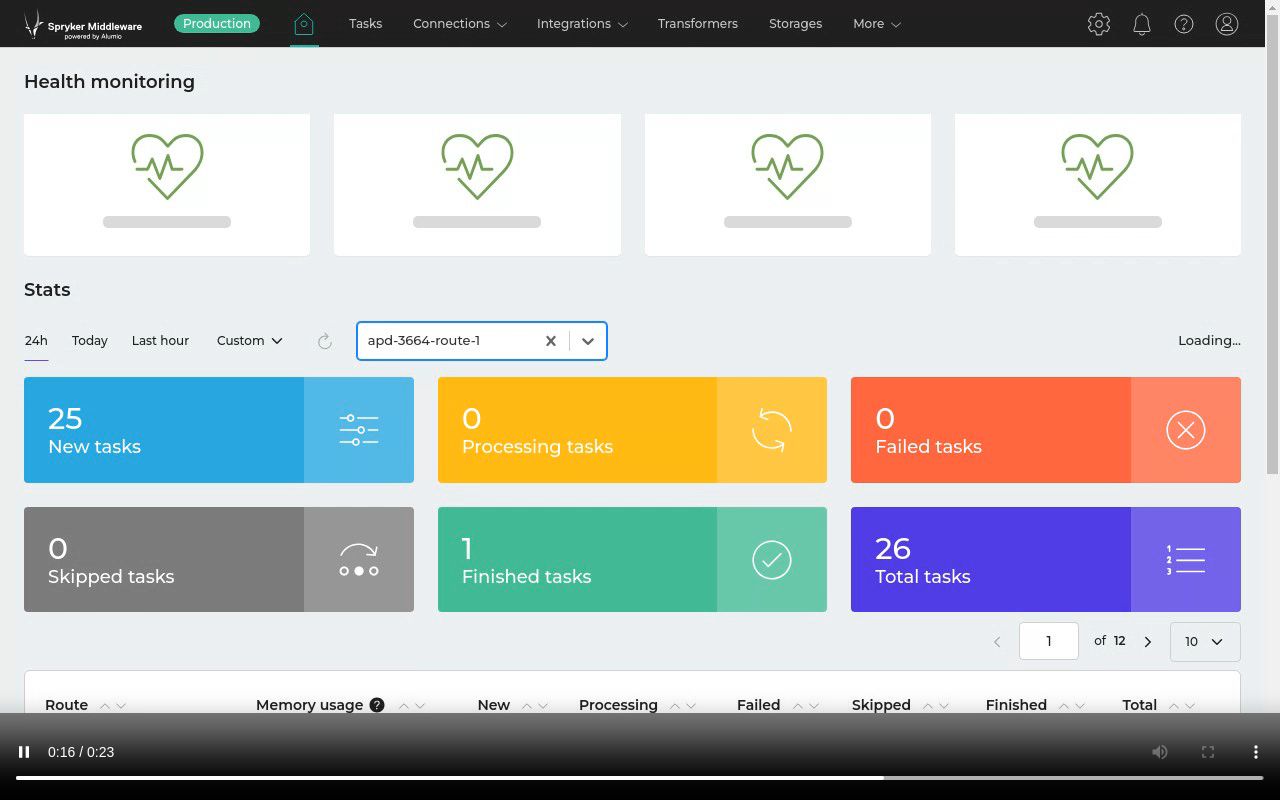 click at bounding box center [640, 400] 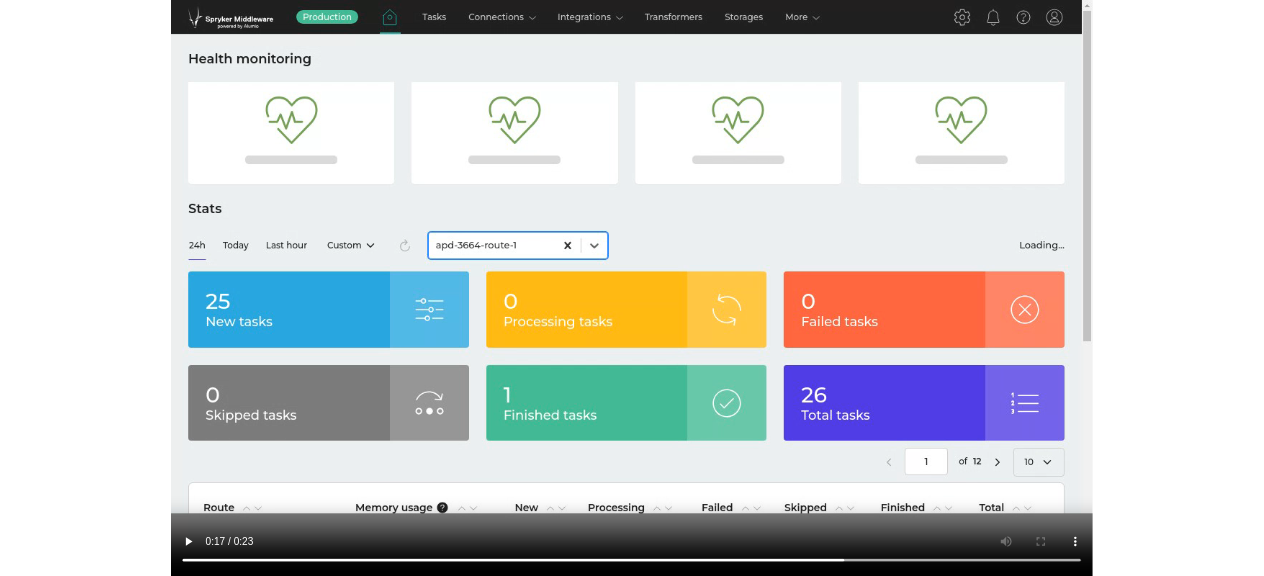 scroll, scrollTop: 317, scrollLeft: 0, axis: vertical 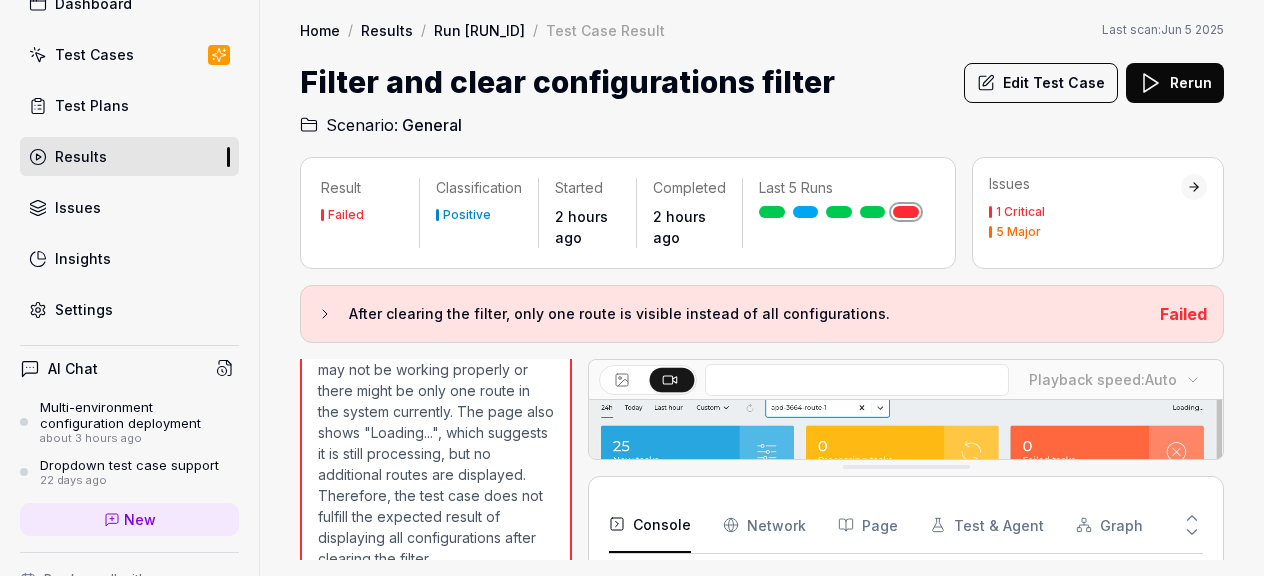 click on "Results" at bounding box center (129, 156) 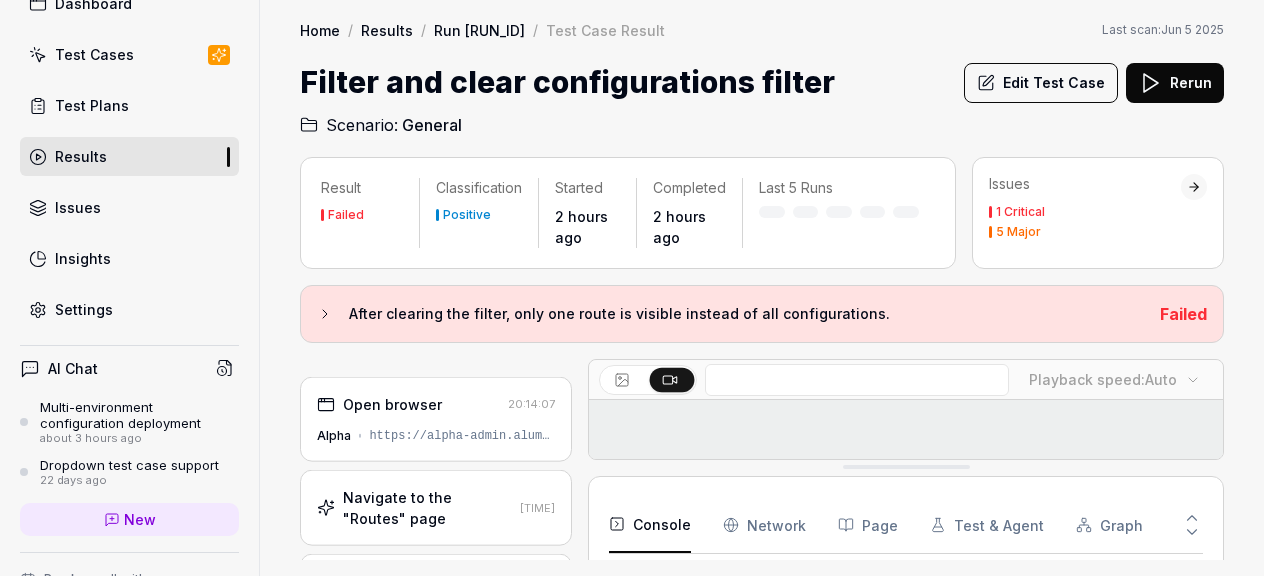 scroll, scrollTop: 474, scrollLeft: 0, axis: vertical 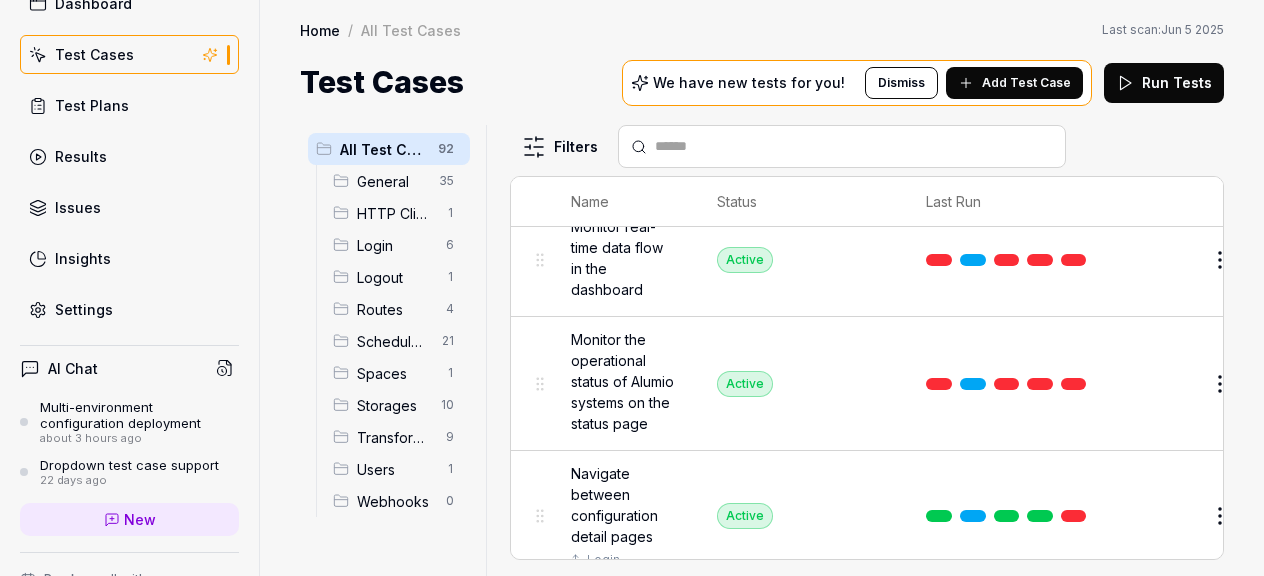 click at bounding box center [1074, 260] 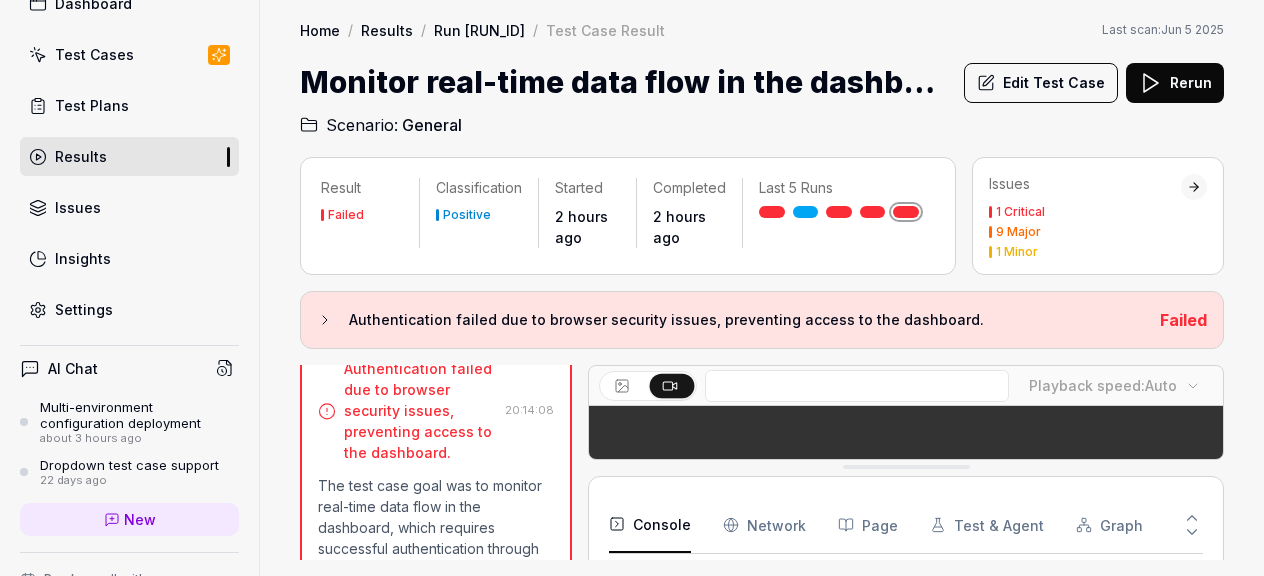 scroll, scrollTop: 474, scrollLeft: 0, axis: vertical 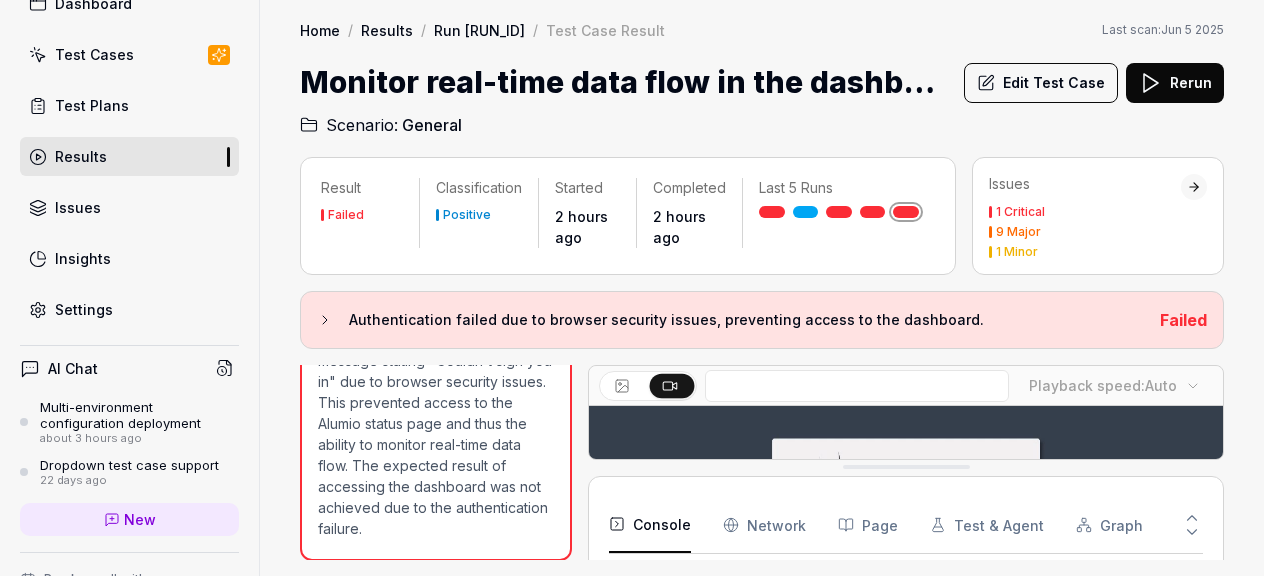 click on "Results" at bounding box center [129, 156] 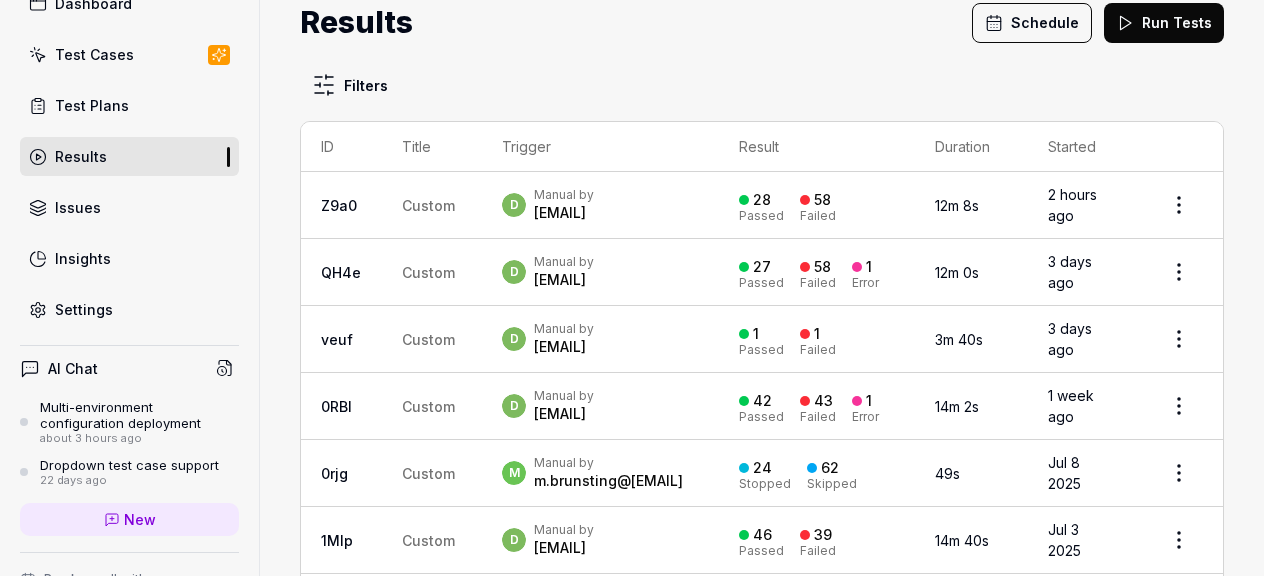 scroll, scrollTop: 0, scrollLeft: 0, axis: both 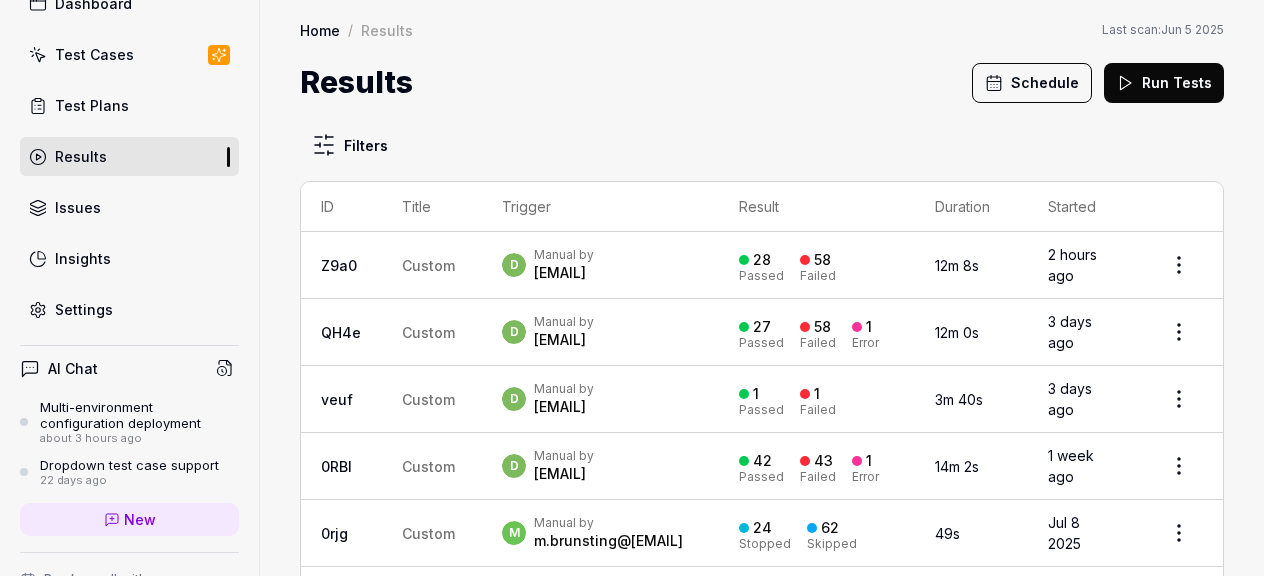 click on "Test Plans" at bounding box center (129, 105) 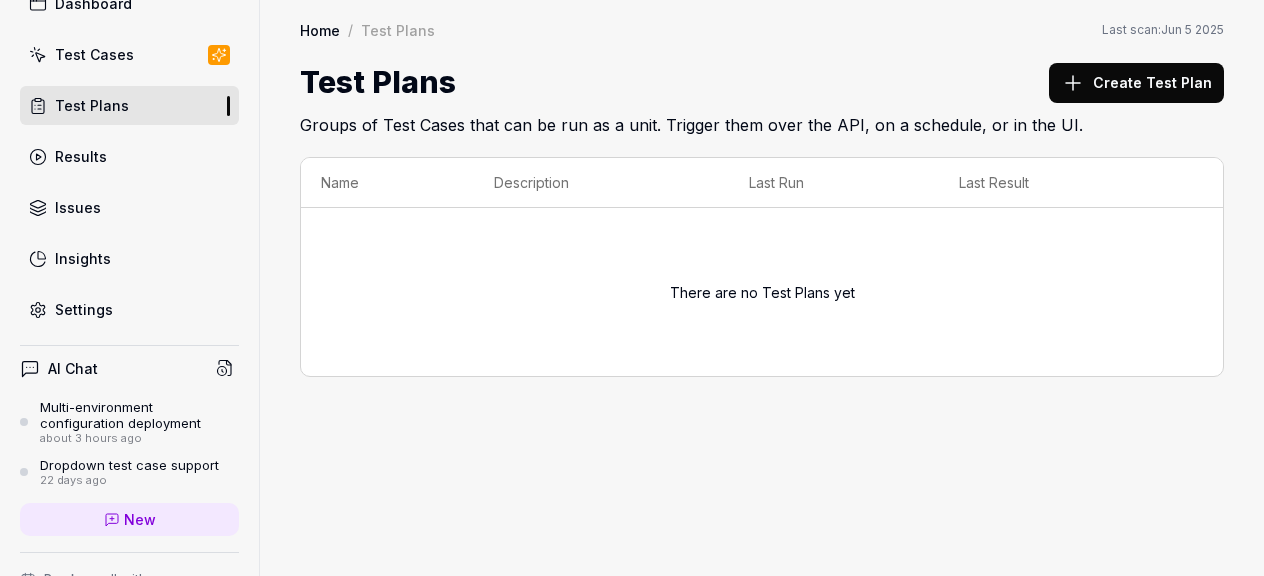 click on "Test Cases" at bounding box center [129, 54] 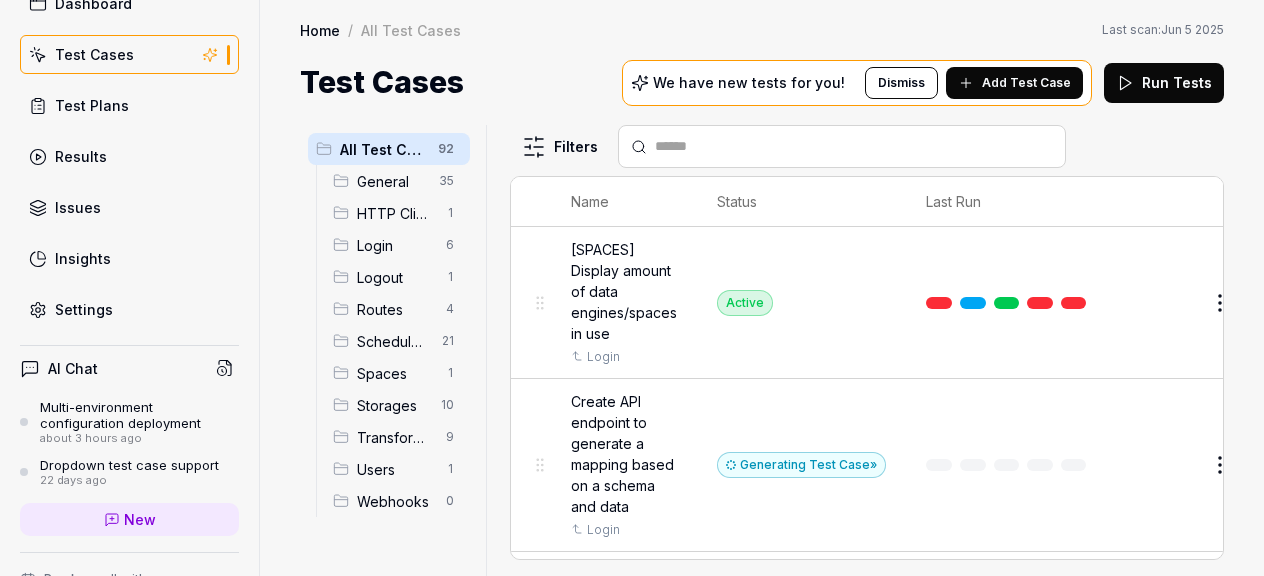 click on "Test Plans" at bounding box center [129, 105] 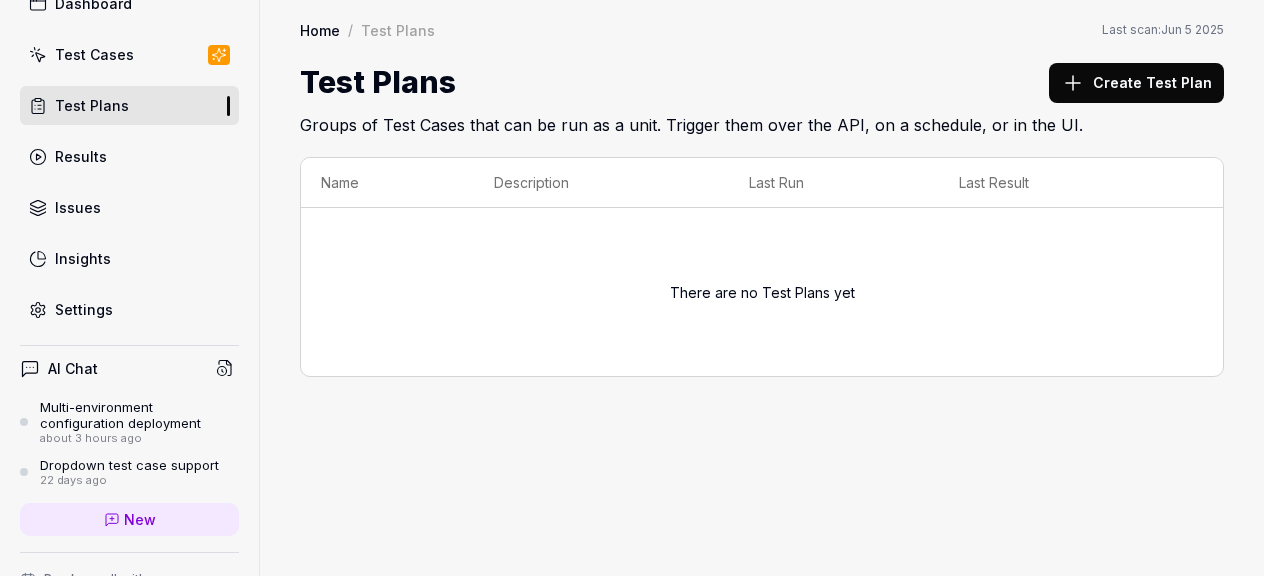 click on "Test Cases" at bounding box center [129, 54] 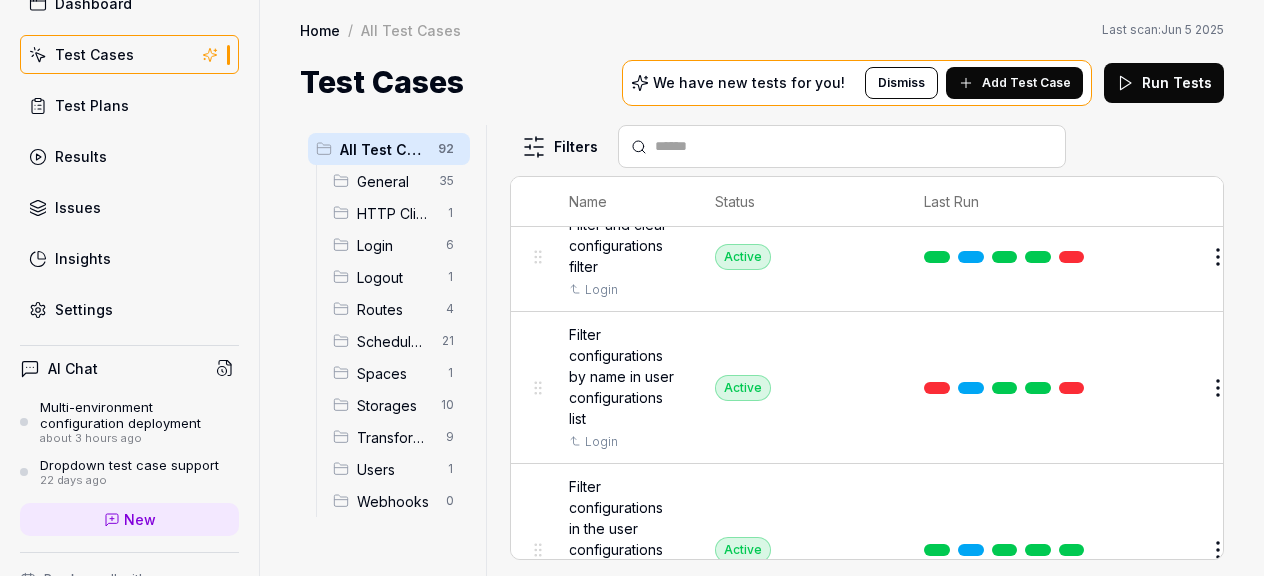 scroll, scrollTop: 911, scrollLeft: 2, axis: both 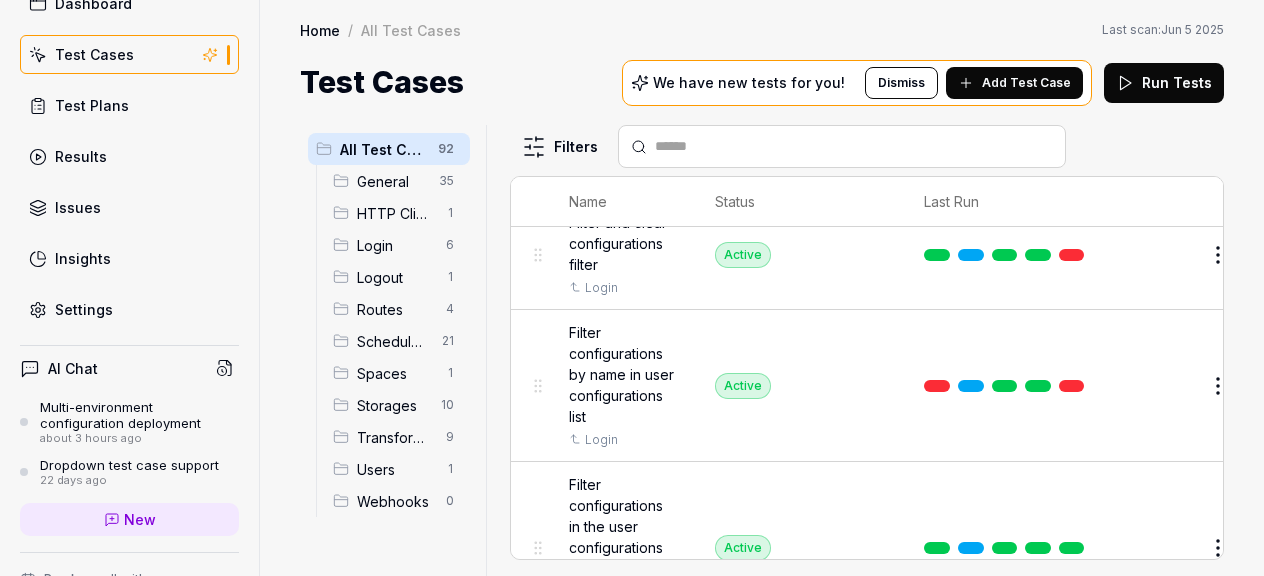 click at bounding box center [1004, 386] 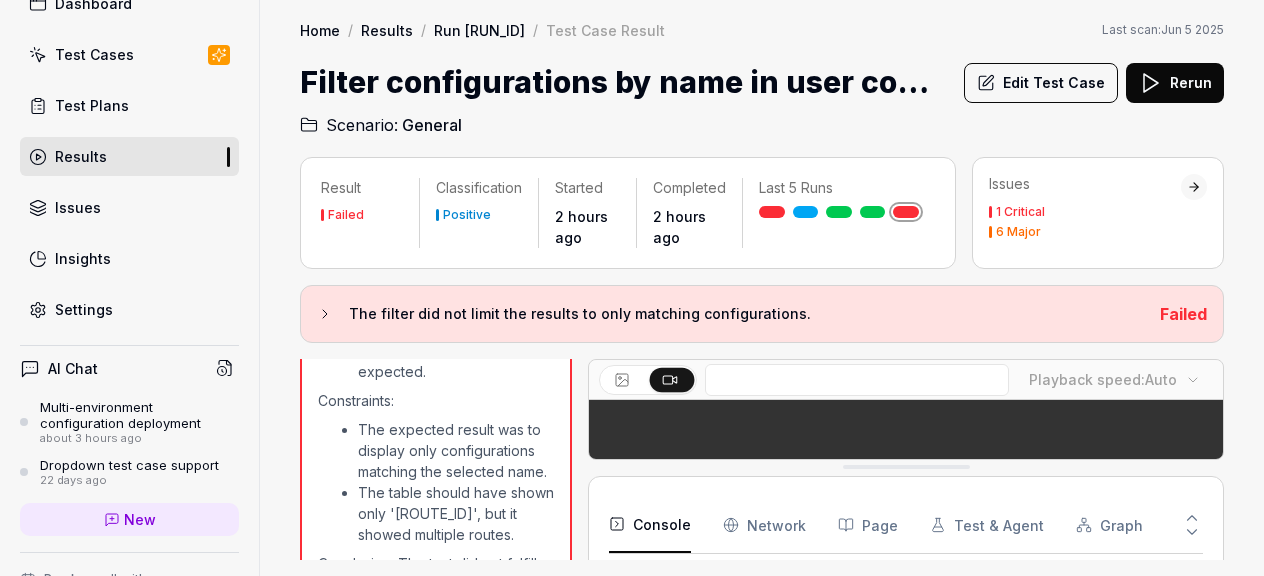 scroll, scrollTop: 1255, scrollLeft: 0, axis: vertical 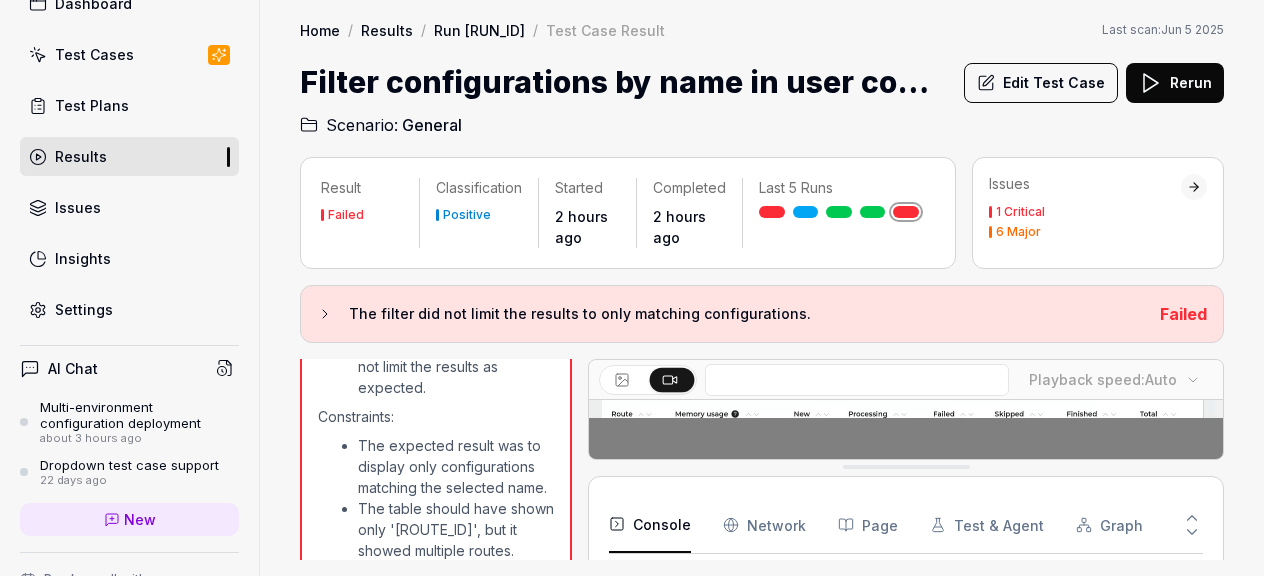 click on "Results" at bounding box center (129, 156) 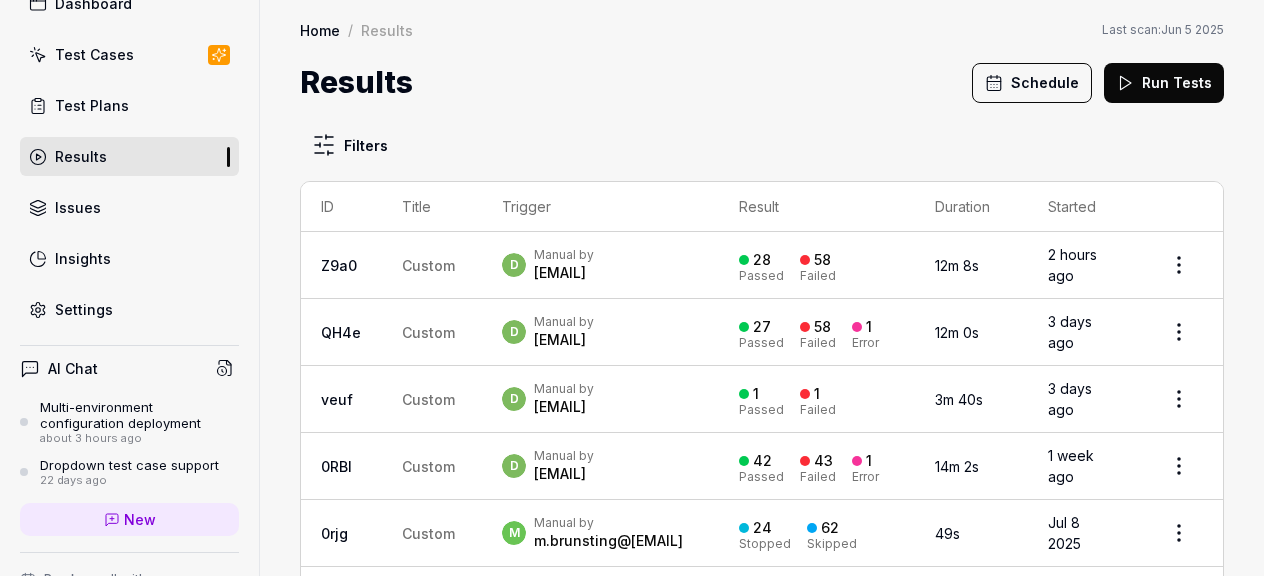 click on "Results" at bounding box center [129, 156] 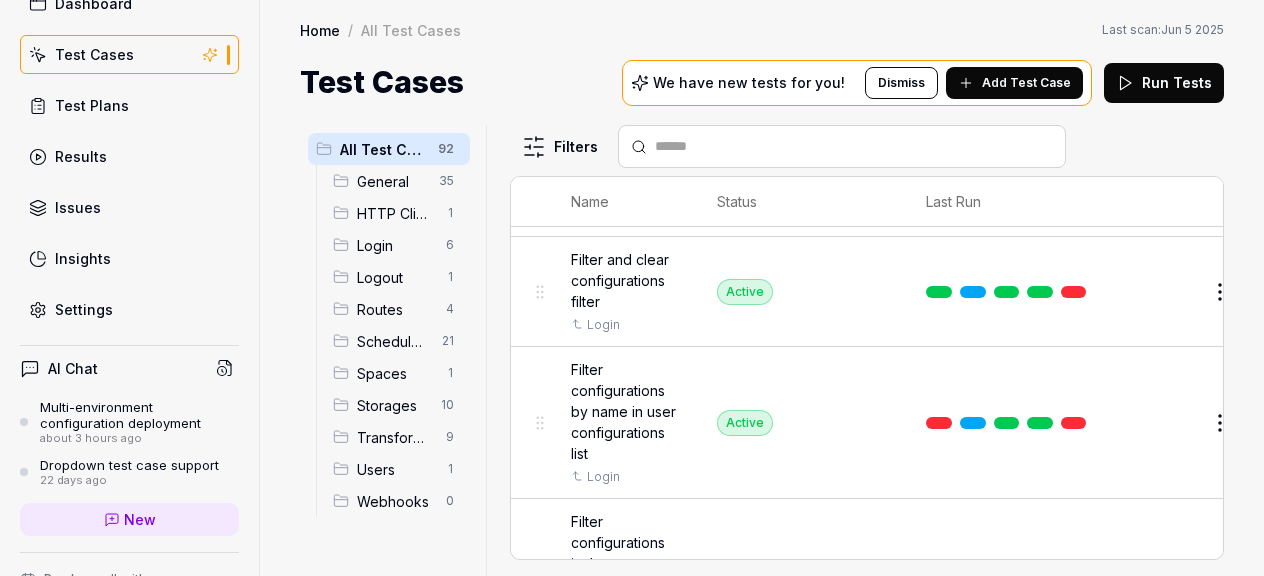 scroll, scrollTop: 878, scrollLeft: 0, axis: vertical 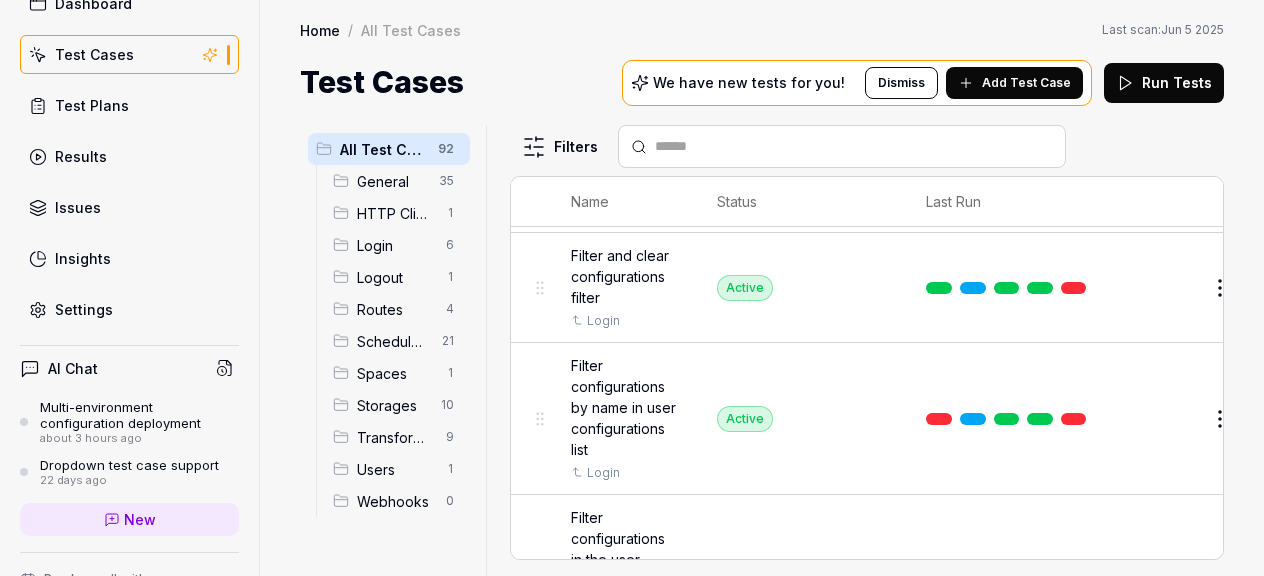 click on "d Dashboard Test Cases Test Plans Results Issues Settings AI Chat Multi-environment configuration deployment about 3 hours ago Dropdown test case support 22 days ago New Book a call with us Documentation A Alumio AW repository Collapse Sidebar Home / All Test Cases Home / All Test Cases Last scan:  Jun 5 2025 Test Cases We have new tests for you! Dismiss Add Test Case Run Tests All Test Cases 92 General 35 HTTP Clients 1 Login 6 Logout 1 Routes 4 Schedulers 21 Spaces 1 Storages 10 Transformers 9 Users 1 Webhooks 0 Filters Name Status Last Run [SPACES] Display amount of data engines/spaces in use Login Active Edit Create API endpoint to generate a mapping based on a schema and data Login Generating Test Case  » Edit Verify current version Login Active Edit General Add and remove labels to a configuration Login Active Edit Add multiple labels to a configuration and filter by them Login Active Edit Examine and interact with task statistics on the dashboard Login Active Edit Login Active Edit Login Edit" at bounding box center [632, 288] 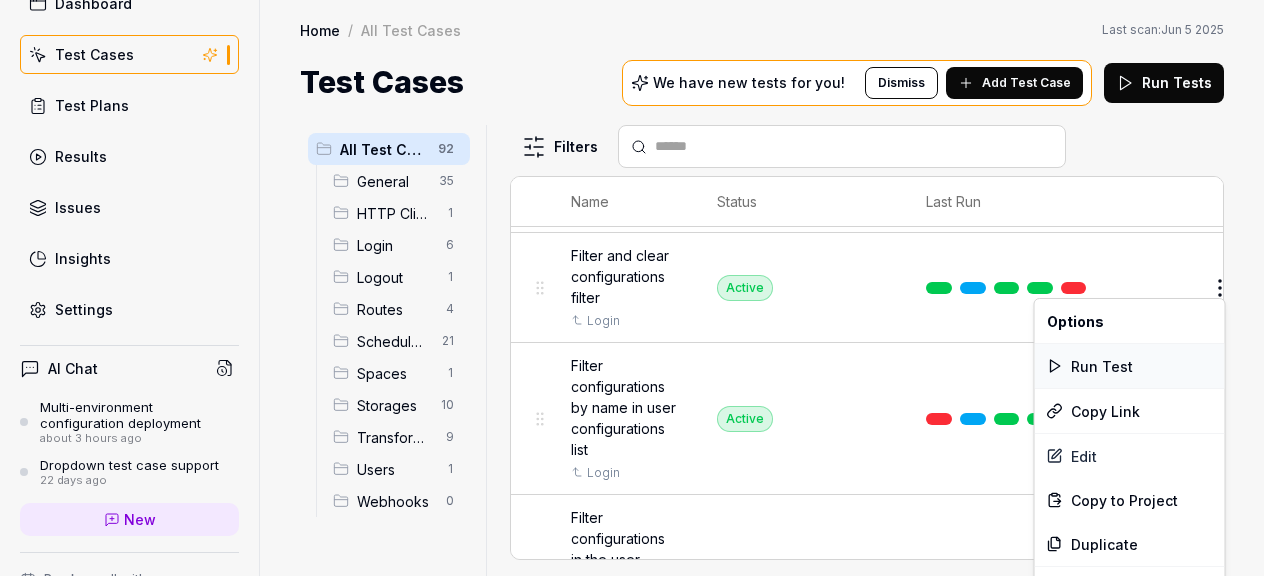 click on "Run Test" at bounding box center (1130, 366) 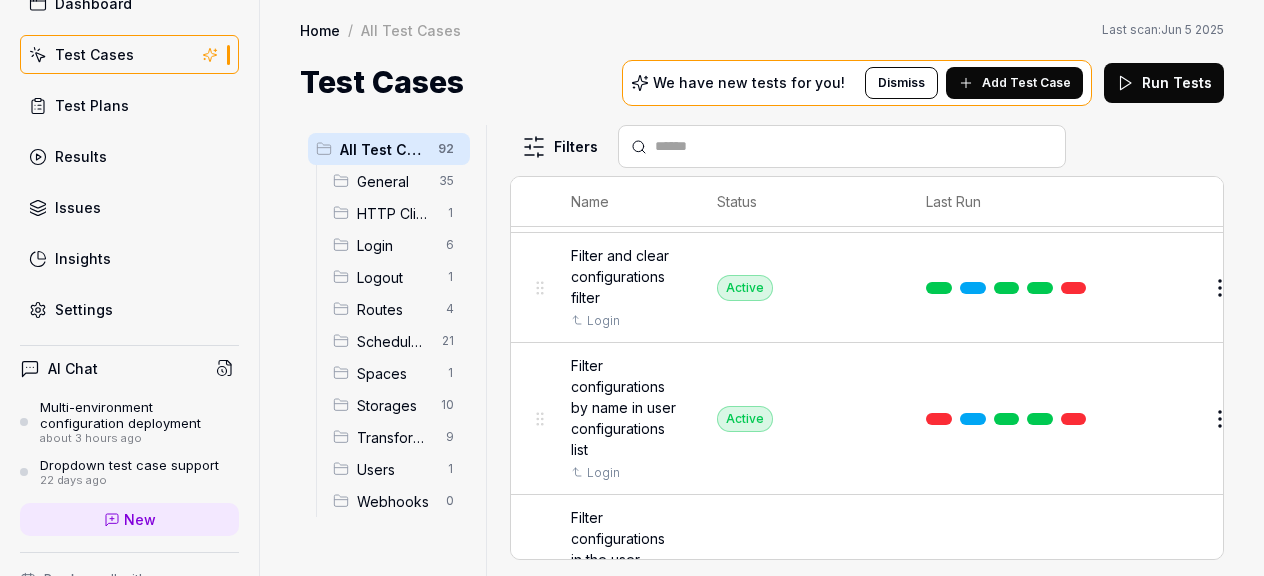 click on "d Dashboard Test Cases Test Plans Results Issues Settings AI Chat Multi-environment configuration deployment about 3 hours ago Dropdown test case support 22 days ago New Book a call with us Documentation A Alumio AW repository Collapse Sidebar Home / All Test Cases Home / All Test Cases Last scan:  Jun 5 2025 Test Cases We have new tests for you! Dismiss Add Test Case Run Tests All Test Cases 92 General 35 HTTP Clients 1 Login 6 Logout 1 Routes 4 Schedulers 21 Spaces 1 Storages 10 Transformers 9 Users 1 Webhooks 0 Filters Name Status Last Run [SPACES] Display amount of data engines/spaces in use Login Active Edit Create API endpoint to generate a mapping based on a schema and data Login Generating Test Case  » Edit Verify current version Login Active Edit General Add and remove labels to a configuration Login Active Edit Add multiple labels to a configuration and filter by them Login Active Edit Examine and interact with task statistics on the dashboard Login Active Edit Login Active Edit Login Edit" at bounding box center [632, 288] 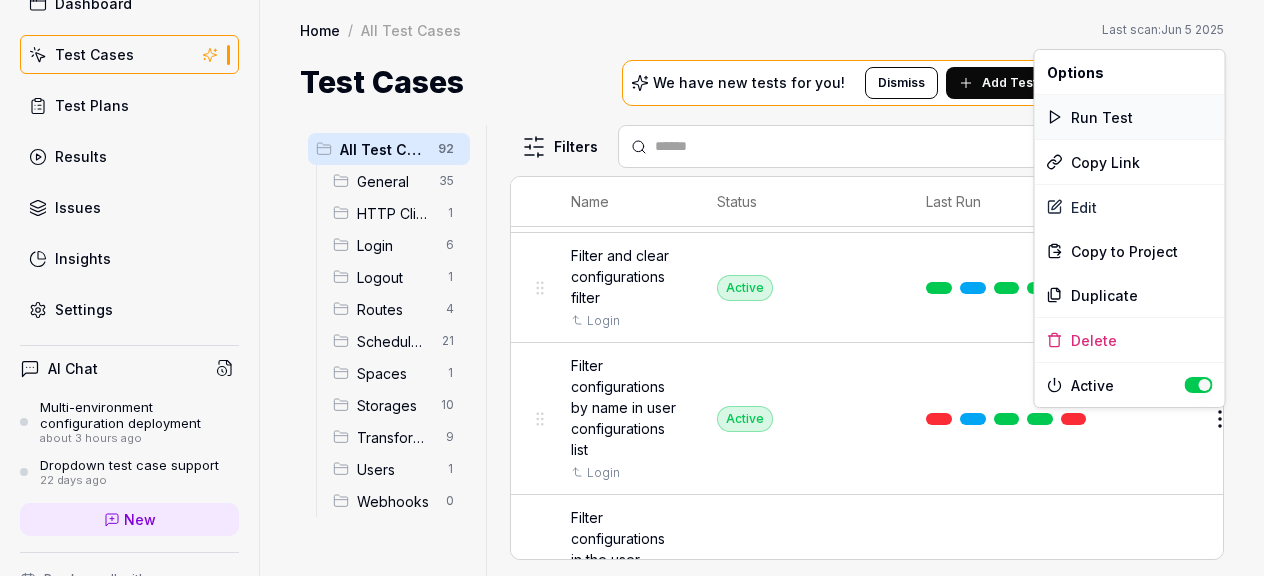 click on "Run Test" at bounding box center [1130, 117] 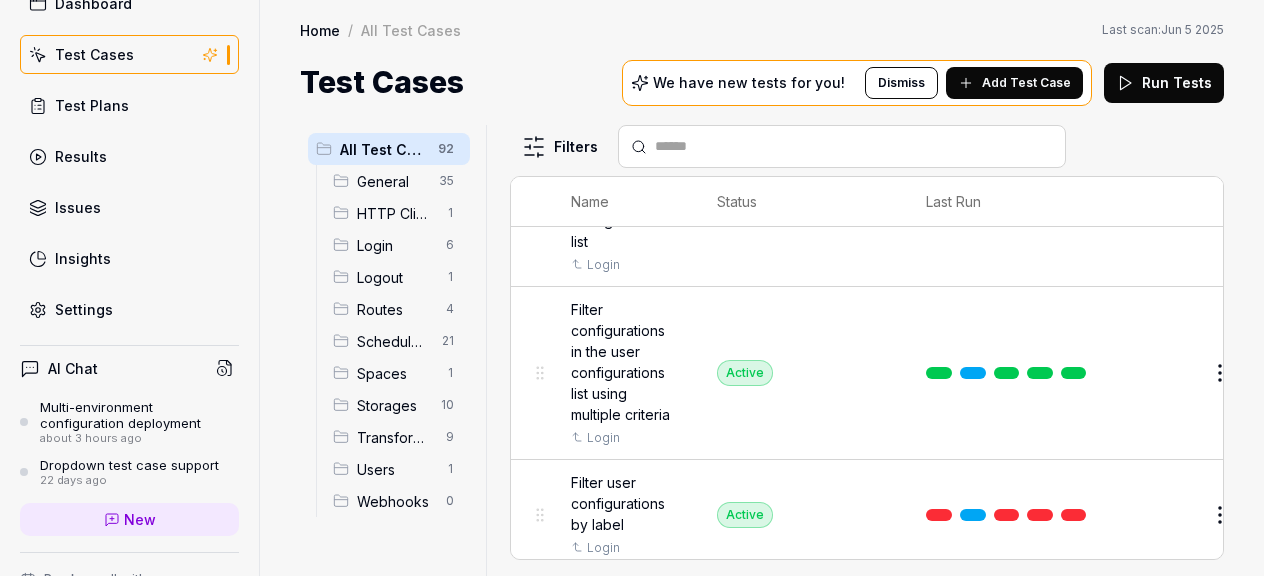 scroll, scrollTop: 1249, scrollLeft: 0, axis: vertical 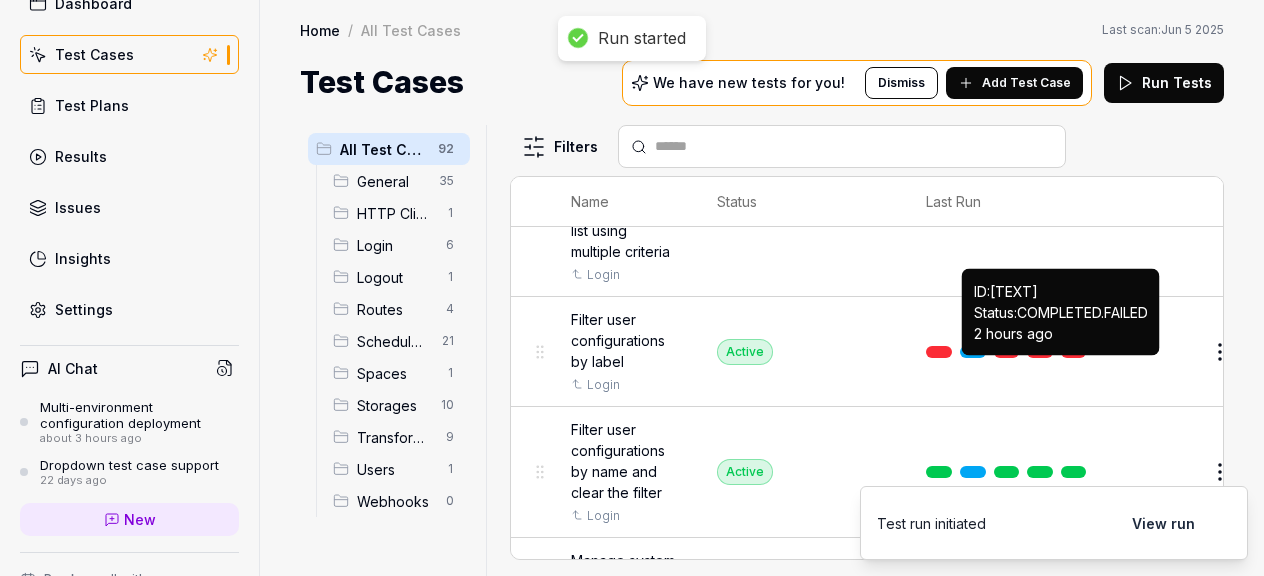 click at bounding box center (1074, 352) 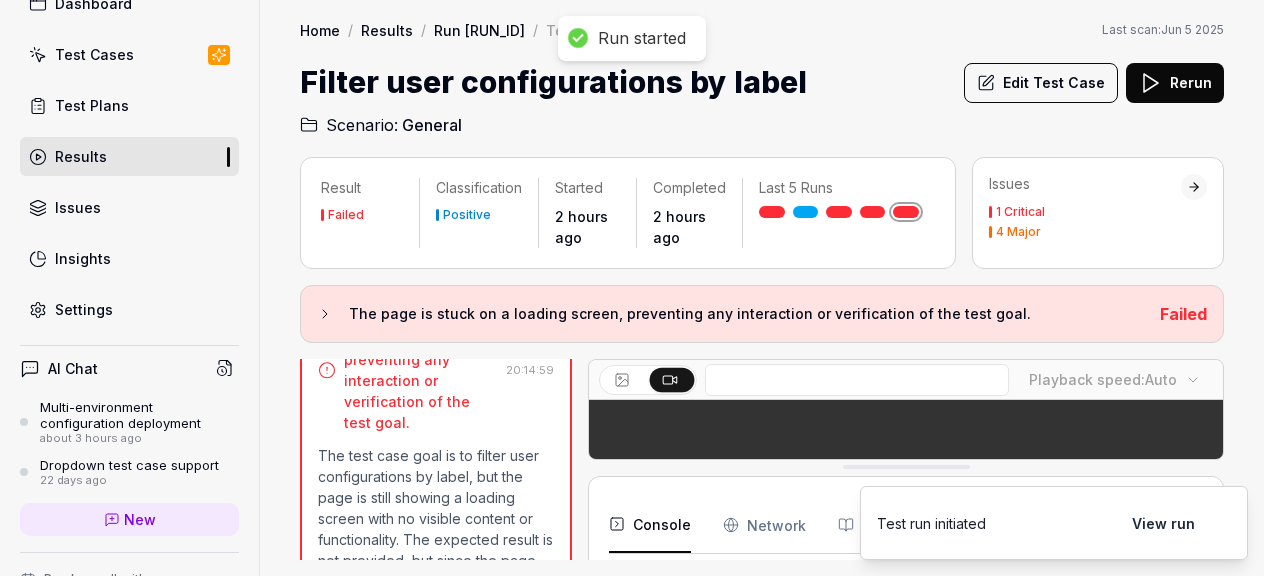 scroll, scrollTop: 530, scrollLeft: 0, axis: vertical 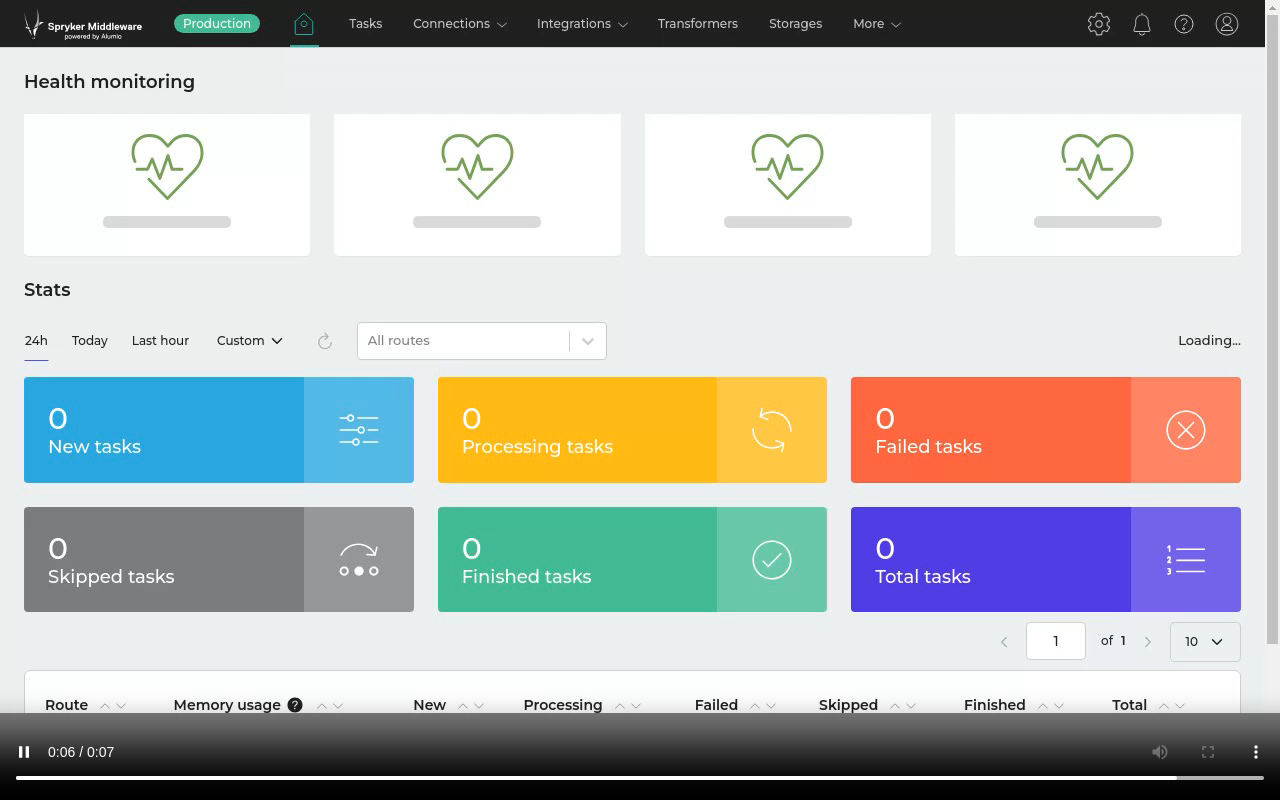 type 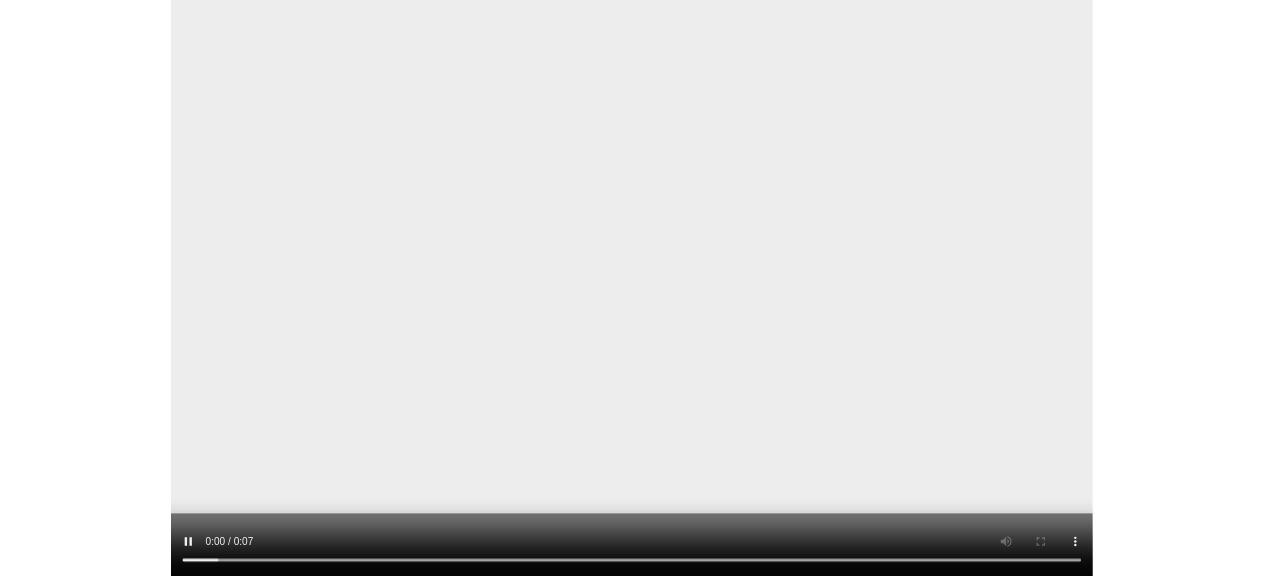 scroll, scrollTop: 89, scrollLeft: 0, axis: vertical 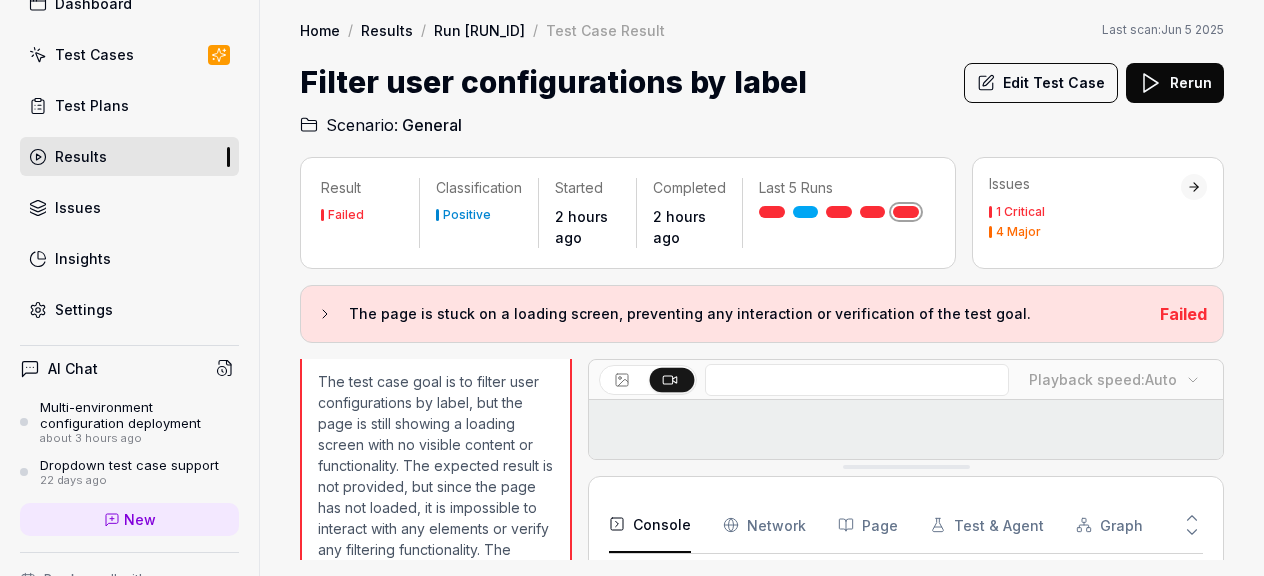click on "Results" at bounding box center (129, 156) 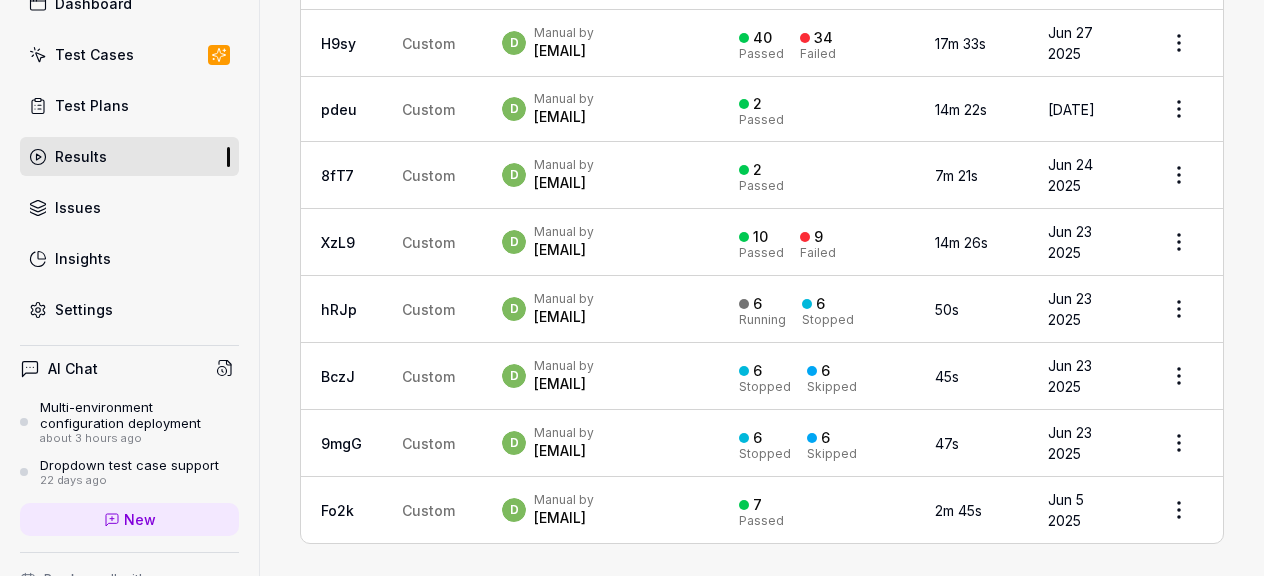 scroll, scrollTop: 763, scrollLeft: 0, axis: vertical 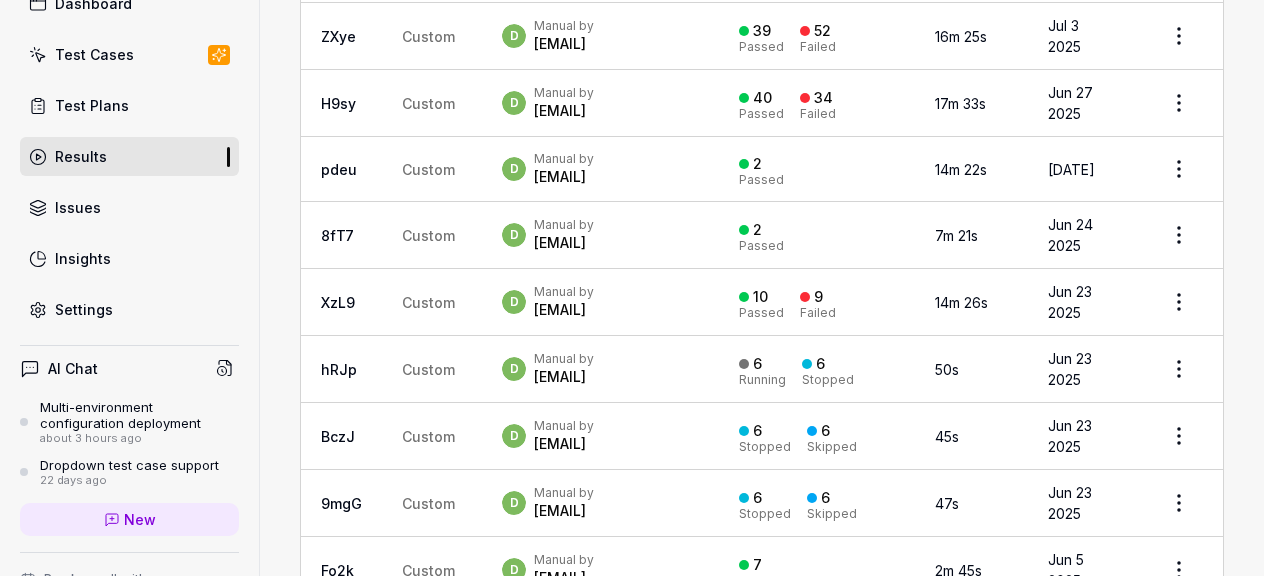 click on "Test Cases" at bounding box center [129, 54] 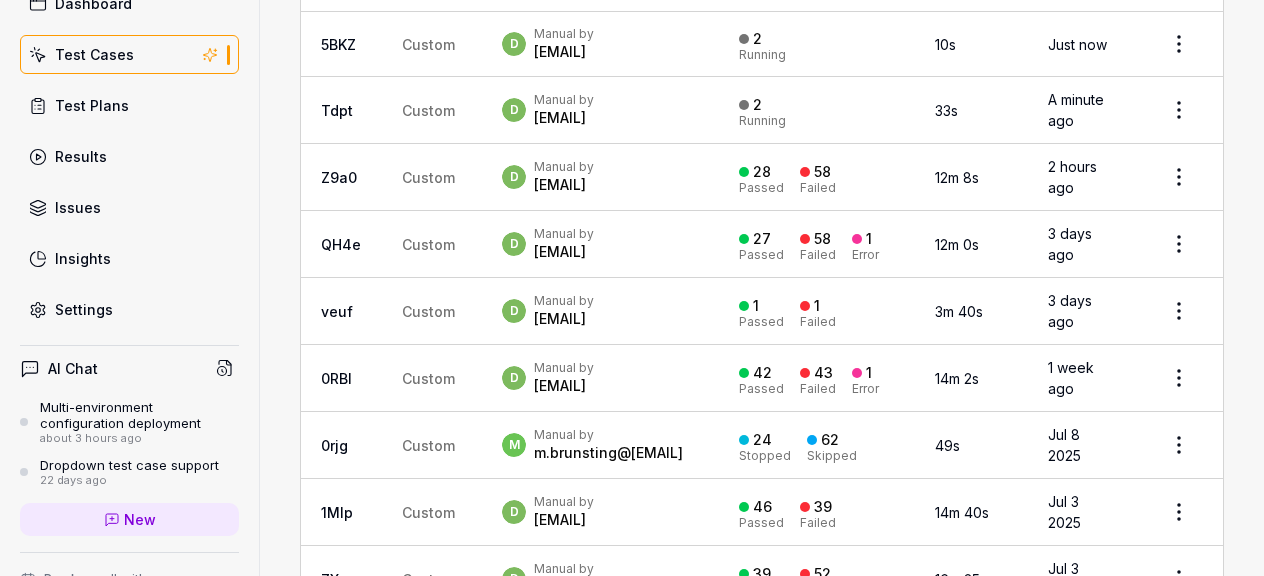 scroll, scrollTop: 0, scrollLeft: 0, axis: both 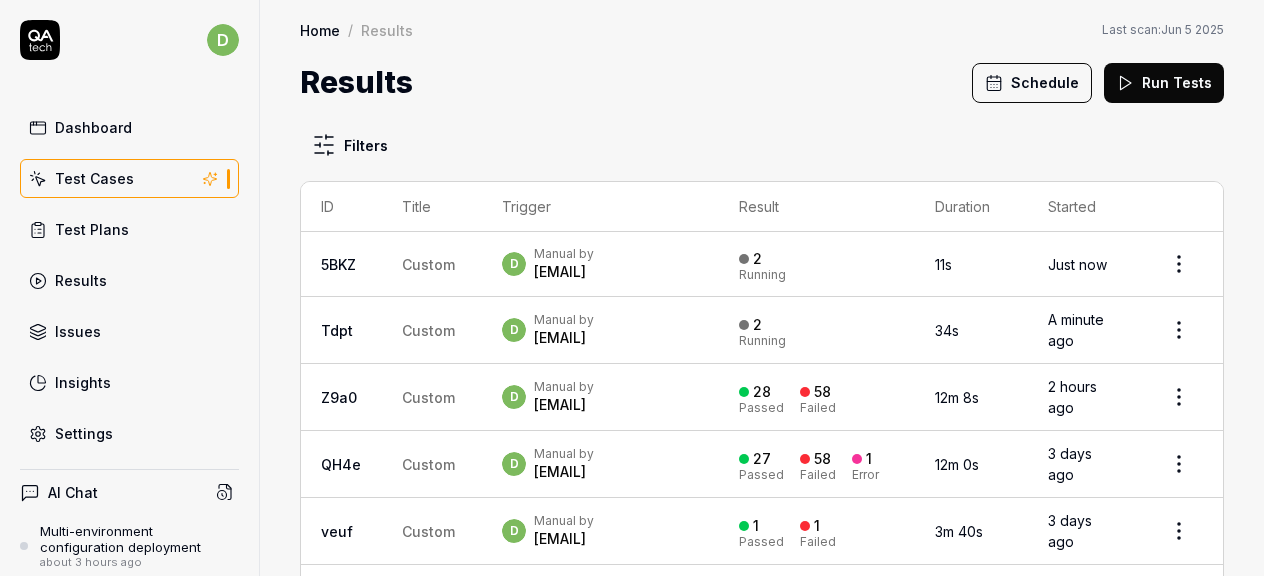 click on "Dashboard" at bounding box center [129, 127] 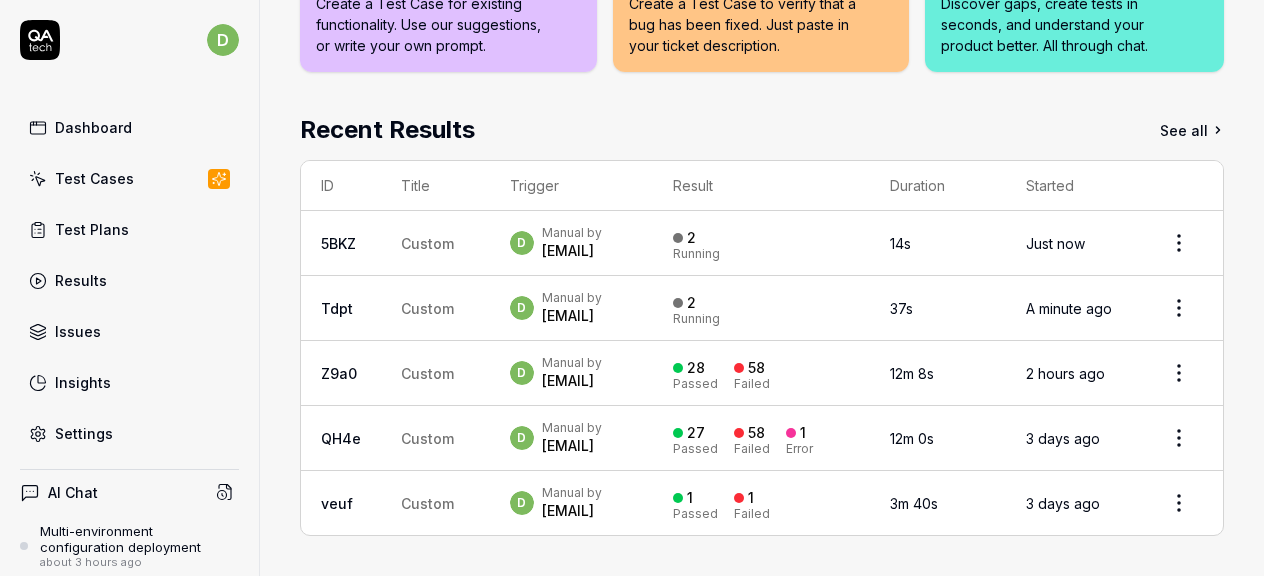 scroll, scrollTop: 0, scrollLeft: 0, axis: both 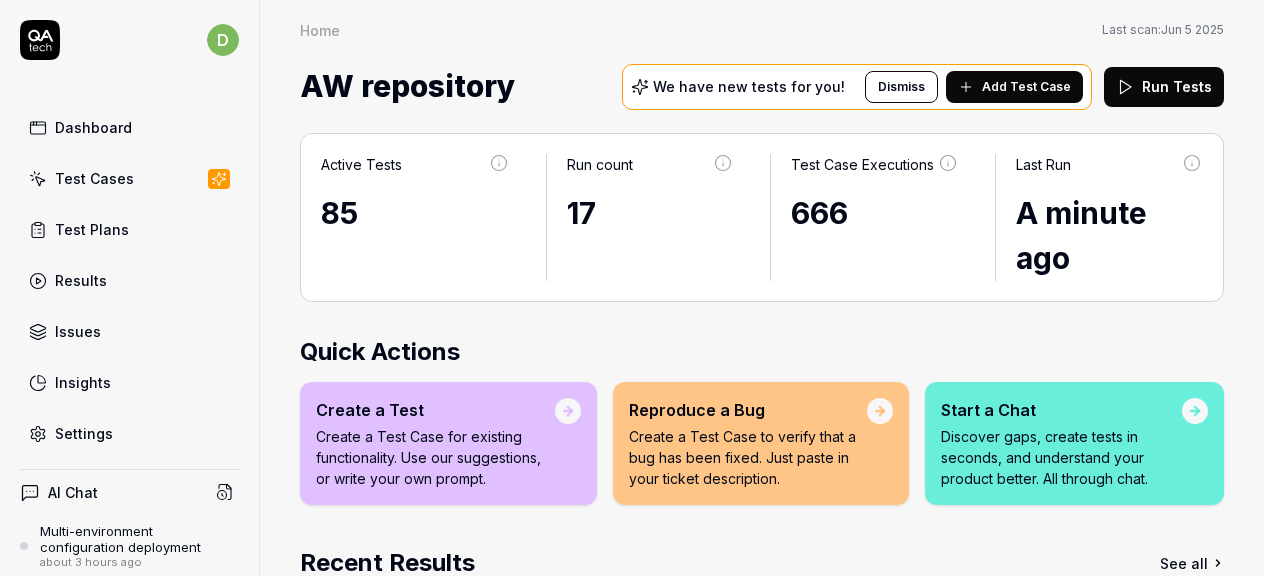 click on "Test Cases" at bounding box center (94, 178) 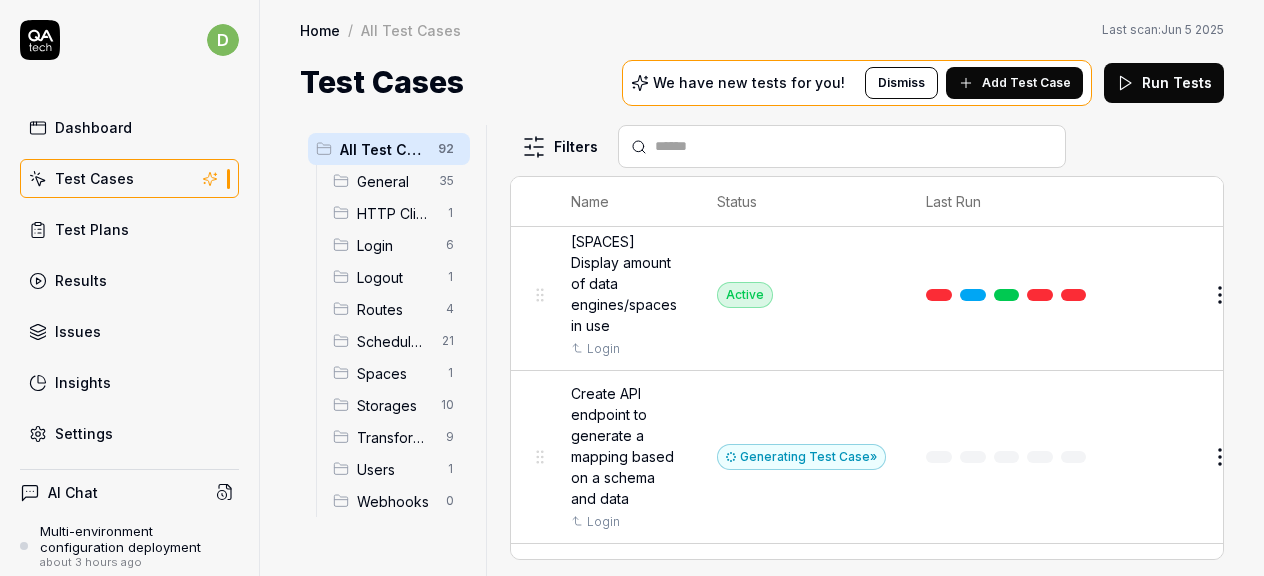 scroll, scrollTop: 0, scrollLeft: 0, axis: both 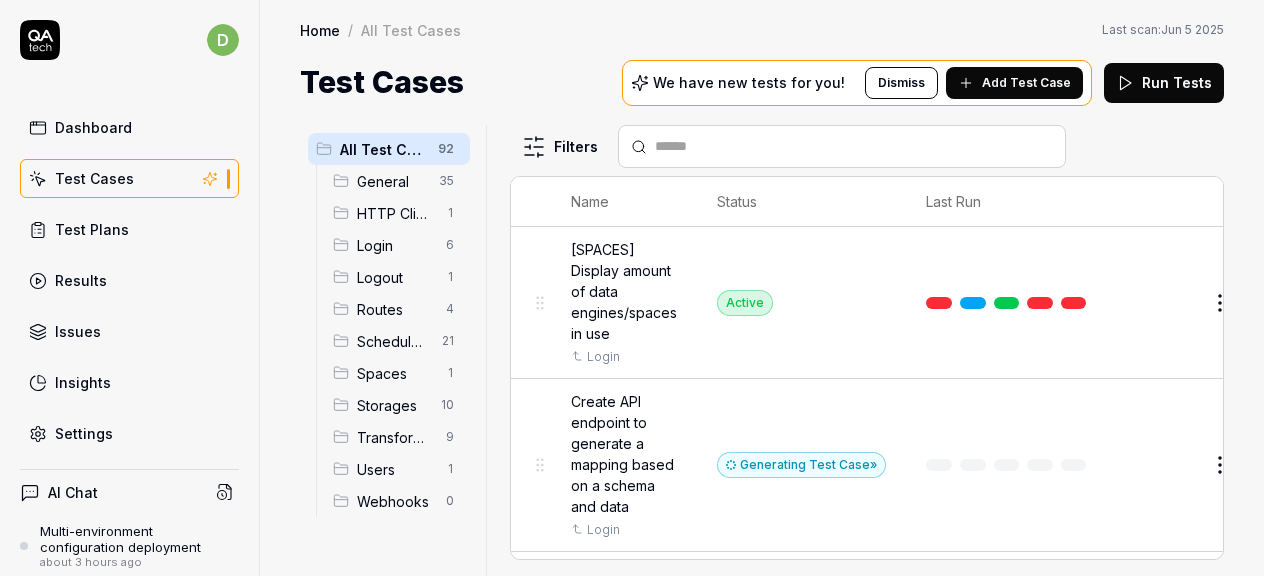click on "d Dashboard Test Cases Test Plans Results Issues Settings AI Chat Multi-environment configuration deployment about 3 hours ago Dropdown test case support 22 days ago New Book a call with us Documentation A Alumio AW repository Collapse Sidebar Home / All Test Cases Home / All Test Cases Last scan:  Jun 5 2025 Test Cases We have new tests for you! Dismiss Add Test Case Run Tests All Test Cases 92 General 35 HTTP Clients 1 Login 6 Logout 1 Routes 4 Schedulers 21 Spaces 1 Storages 10 Transformers 9 Users 1 Webhooks 0 Filters Name Status Last Run [SPACES] Display amount of data engines/spaces in use Login Active Edit Create API endpoint to generate a mapping based on a schema and data Login Generating Test Case  » Edit Verify current version Login Active Edit General Add and remove labels to a configuration Login Active Edit Add multiple labels to a configuration and filter by them Login Active Edit Examine and interact with task statistics on the dashboard Login Active Edit Login Active Edit Login Edit" at bounding box center (632, 288) 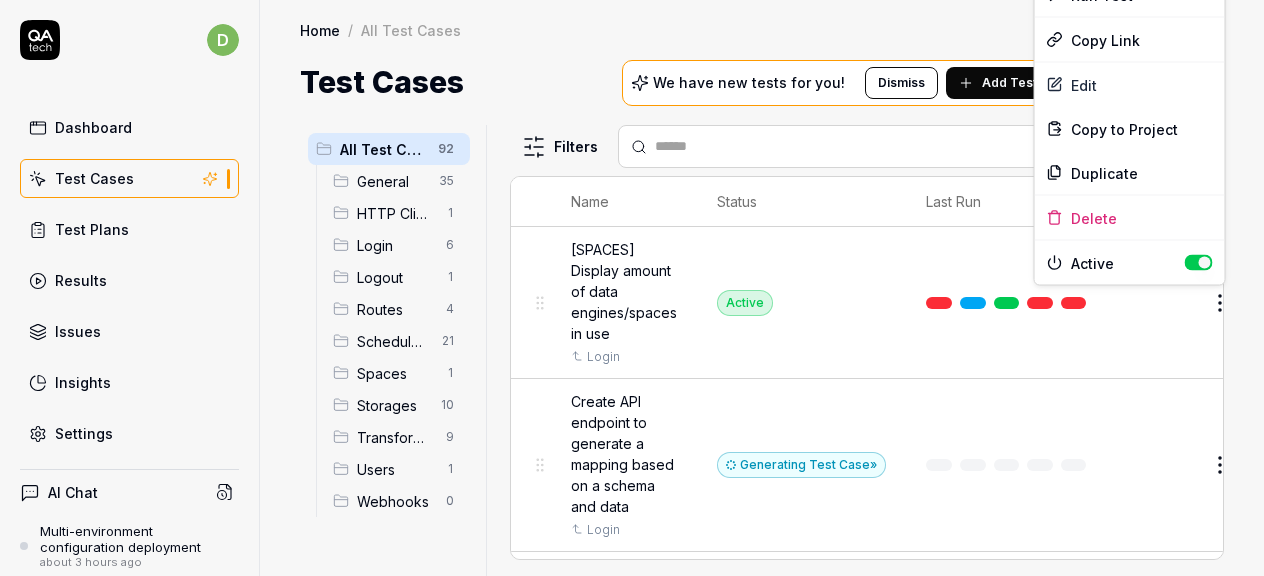 click on "d Dashboard Test Cases Test Plans Results Issues Settings AI Chat Multi-environment configuration deployment about 3 hours ago Dropdown test case support 22 days ago New Book a call with us Documentation A Alumio AW repository Collapse Sidebar Home / All Test Cases Home / All Test Cases Last scan:  Jun 5 2025 Test Cases We have new tests for you! Dismiss Add Test Case Run Tests All Test Cases 92 General 35 HTTP Clients 1 Login 6 Logout 1 Routes 4 Schedulers 21 Spaces 1 Storages 10 Transformers 9 Users 1 Webhooks 0 Filters Name Status Last Run [SPACES] Display amount of data engines/spaces in use Login Active Edit Create API endpoint to generate a mapping based on a schema and data Login Generating Test Case  » Edit Verify current version Login Active Edit General Add and remove labels to a configuration Login Active Edit Add multiple labels to a configuration and filter by them Login Active Edit Examine and interact with task statistics on the dashboard Login Active Edit Login Active Edit Login Edit" at bounding box center (632, 288) 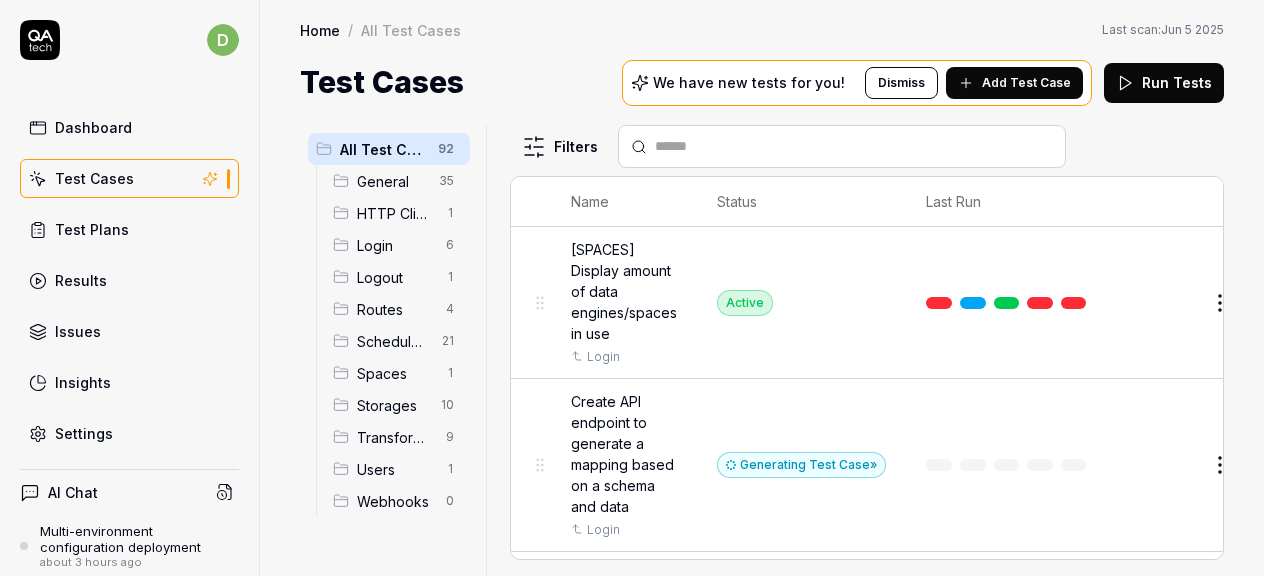 click on "d Dashboard Test Cases Test Plans Results Issues Settings AI Chat Multi-environment configuration deployment about 3 hours ago Dropdown test case support 22 days ago New Book a call with us Documentation A Alumio AW repository Collapse Sidebar Home / All Test Cases Home / All Test Cases Last scan:  Jun 5 2025 Test Cases We have new tests for you! Dismiss Add Test Case Run Tests All Test Cases 92 General 35 HTTP Clients 1 Login 6 Logout 1 Routes 4 Schedulers 21 Spaces 1 Storages 10 Transformers 9 Users 1 Webhooks 0 Filters Name Status Last Run [SPACES] Display amount of data engines/spaces in use Login Active Edit Create API endpoint to generate a mapping based on a schema and data Login Generating Test Case  » Edit Verify current version Login Active Edit General Add and remove labels to a configuration Login Active Edit Add multiple labels to a configuration and filter by them Login Active Edit Examine and interact with task statistics on the dashboard Login Active Edit Login Active Edit Login Edit" at bounding box center (632, 288) 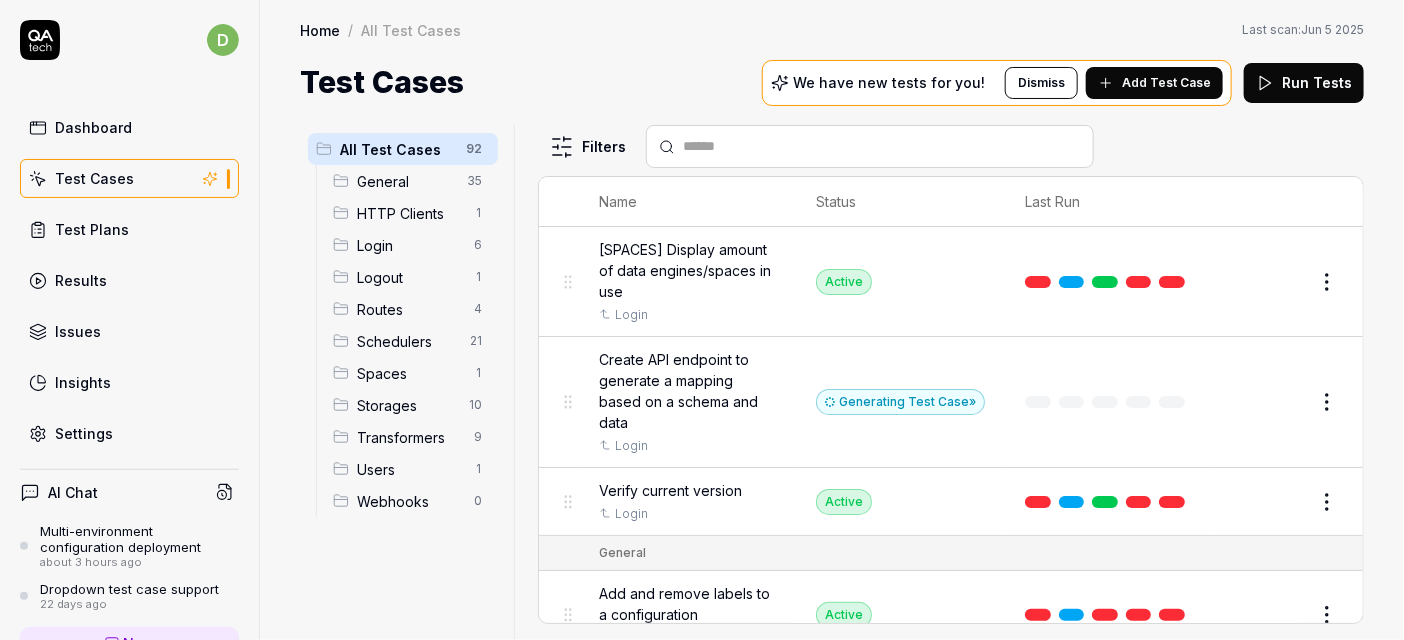 click on "d Dashboard Test Cases Test Plans Results Issues Settings AI Chat Multi-environment configuration deployment about 3 hours ago Dropdown test case support 22 days ago New Book a call with us Documentation A Alumio AW repository Collapse Sidebar Home / All Test Cases Home / All Test Cases Last scan:  Jun 5 2025 Test Cases We have new tests for you! Dismiss Add Test Case Run Tests All Test Cases 92 General 35 HTTP Clients 1 Login 6 Logout 1 Routes 4 Schedulers 21 Spaces 1 Storages 10 Transformers 9 Users 1 Webhooks 0 Filters Name Status Last Run [SPACES] Display amount of data engines/spaces in use Login Active Edit Create API endpoint to generate a mapping based on a schema and data Login Generating Test Case  » Edit Verify current version Login Active Edit General Add and remove labels to a configuration Login Active Edit Add multiple labels to a configuration and filter by them Login Active Edit Examine and interact with task statistics on the dashboard Login Active Edit Login Active Edit Login Edit" at bounding box center (702, 320) 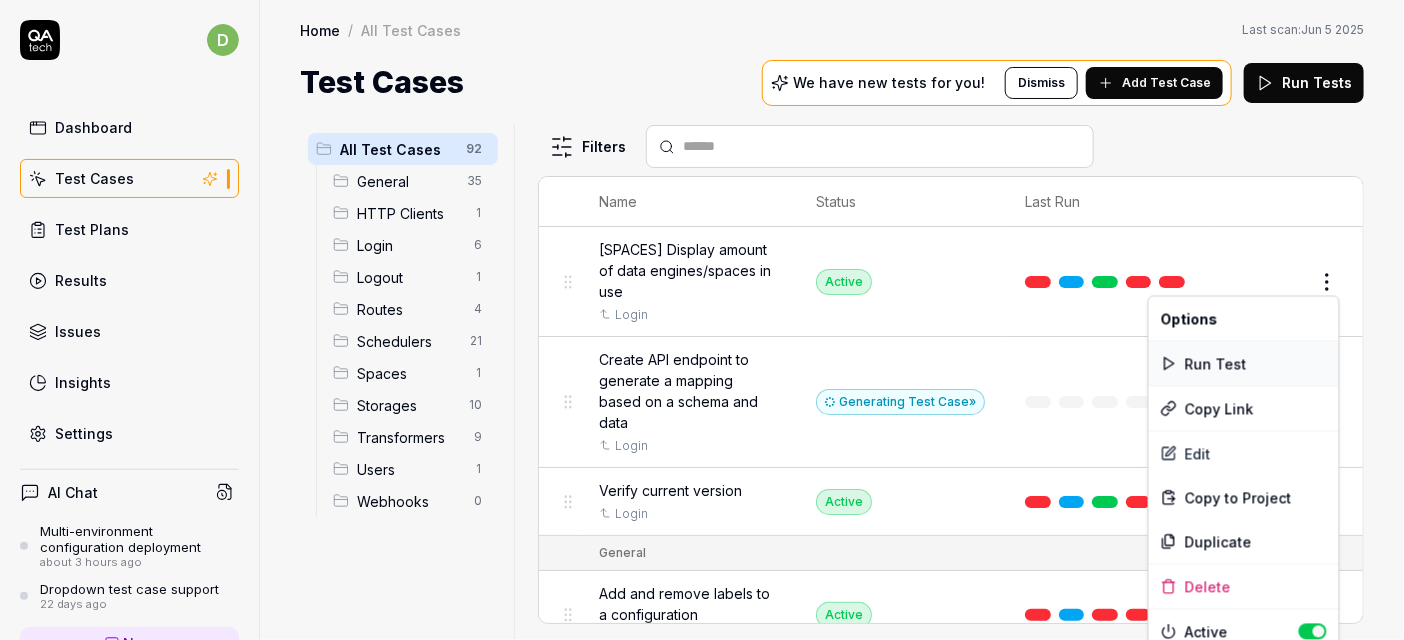 click on "Run Test" at bounding box center [1244, 364] 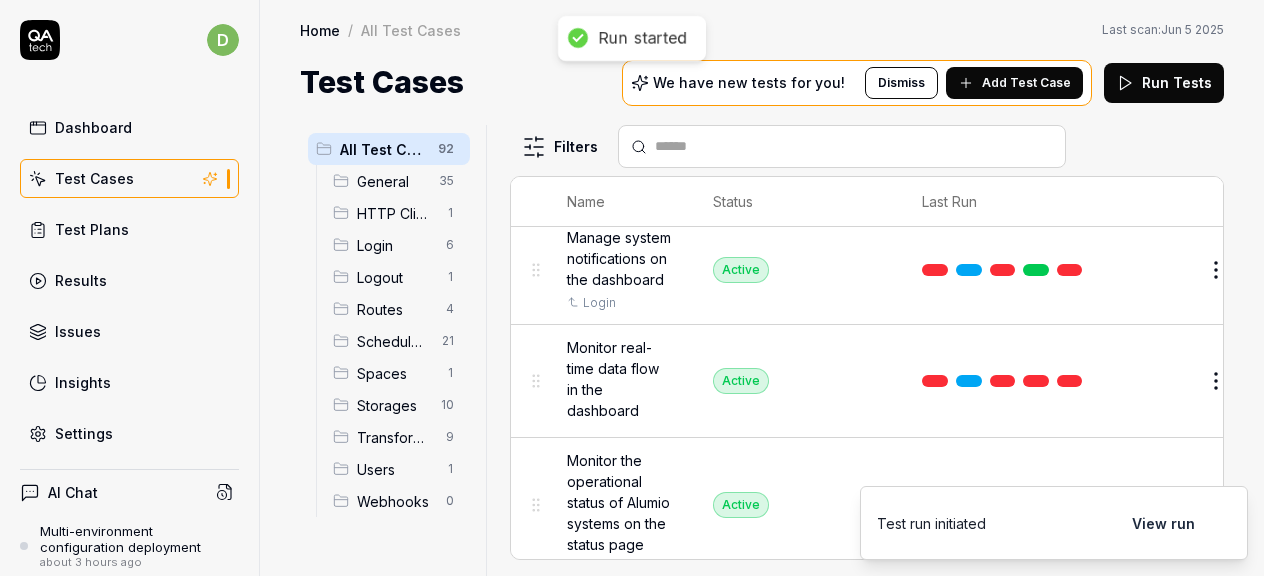 scroll, scrollTop: 1575, scrollLeft: 0, axis: vertical 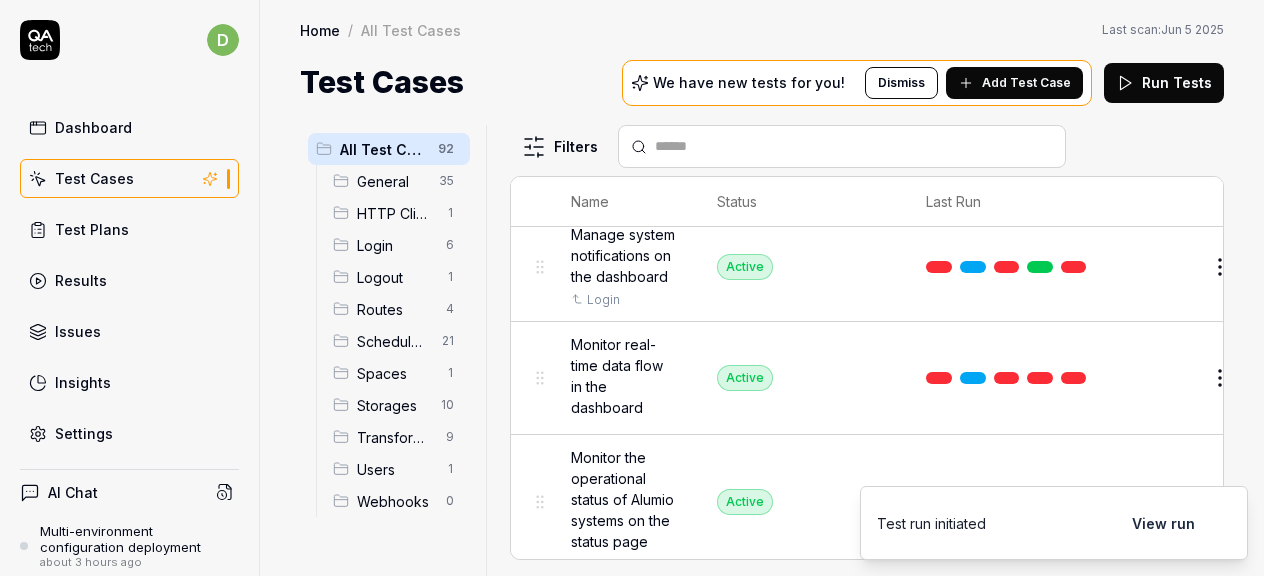 click on "Run started d Dashboard Test Cases Test Plans Results Issues Settings AI Chat Multi-environment configuration deployment about 3 hours ago Dropdown test case support 22 days ago New Book a call with us Documentation A Alumio AW repository Collapse Sidebar Home / All Test Cases Home / All Test Cases Last scan:  Jun 5 2025 Test Cases We have new tests for you! Dismiss Add Test Case Run Tests All Test Cases 92 General 35 HTTP Clients 1 Login 6 Logout 1 Routes 4 Schedulers 21 Spaces 1 Storages 10 Transformers 9 Users 1 Webhooks 0 Filters Name Status Last Run [SPACES] Display amount of data engines/spaces in use Login Active Edit Create API endpoint to generate a mapping based on a schema and data Login Generating Test Case  » Edit Verify current version Login Active Edit General Add and remove labels to a configuration Login Active Edit Add multiple labels to a configuration and filter by them Login Active Edit Examine and interact with task statistics on the dashboard Login Active Edit Login Active" at bounding box center [632, 288] 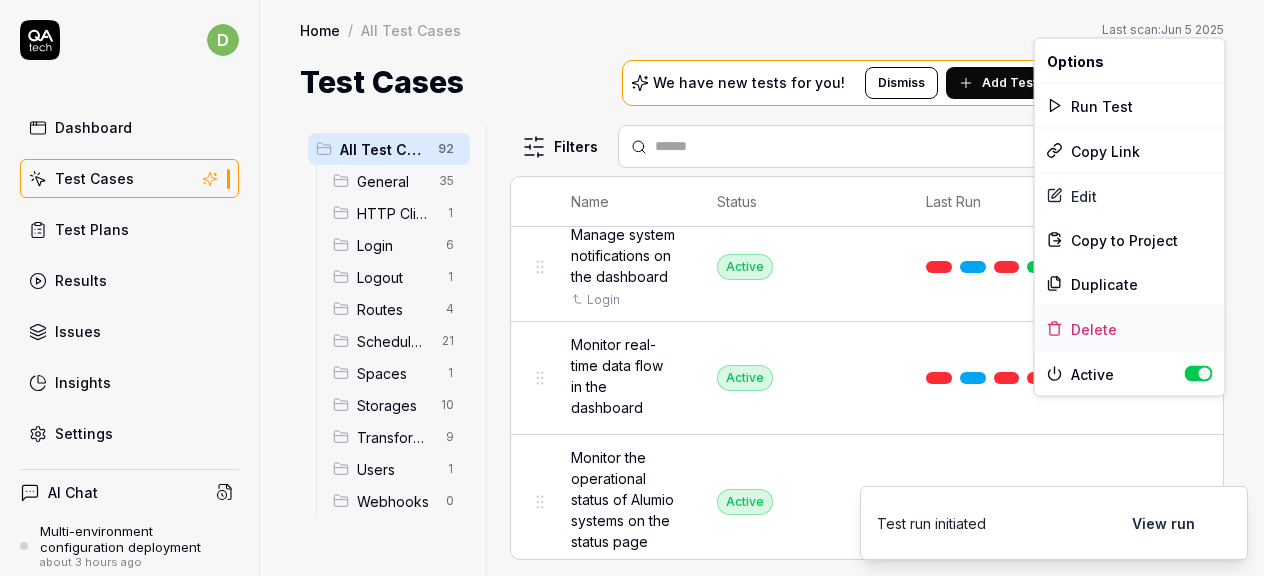 click on "Delete" at bounding box center [1130, 329] 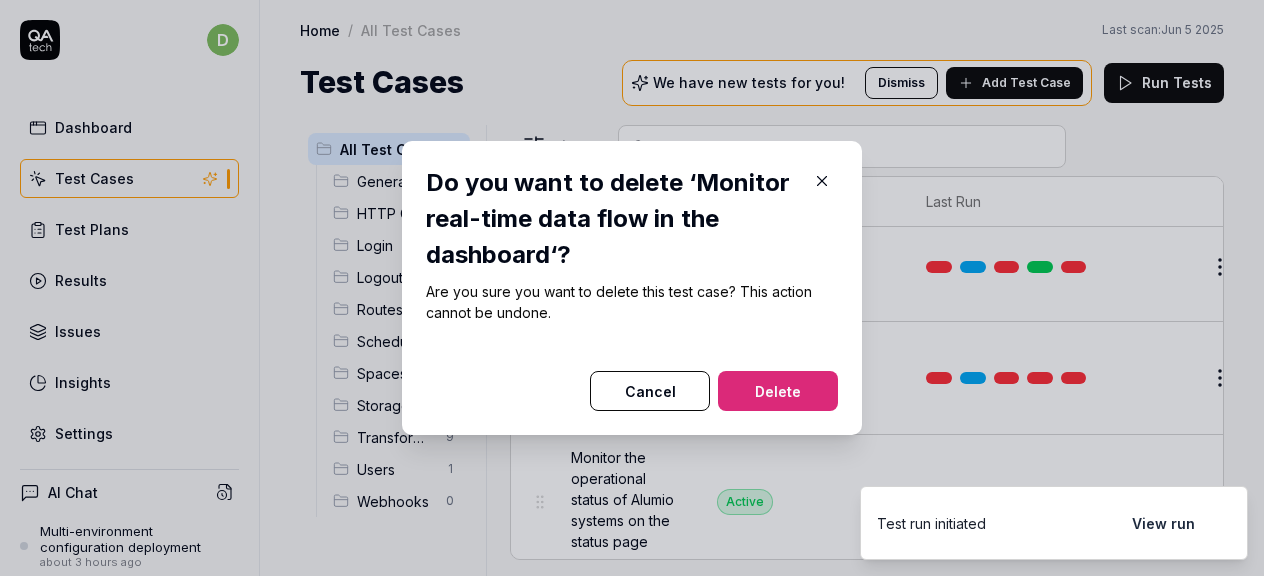 click on "Delete" at bounding box center [778, 391] 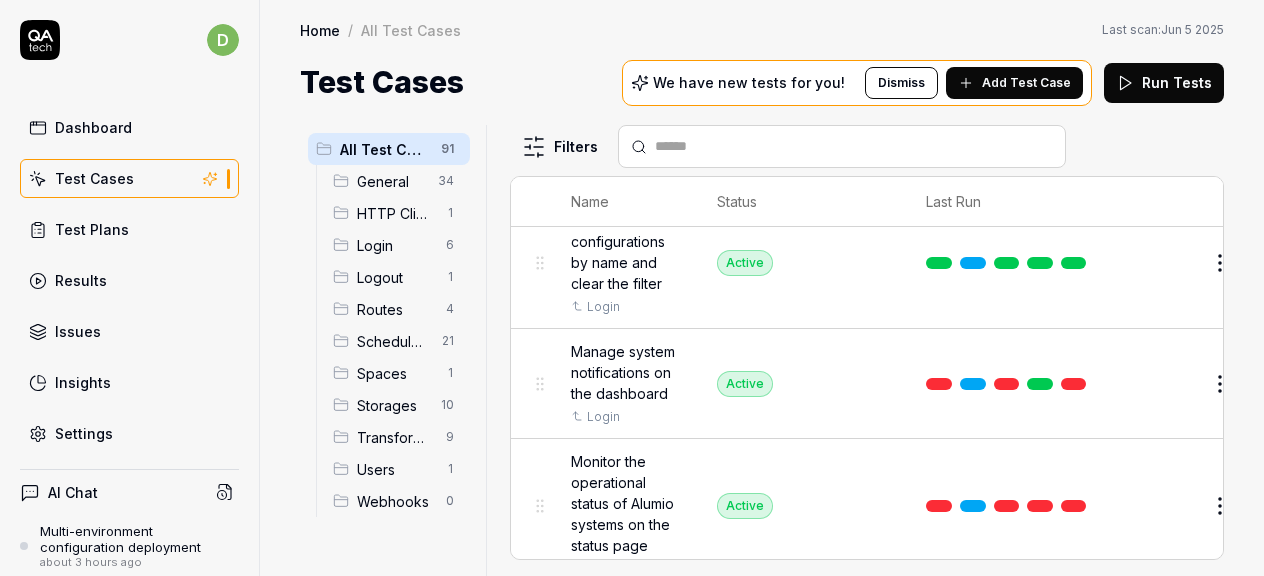 scroll, scrollTop: 1451, scrollLeft: 0, axis: vertical 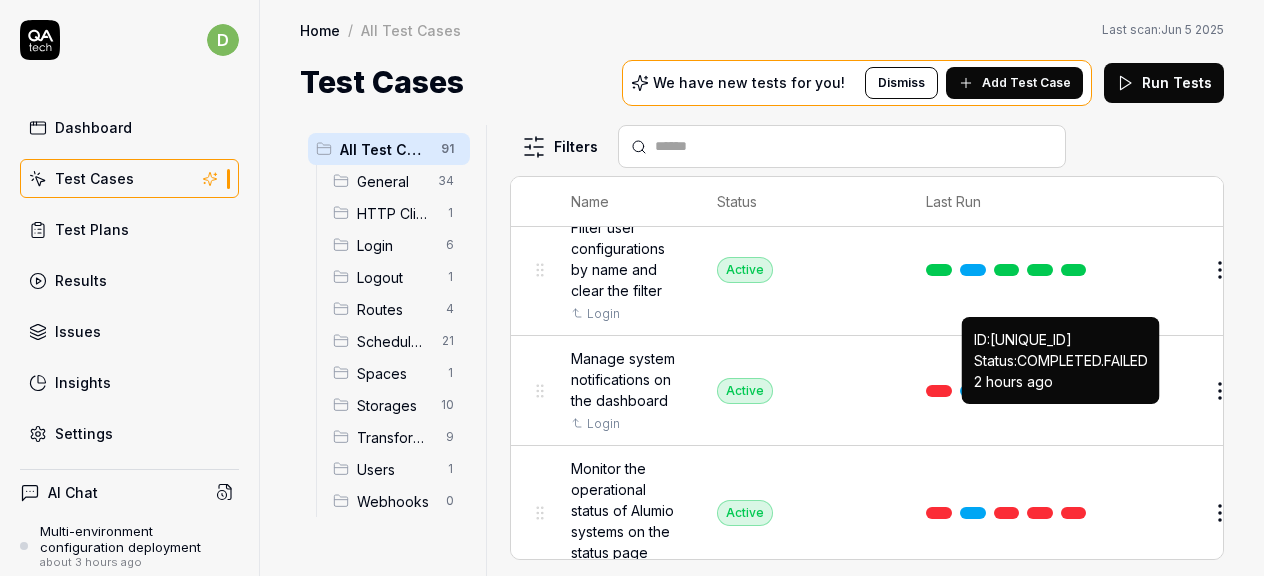 click at bounding box center [1074, 391] 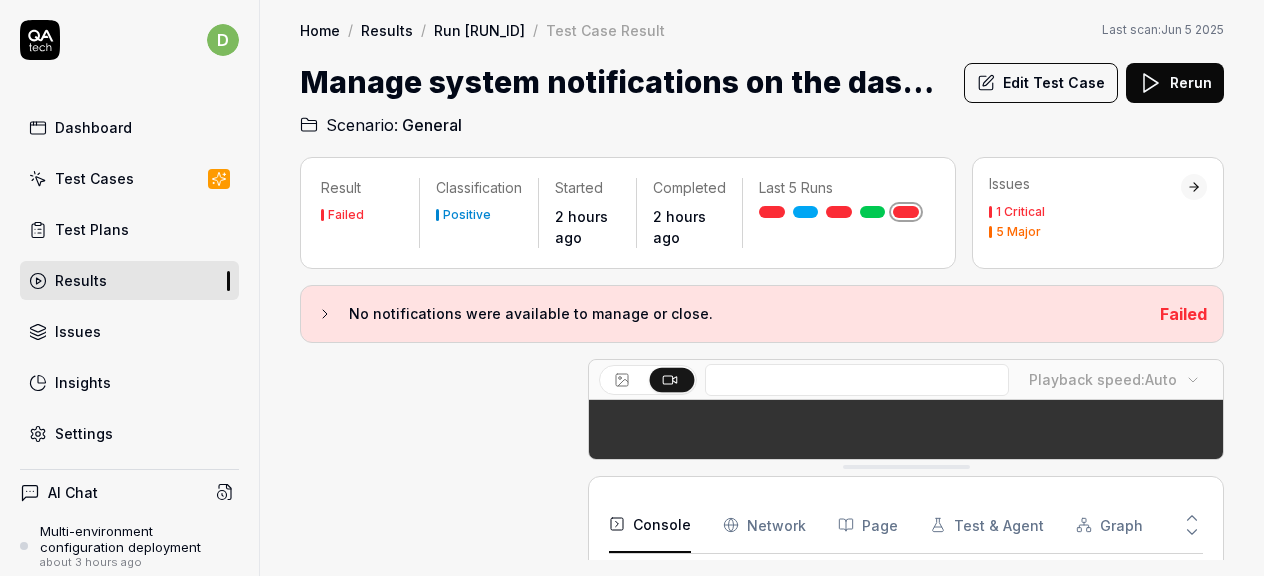 scroll, scrollTop: 845, scrollLeft: 0, axis: vertical 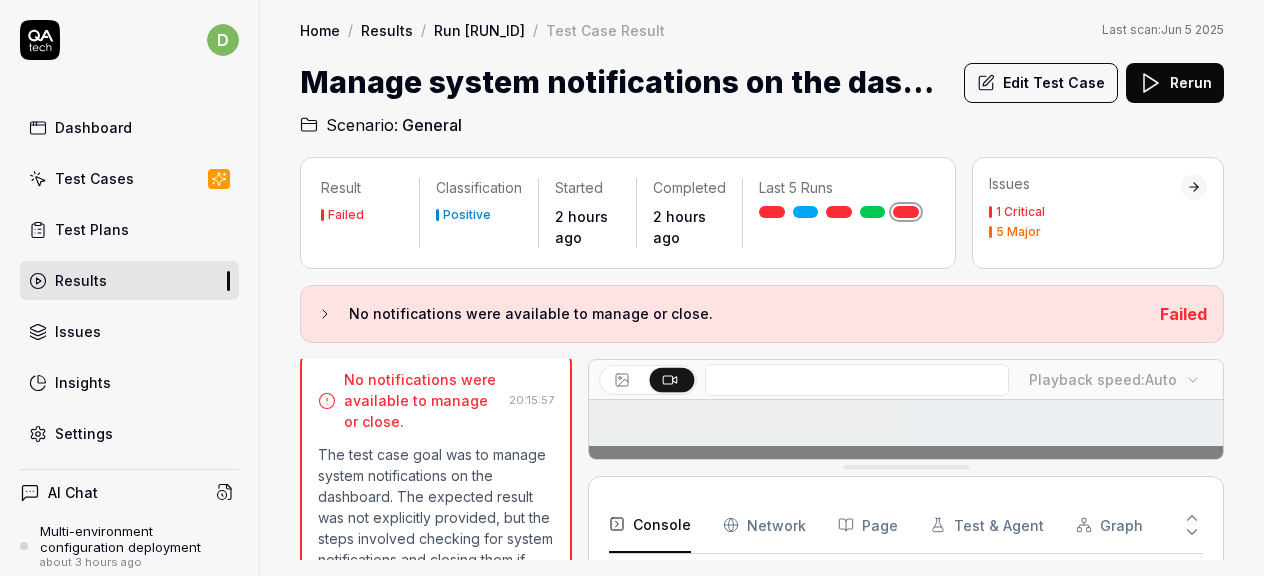 click on "Home / Results / Run [RUN_ID] / Test Case Result Home / Results / Run [RUN_ID] / Test Case Result Last scan: Jun 5 2025 Manage system notifications on the dashboard Edit Test Case Rerun Scenario: General" at bounding box center (762, 68) 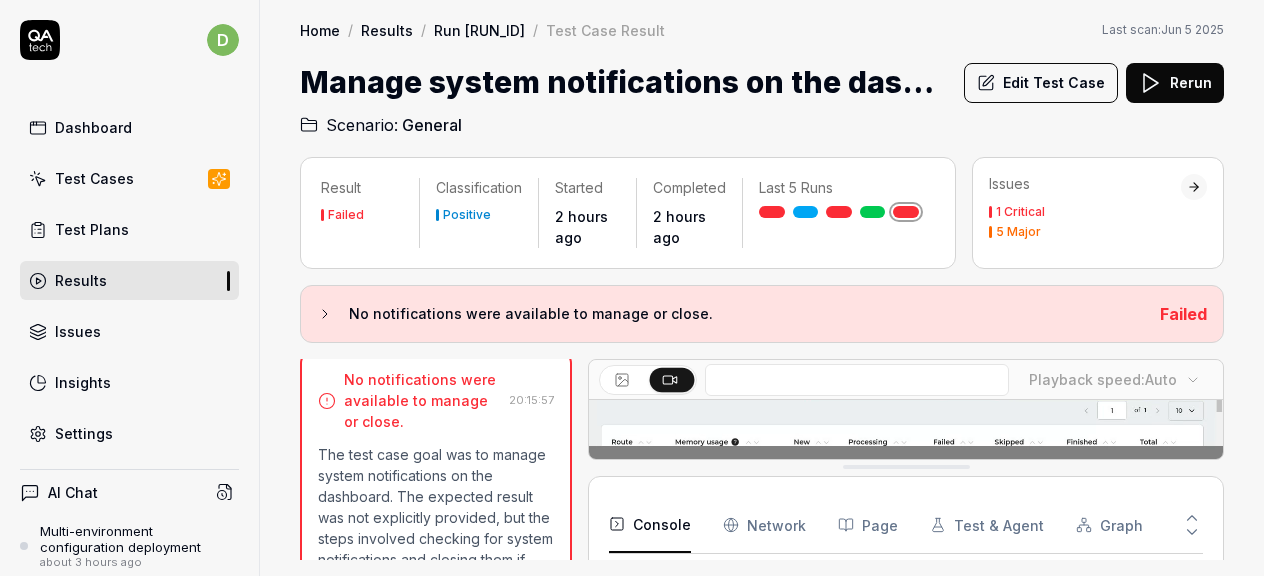 click on "The test case goal was to manage system notifications on the dashboard. The expected result was not explicitly provided, but the steps involved checking for system notifications and closing them if present. Upon evaluation, the dashboard loaded successfully, and the notifications feature was accessible via the bell icon. However, there were no unread notifications or historical notifications available to interact with. Therefore, while the system notifications feature is functioning correctly, the test cannot be considered successful as there were no notifications to manage or close, which is a key part of the test goal." at bounding box center [436, 654] 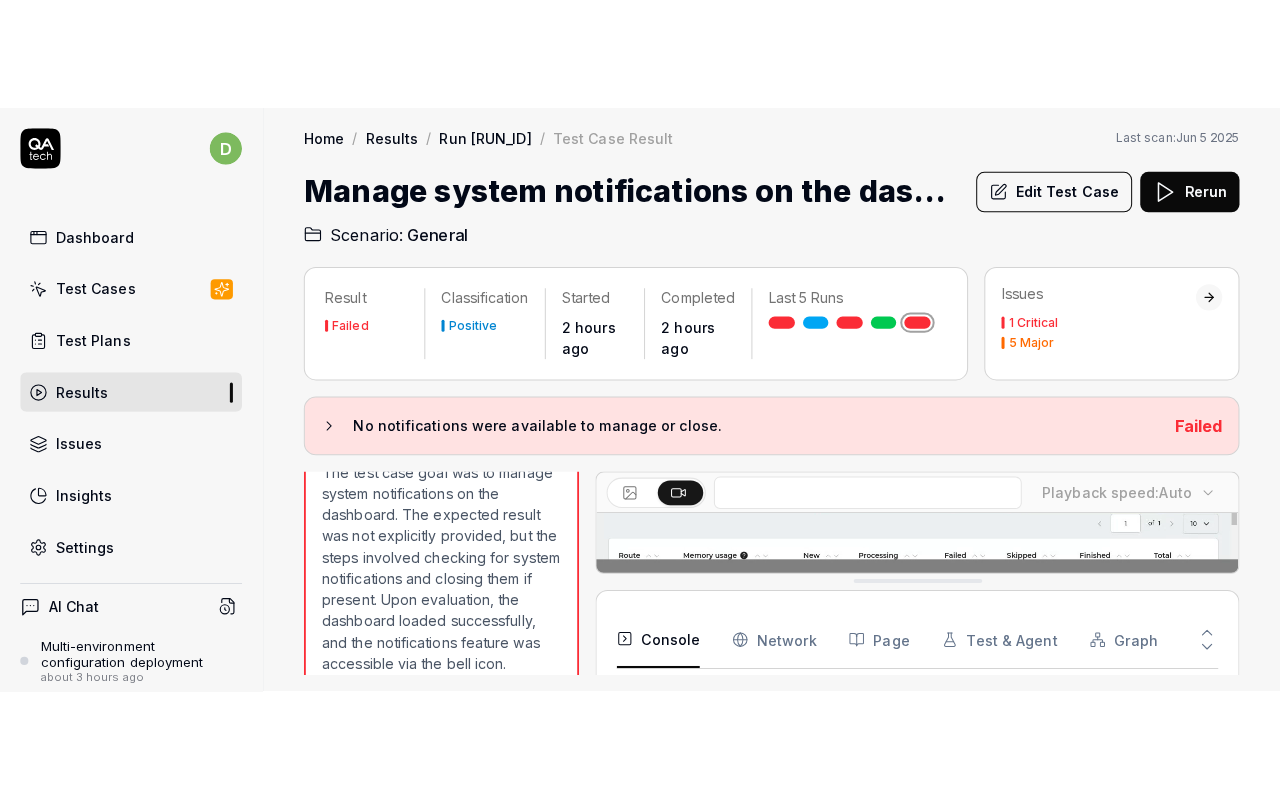 scroll, scrollTop: 650, scrollLeft: 0, axis: vertical 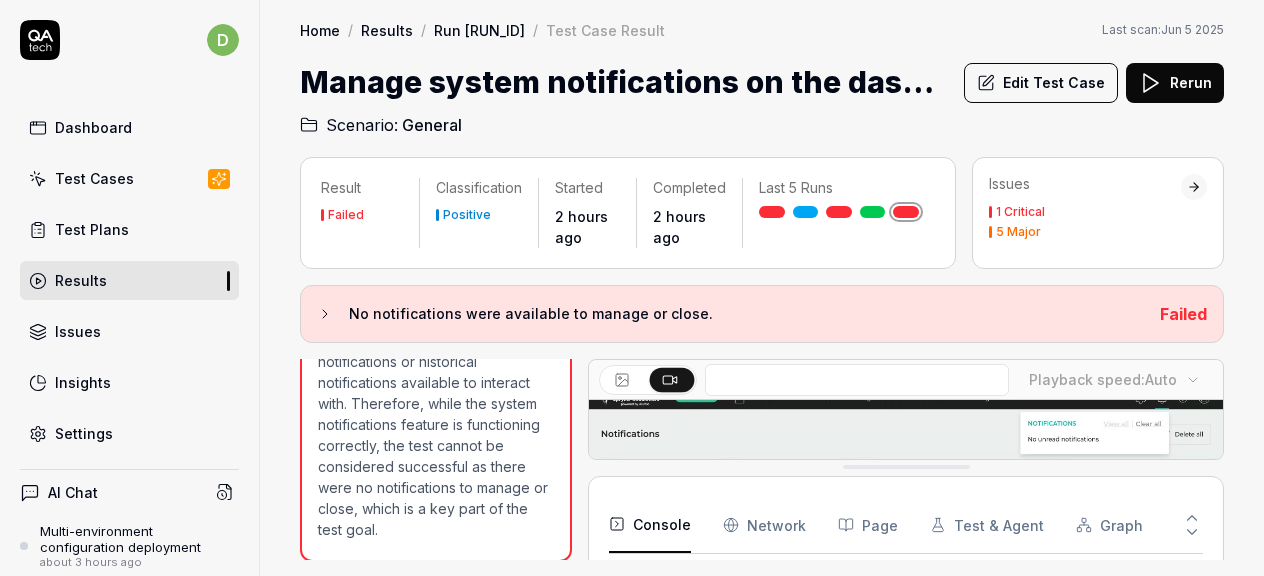 click on "Rerun" at bounding box center (1175, 83) 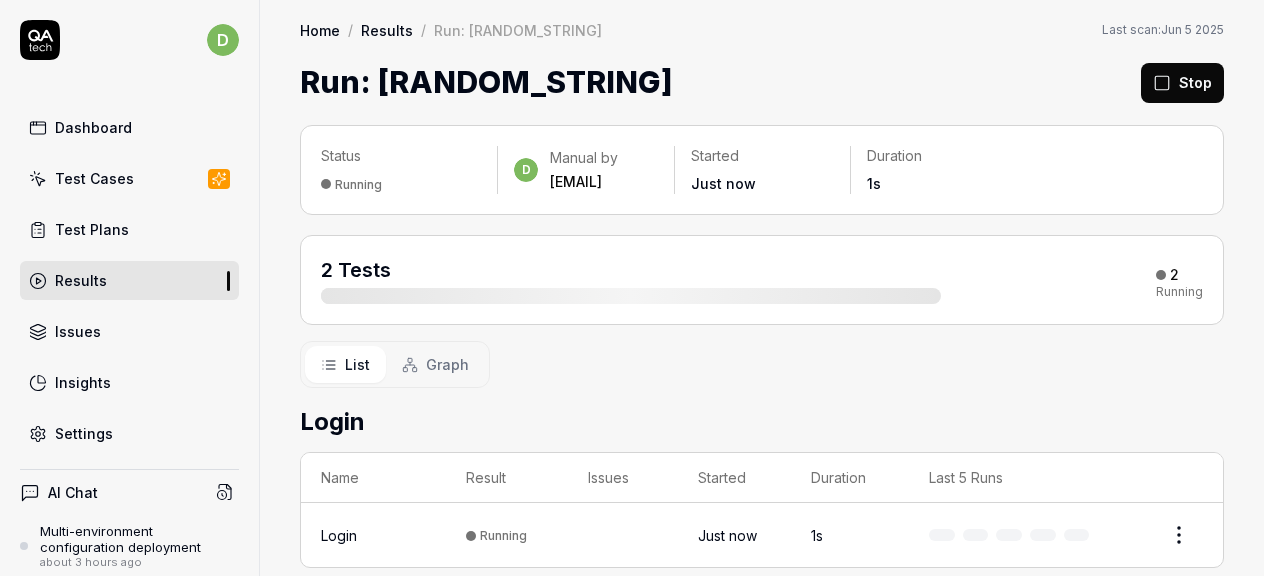 click on "Results" at bounding box center [129, 280] 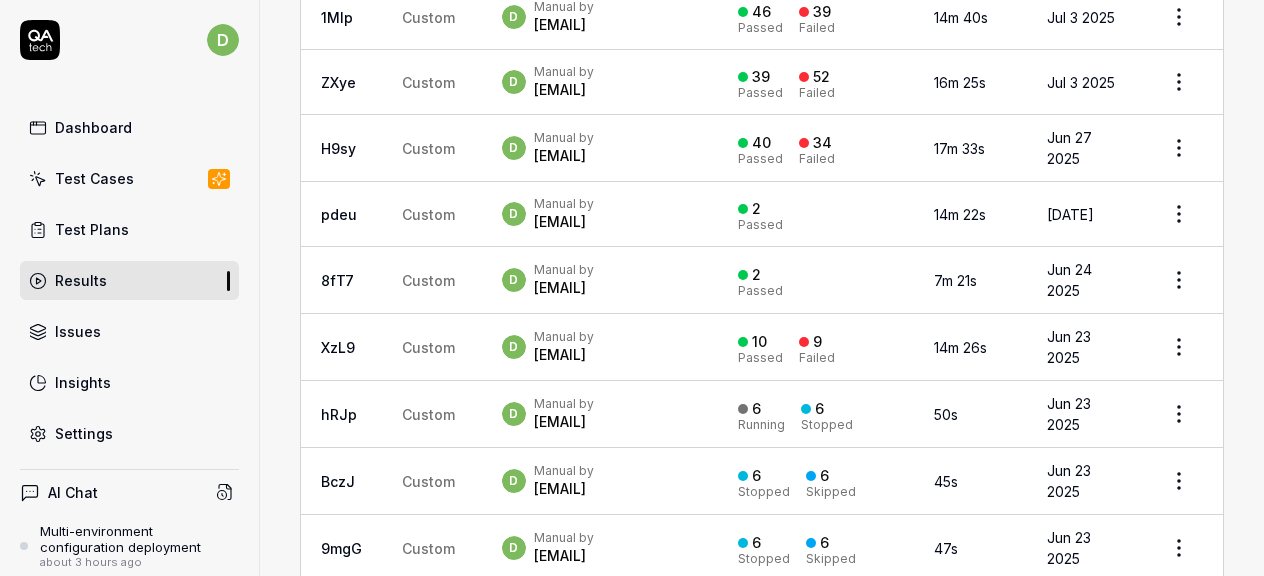 scroll, scrollTop: 852, scrollLeft: 0, axis: vertical 